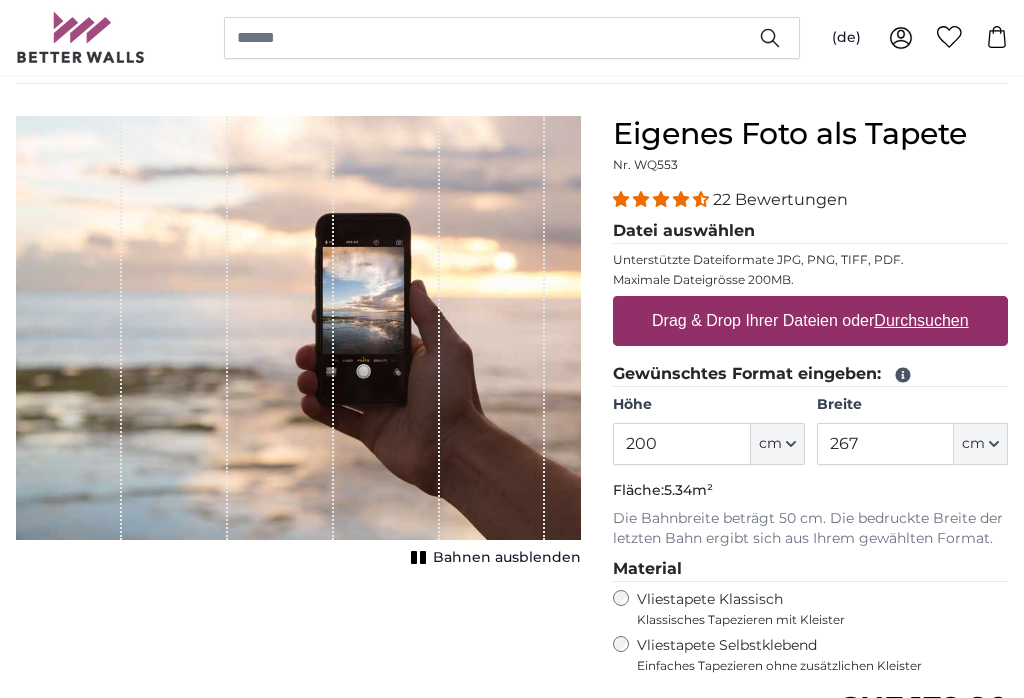 scroll, scrollTop: 144, scrollLeft: 0, axis: vertical 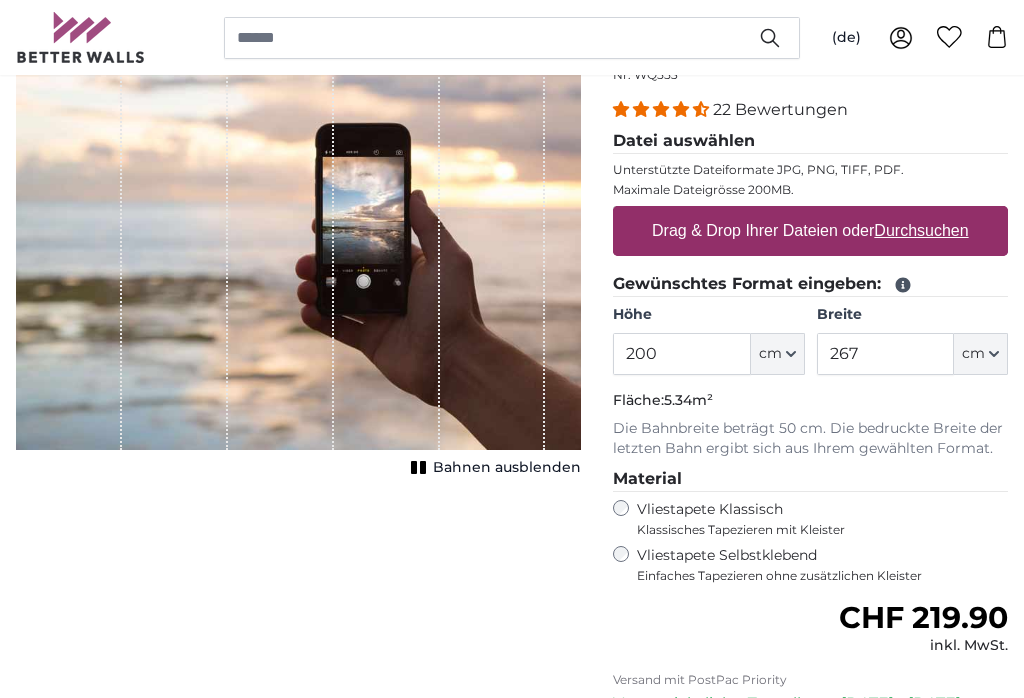 click on "Durchsuchen" at bounding box center (922, 230) 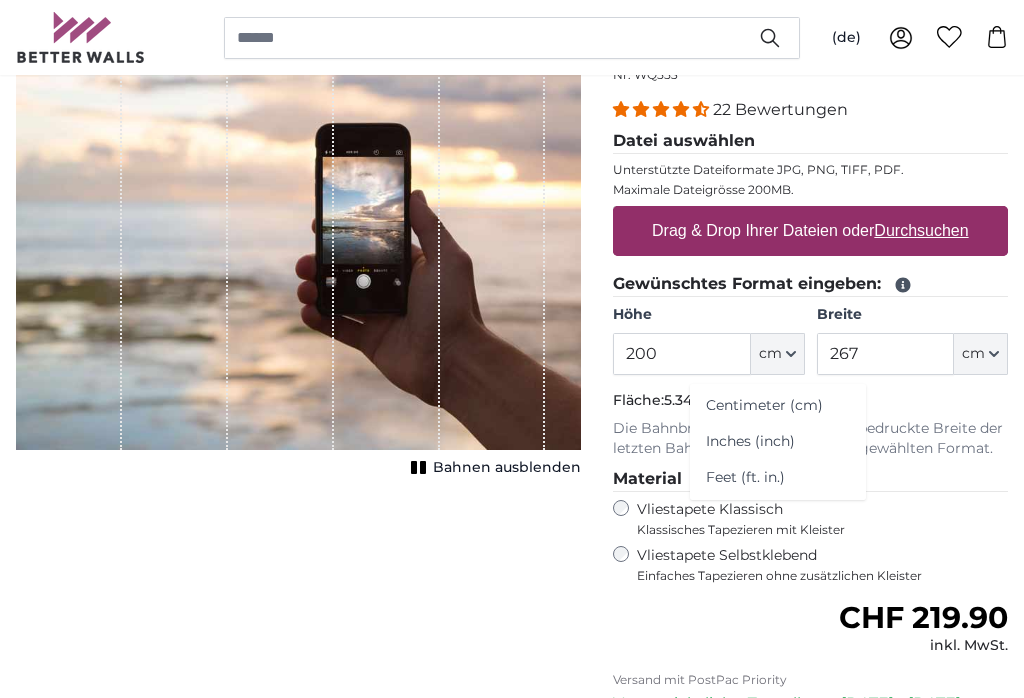 click on "Centimeter (cm)" 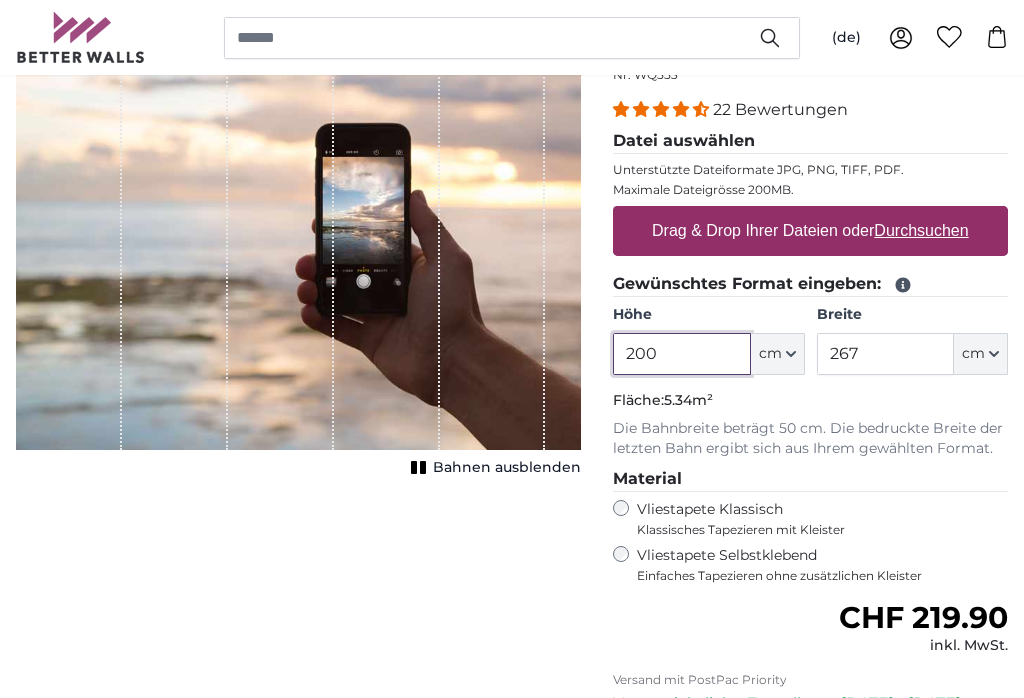 click on "200" at bounding box center (681, 354) 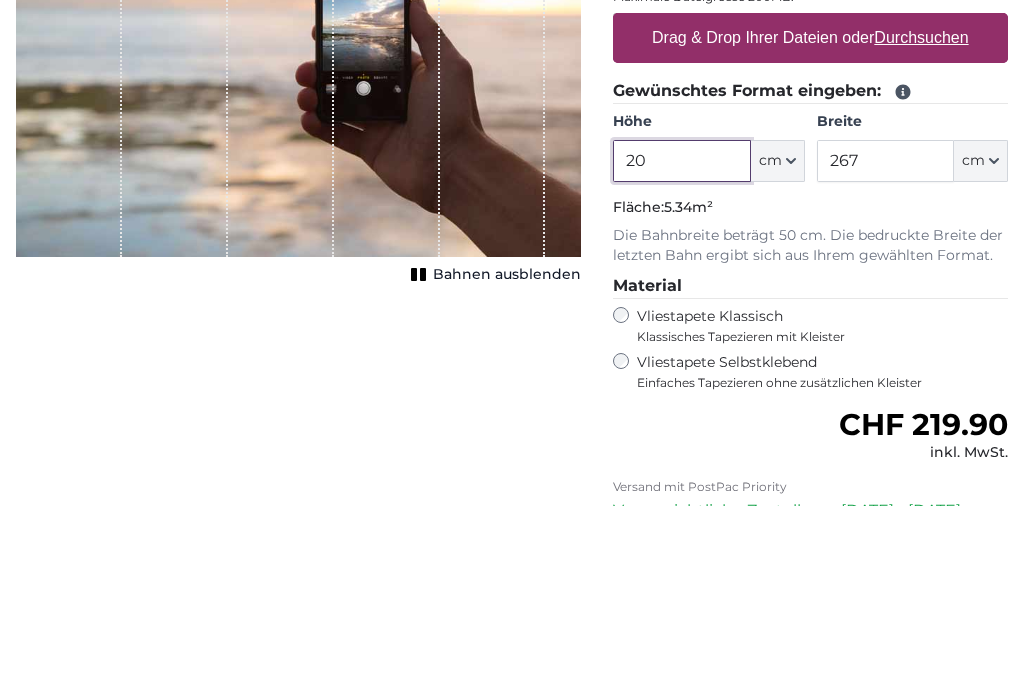 type on "2" 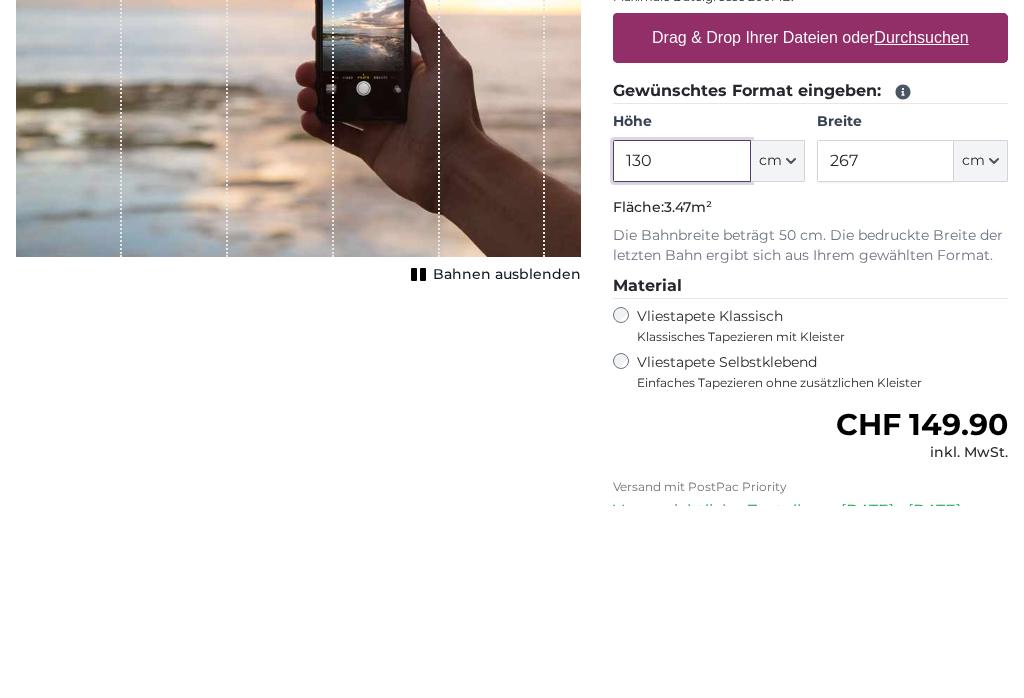 type on "130" 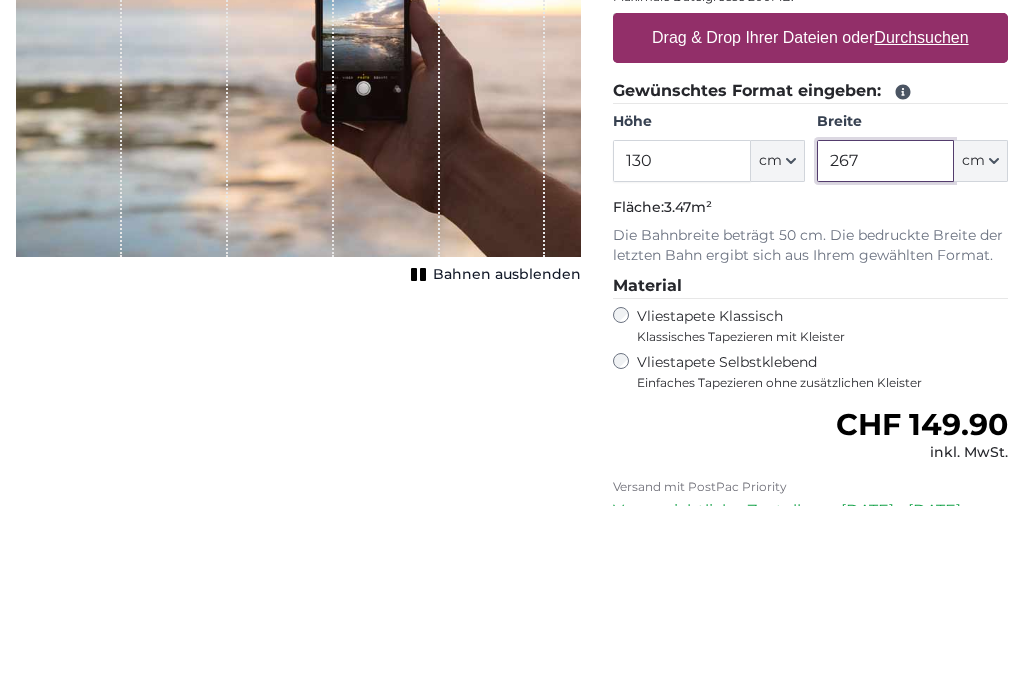 click on "267" at bounding box center (885, 354) 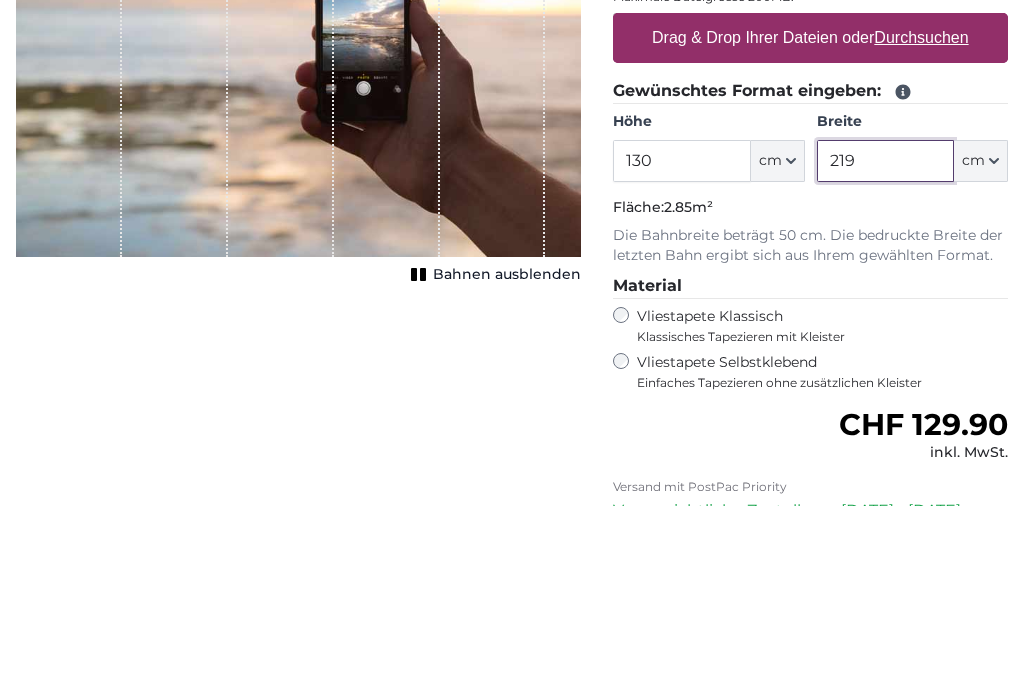 type on "219" 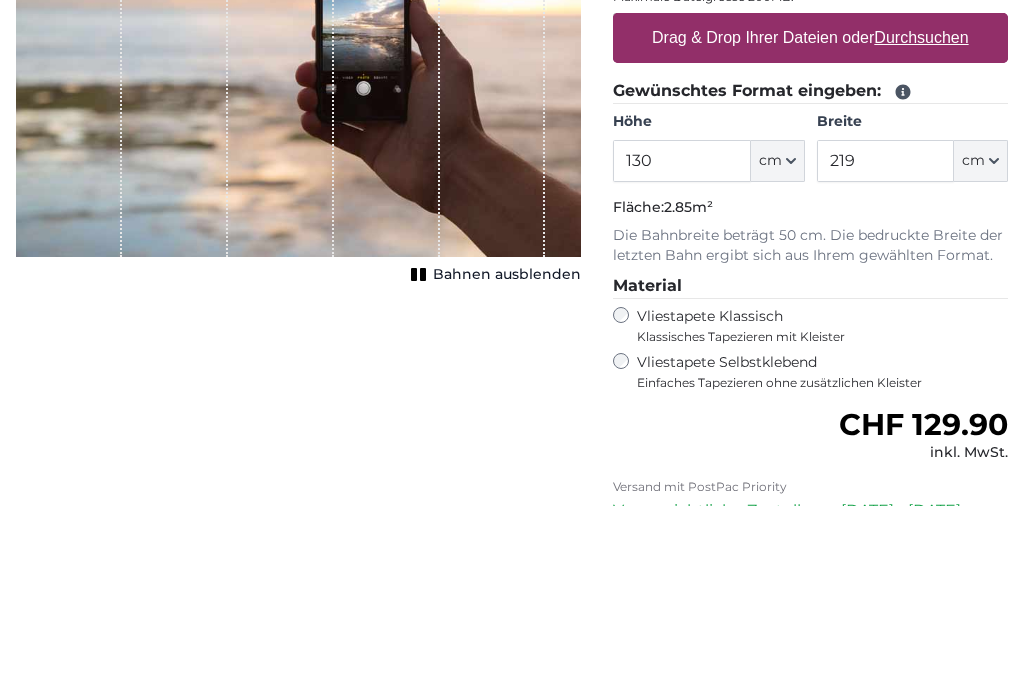 click on "Fläche:  2.85m²" 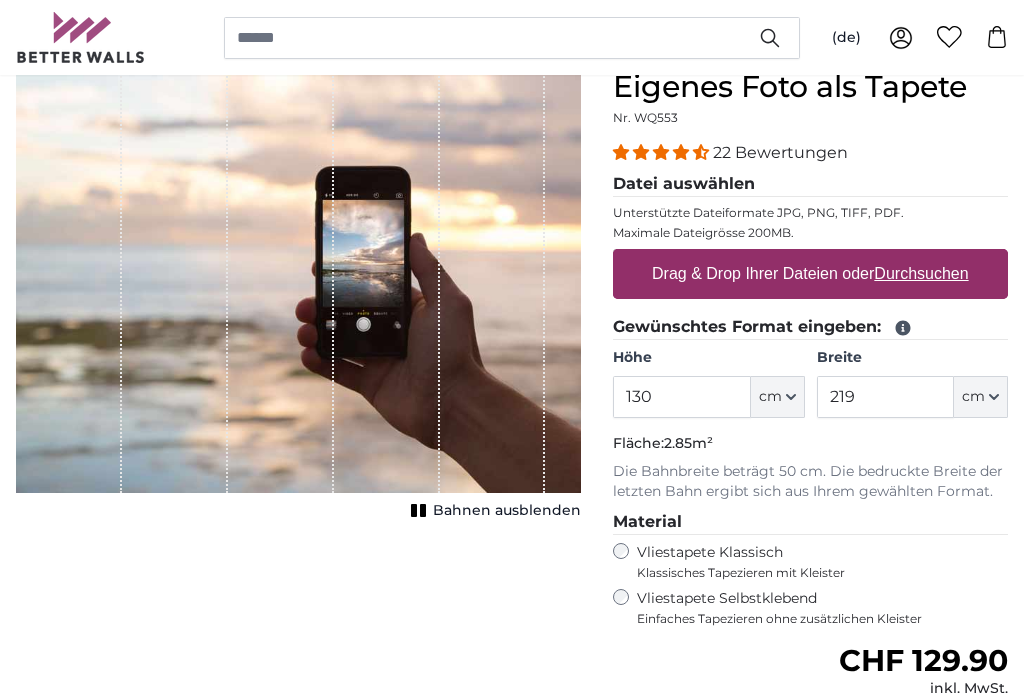 scroll, scrollTop: 190, scrollLeft: 0, axis: vertical 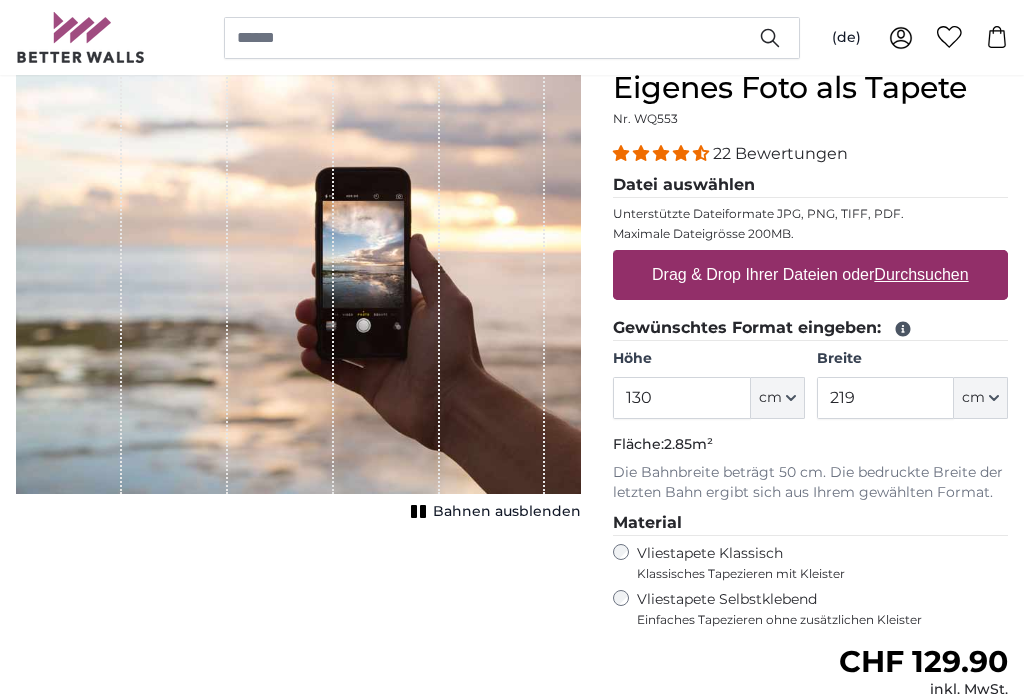 click on "Durchsuchen" at bounding box center (922, 274) 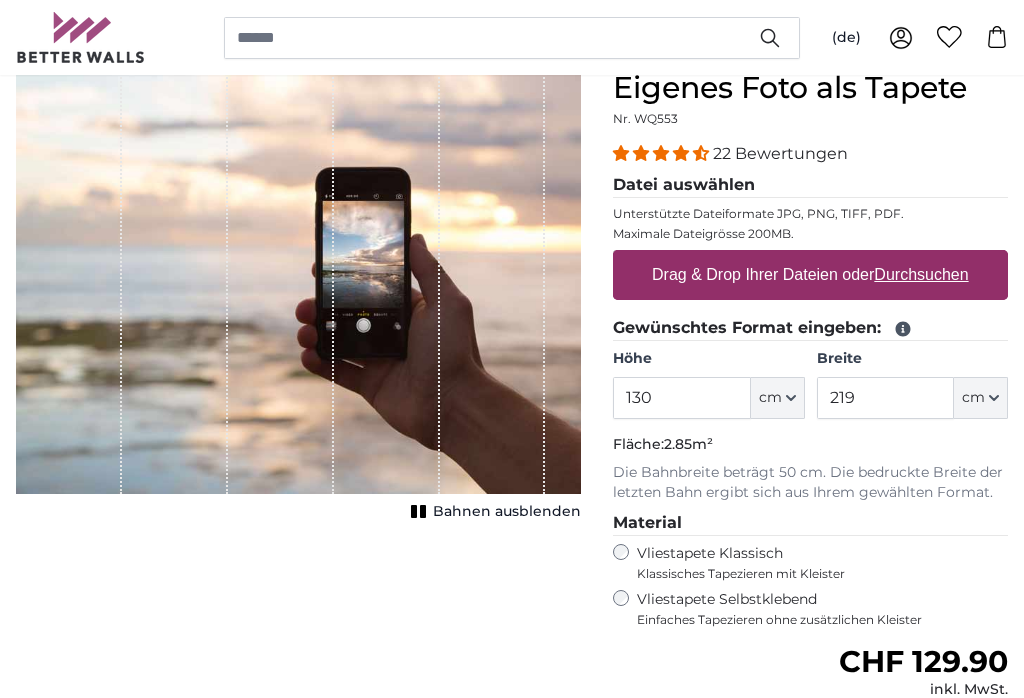 type on "**********" 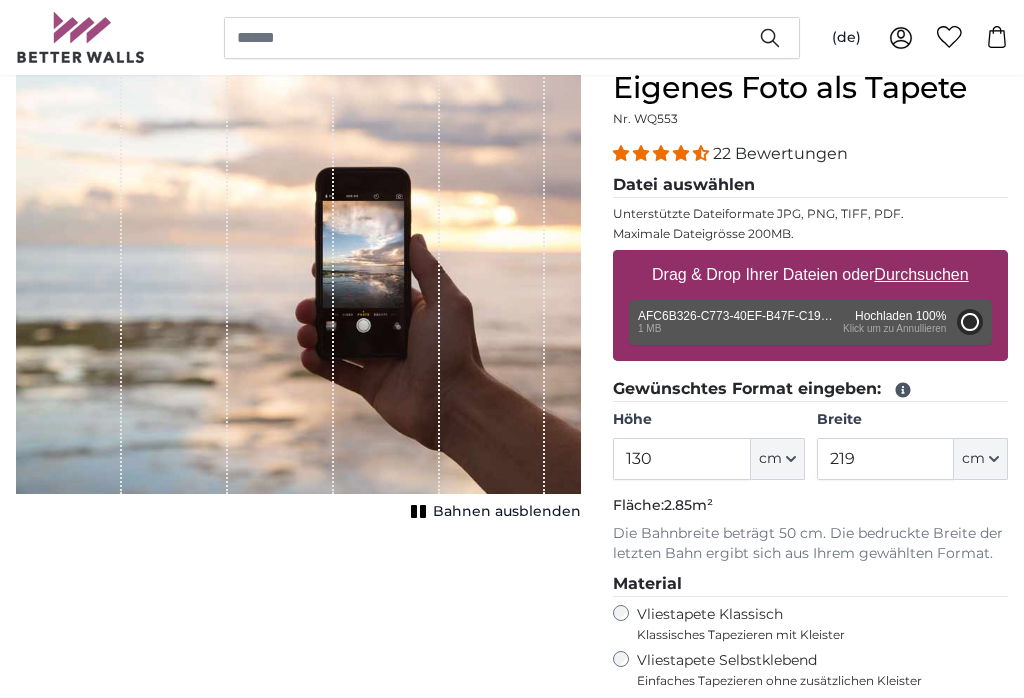type on "112" 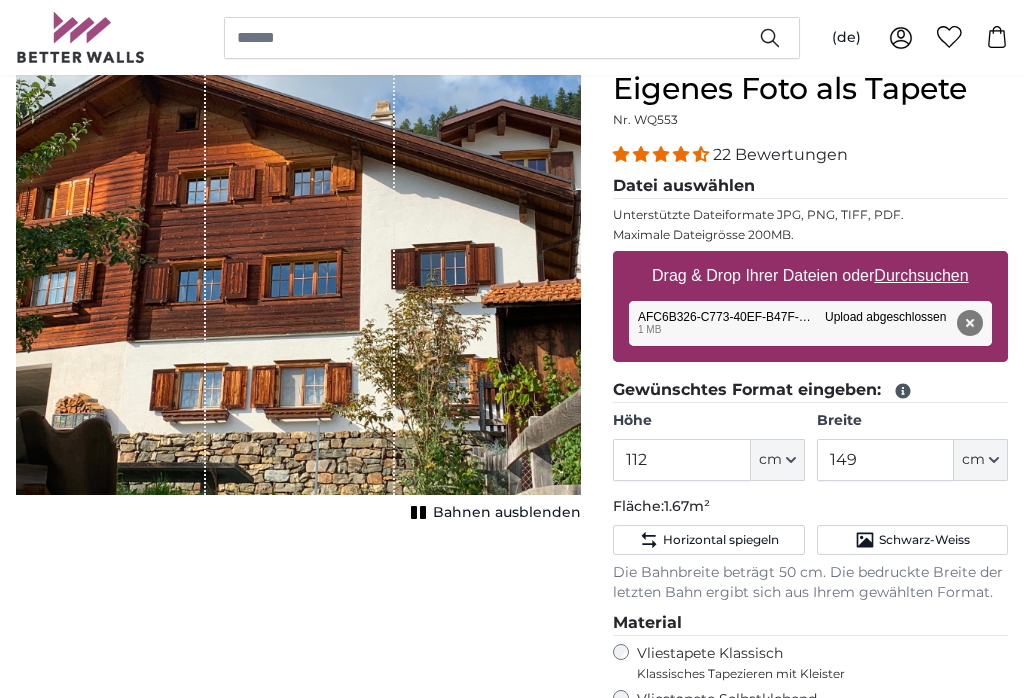 scroll, scrollTop: 194, scrollLeft: 0, axis: vertical 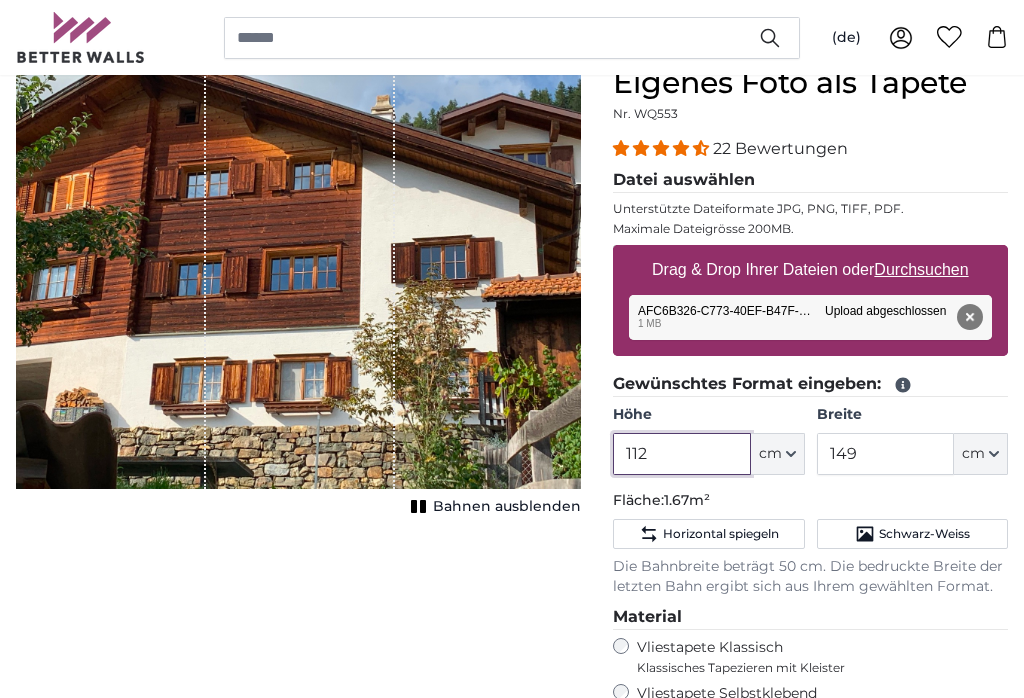 click on "112" at bounding box center (681, 455) 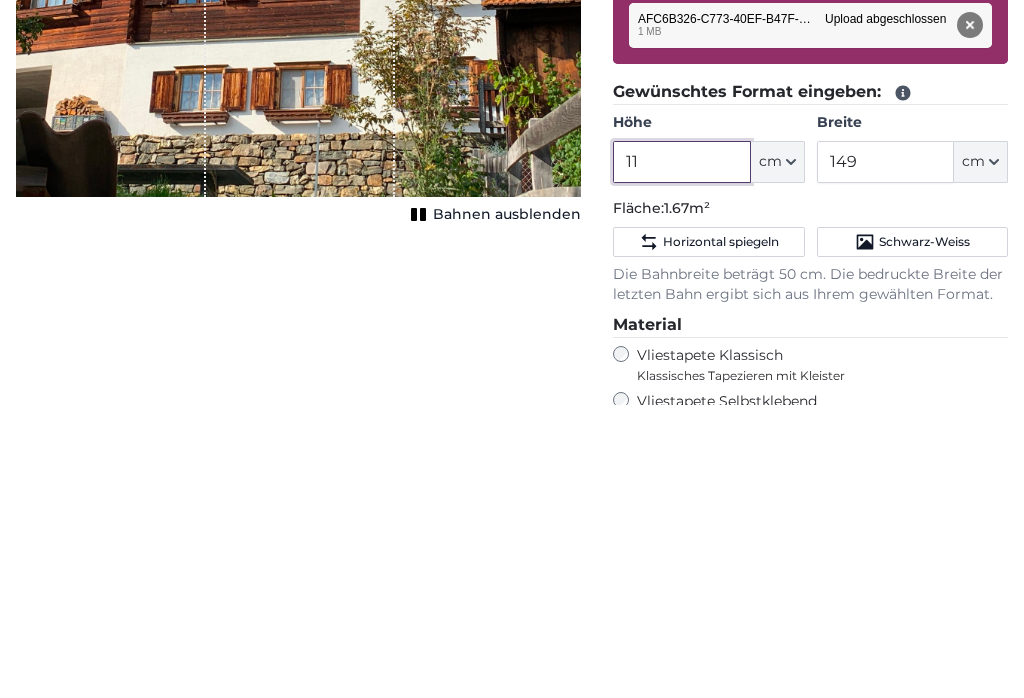 type on "1" 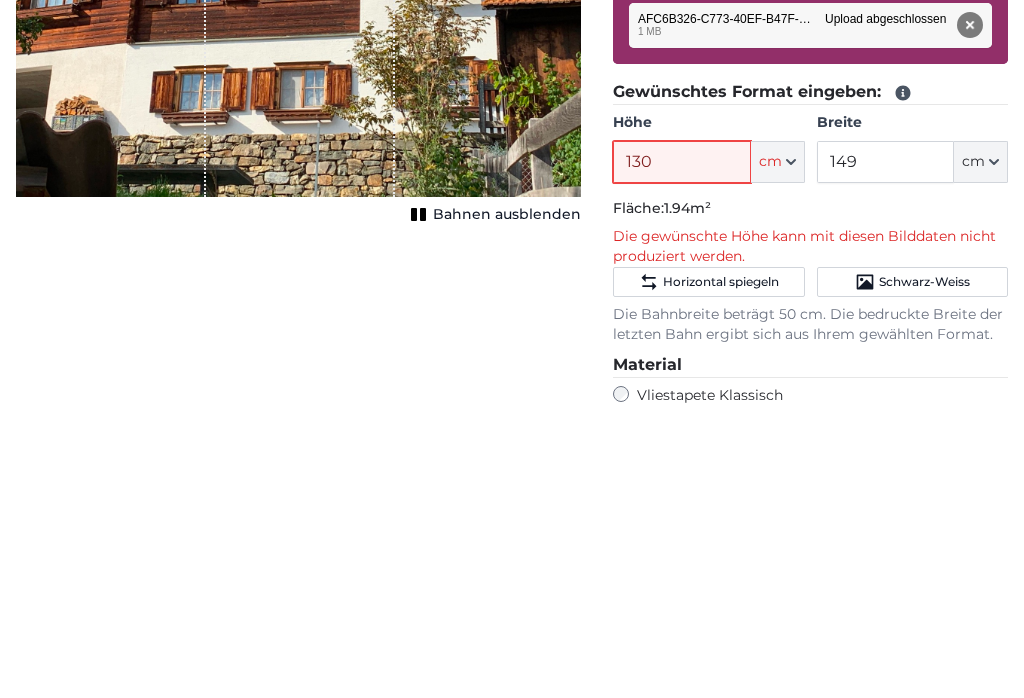 type on "130" 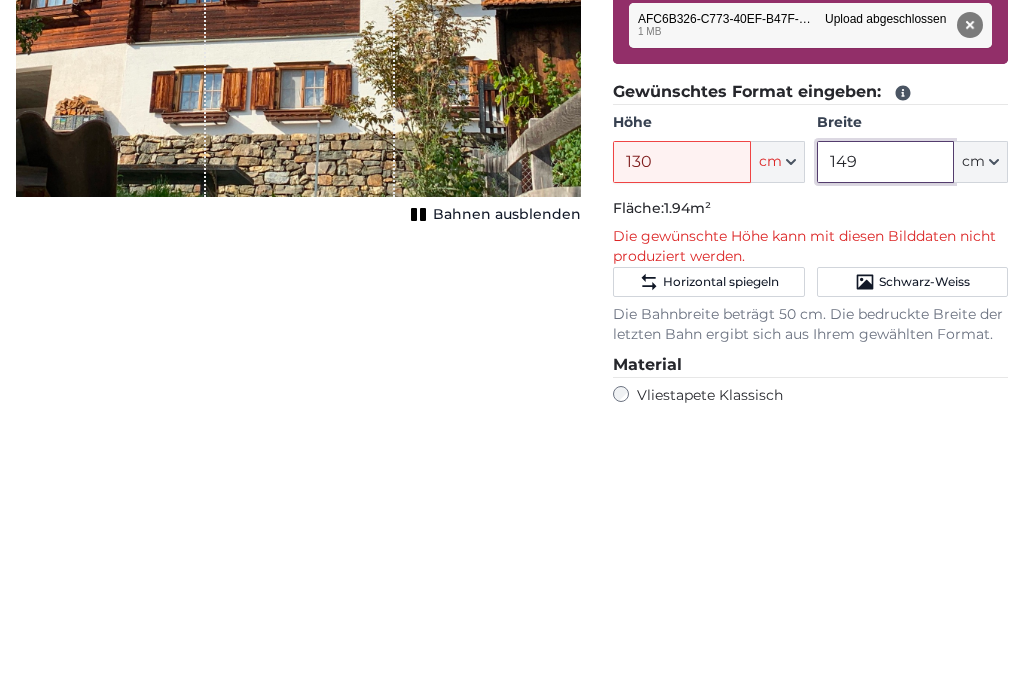 click on "149" at bounding box center [885, 455] 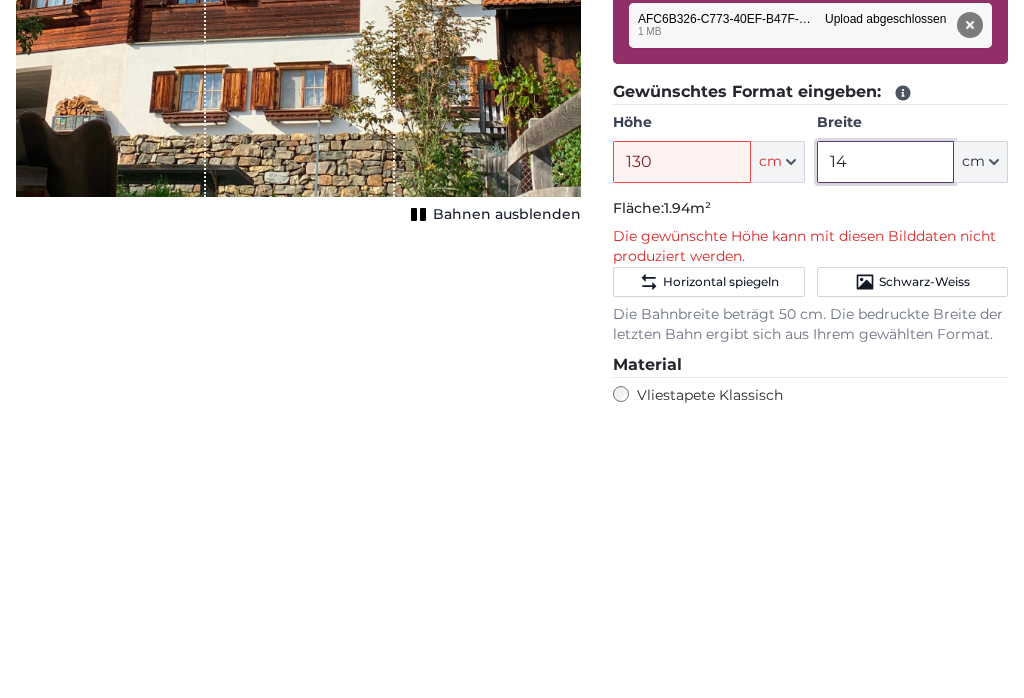 type on "1" 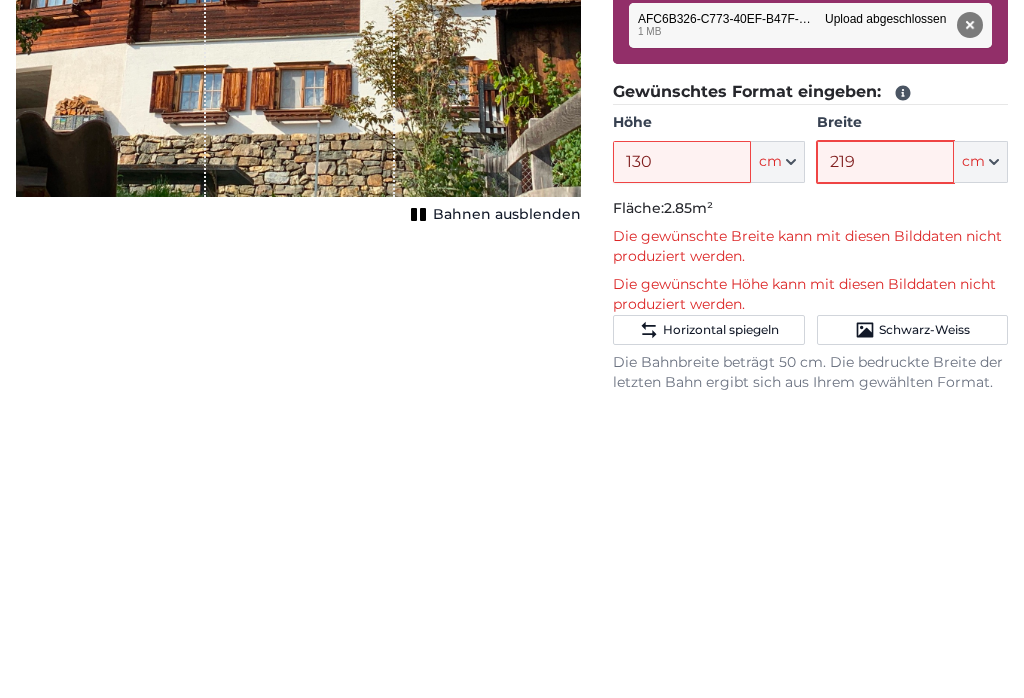 type on "219" 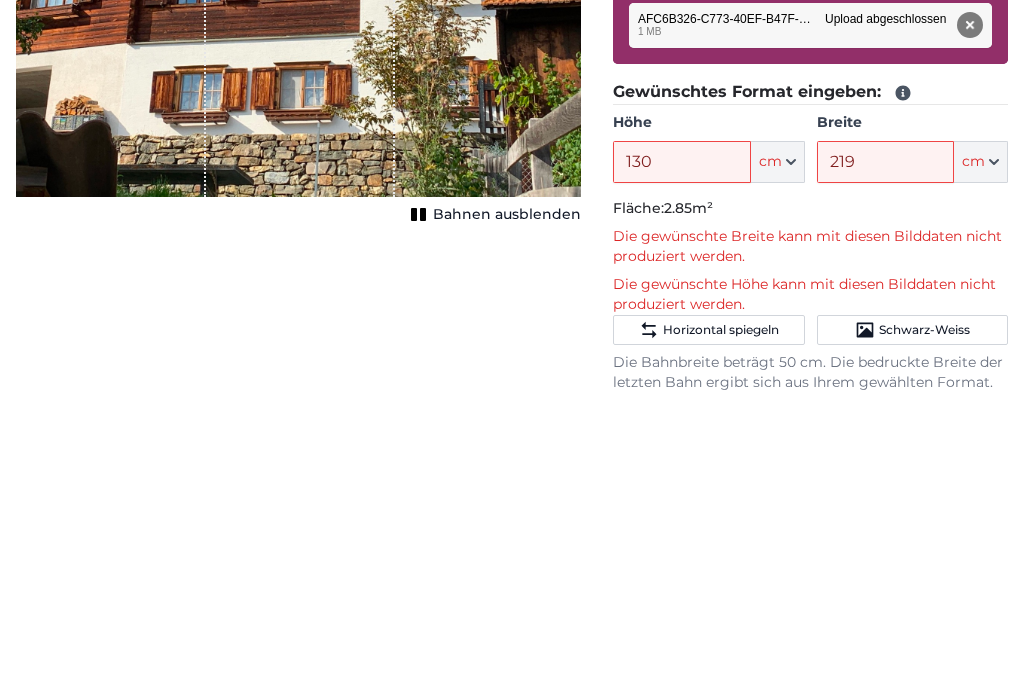 click on "Die gewünschte Breite kann mit diesen Bilddaten nicht produziert werden." 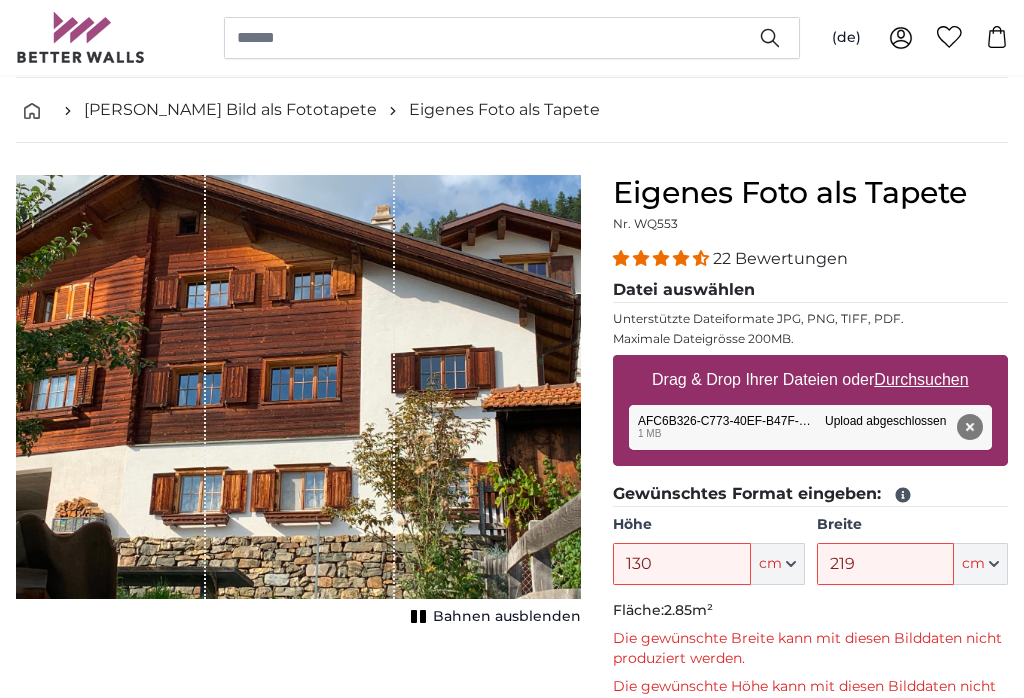 scroll, scrollTop: 88, scrollLeft: 0, axis: vertical 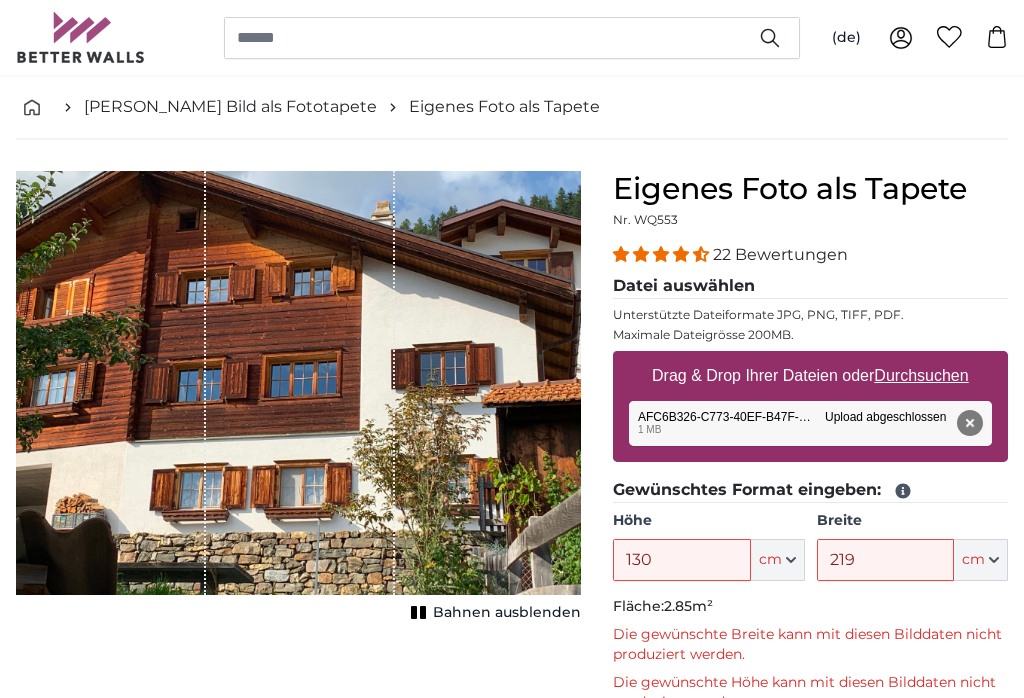click on "Durchsuchen" at bounding box center (922, 376) 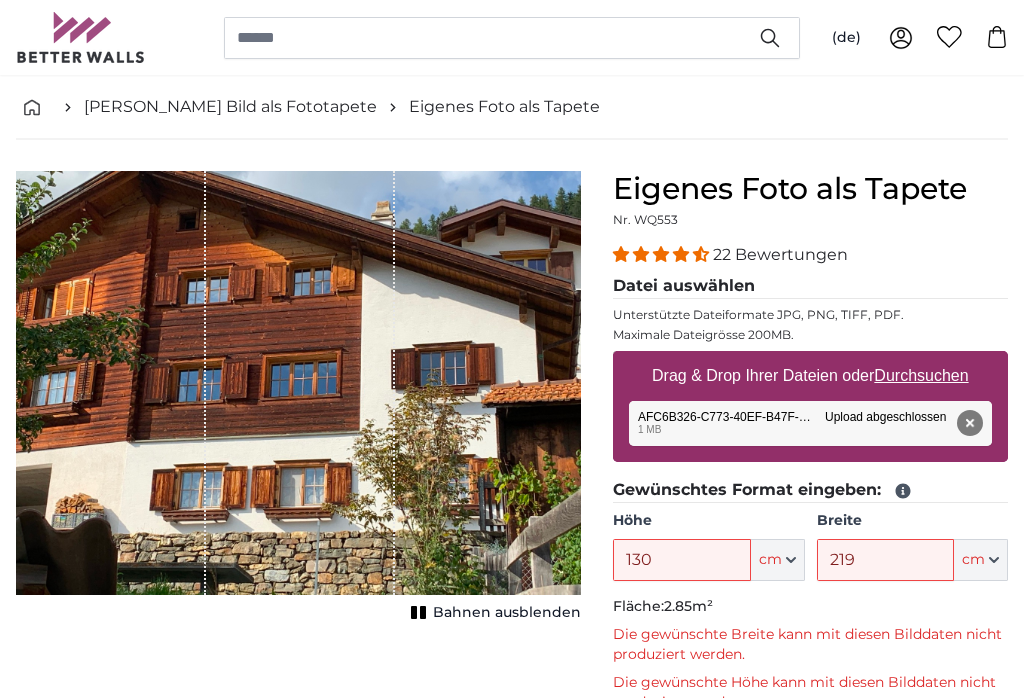 type on "**********" 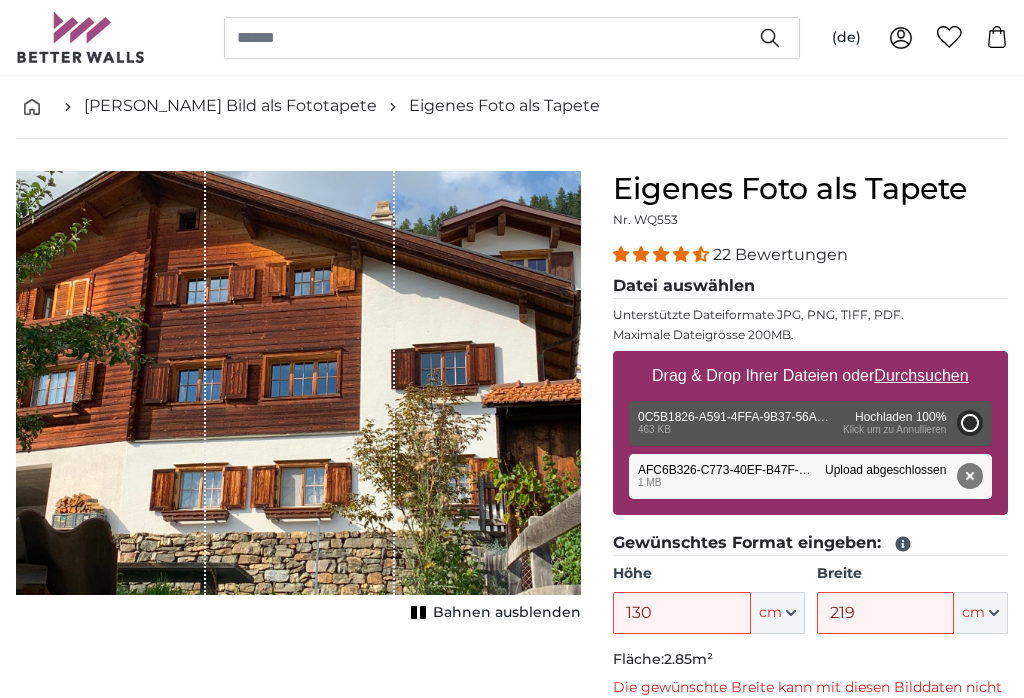 type on "171.7" 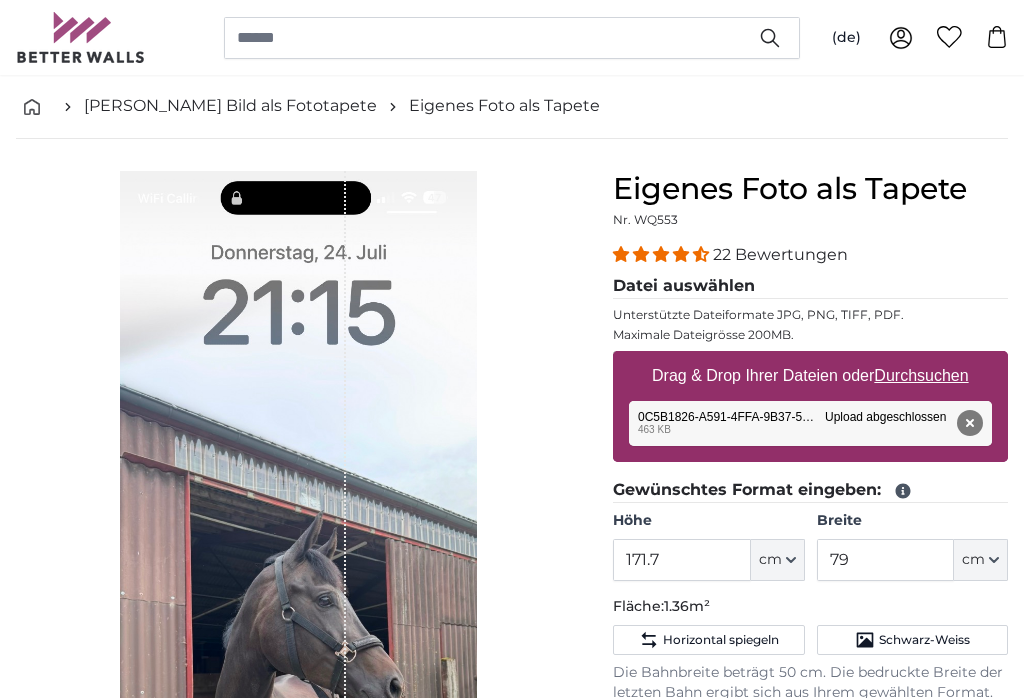 click on "Durchsuchen" at bounding box center [922, 375] 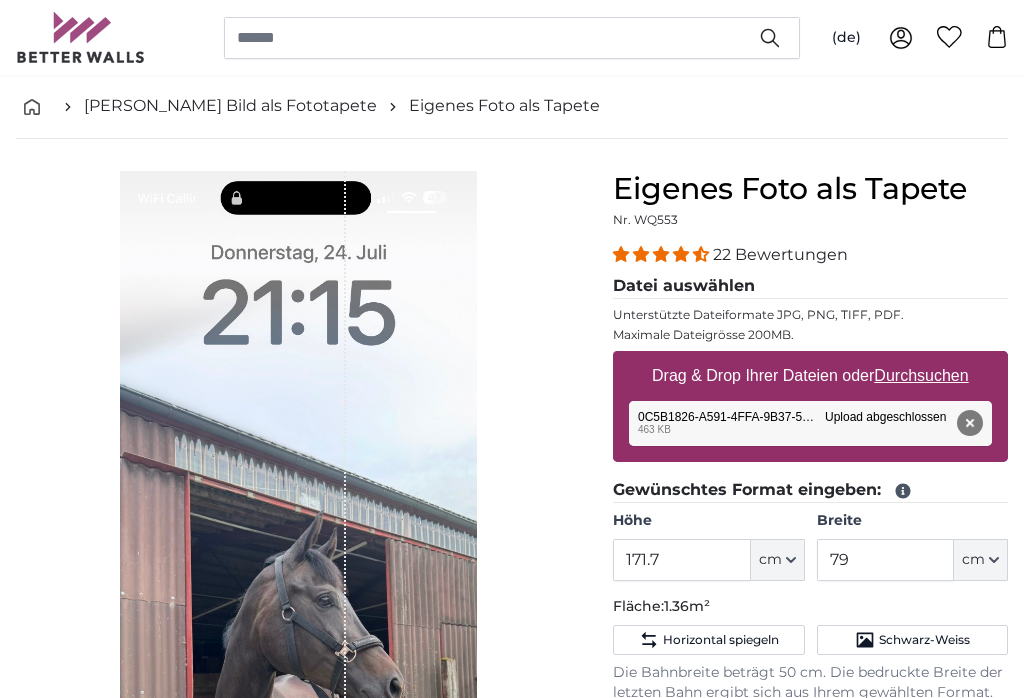 type on "**********" 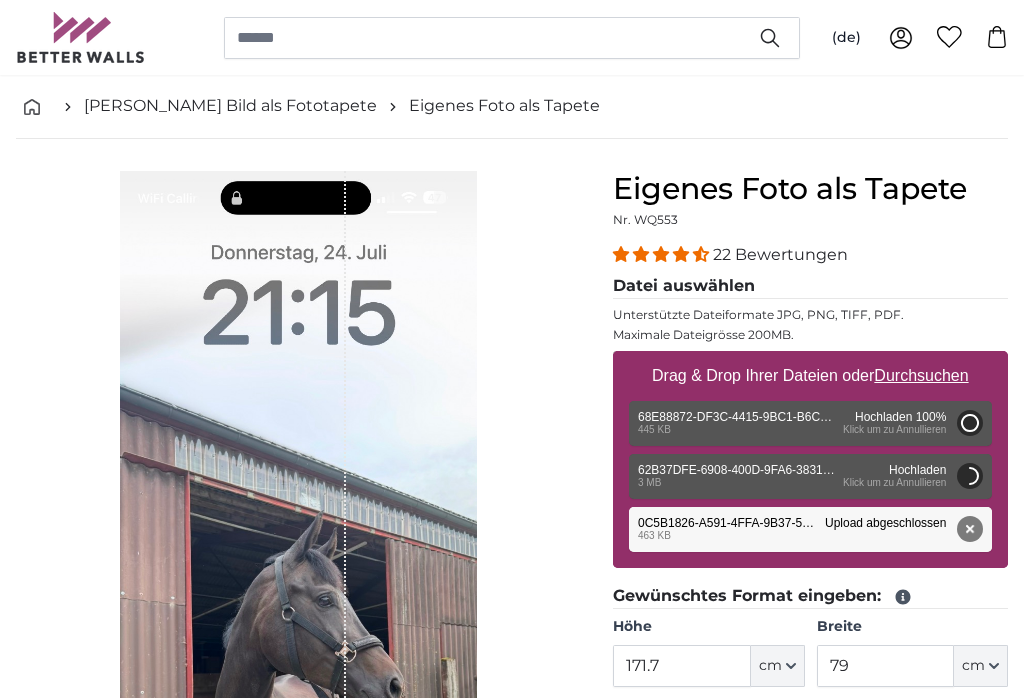 type on "171.7" 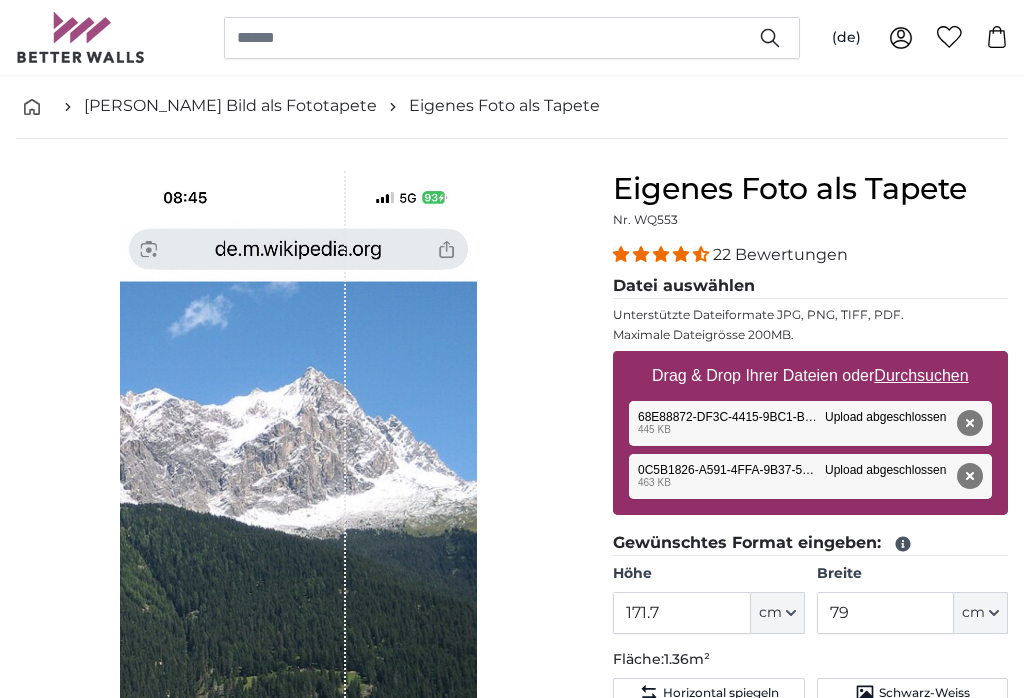 click on "Entfernen" at bounding box center (970, 476) 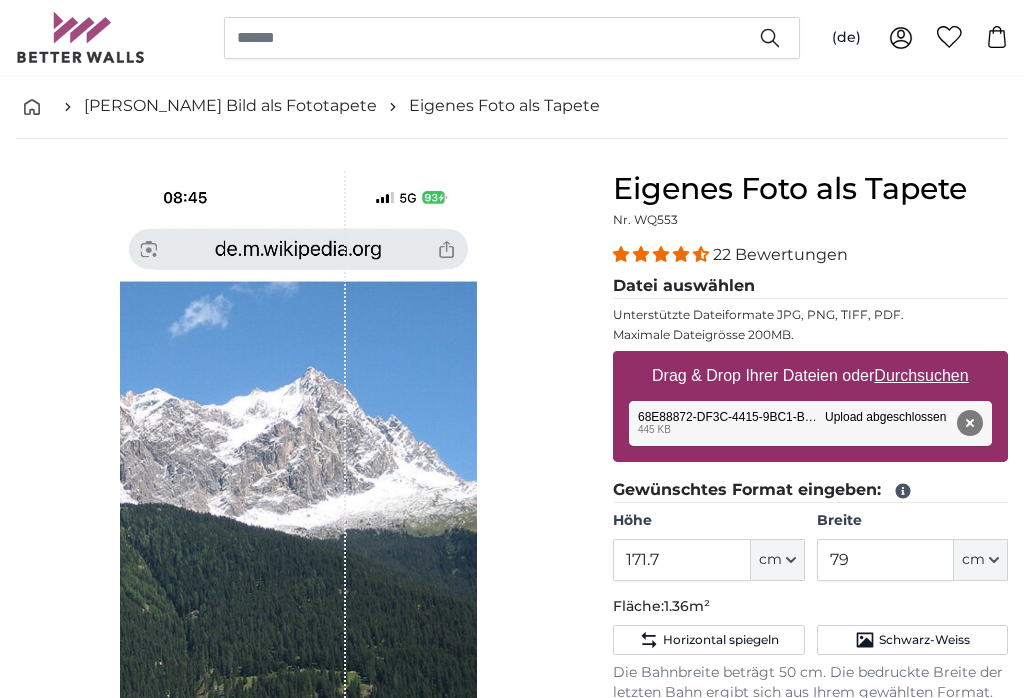 click on "Entfernen" at bounding box center (970, 423) 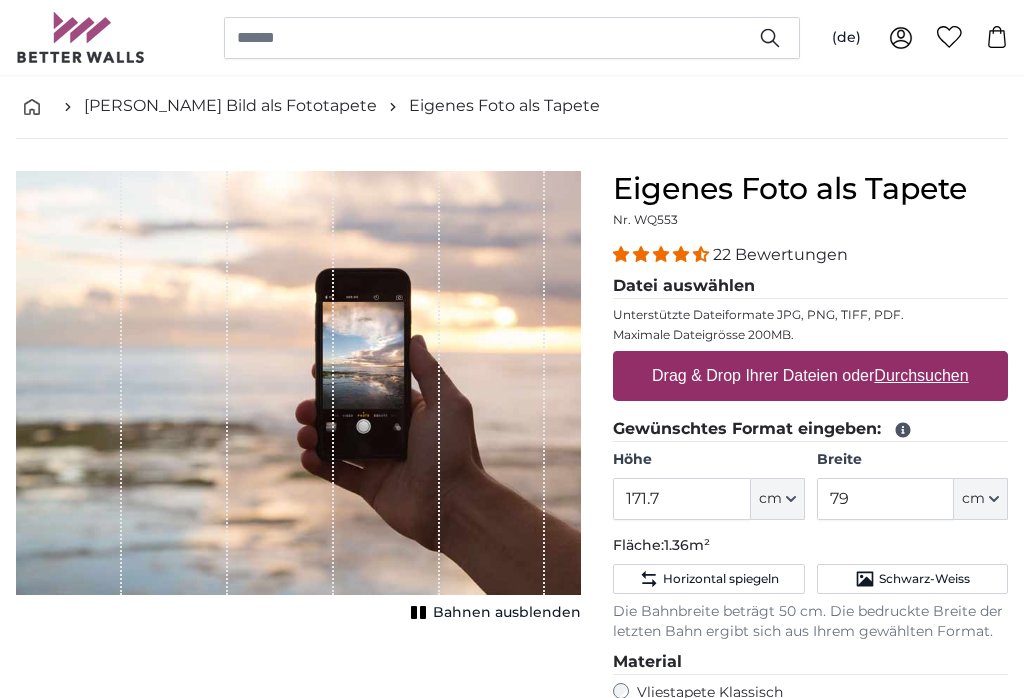 click on "Durchsuchen" at bounding box center [922, 375] 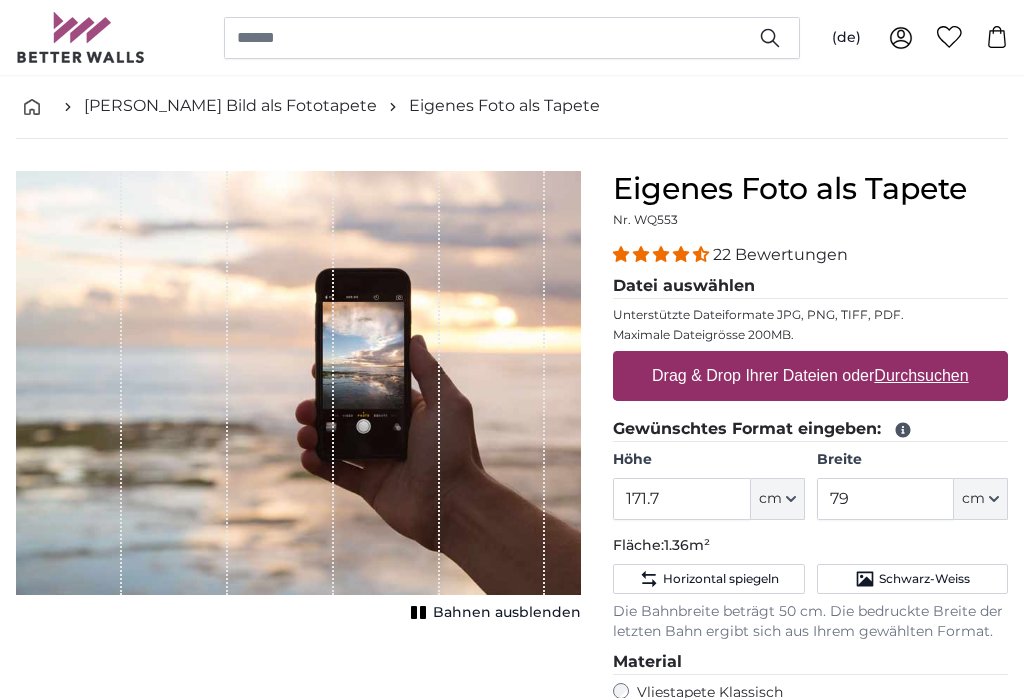 type on "**********" 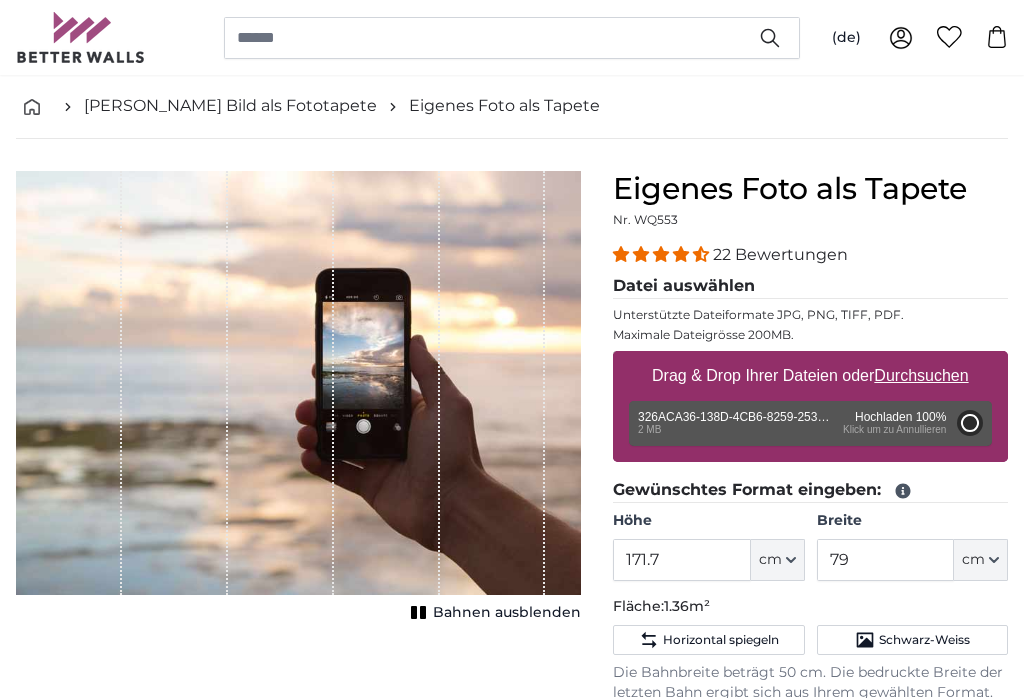 type on "200" 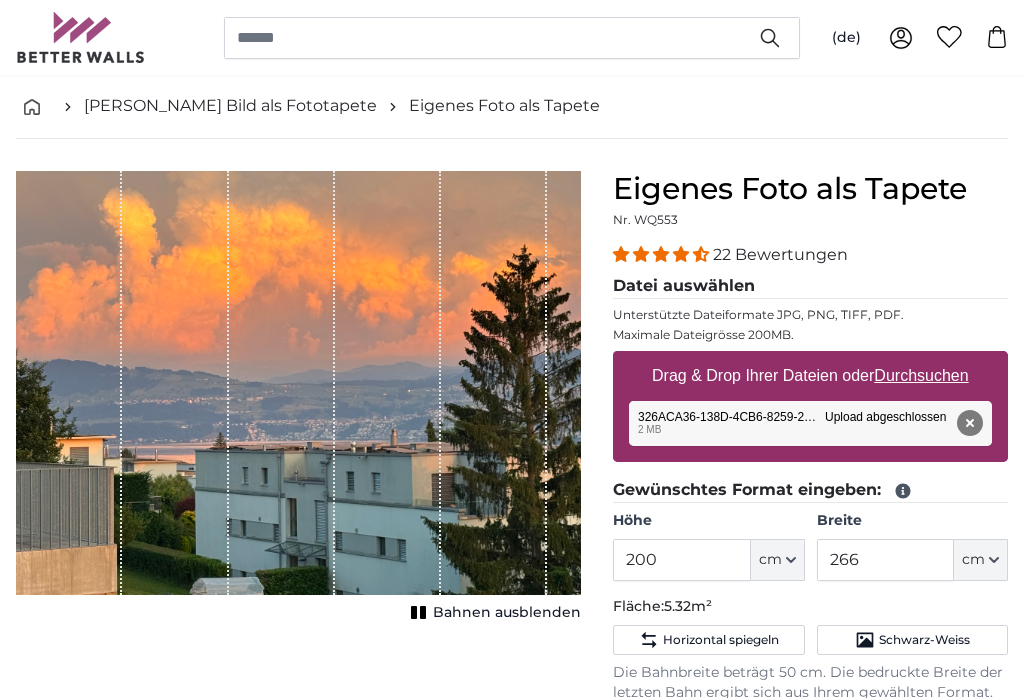 click 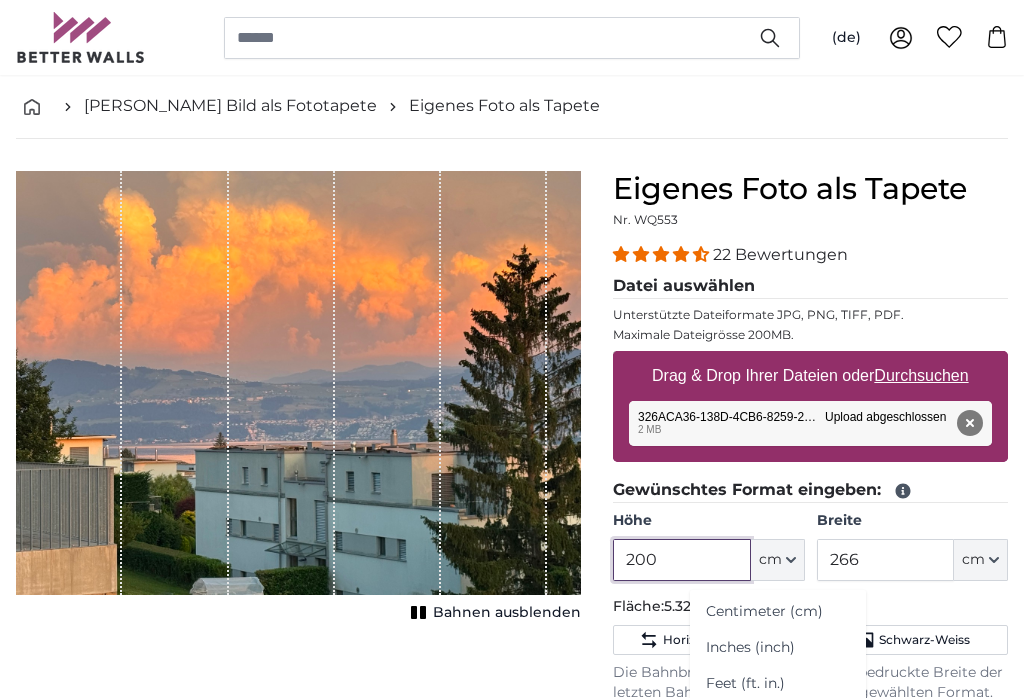 click on "200" at bounding box center (681, 560) 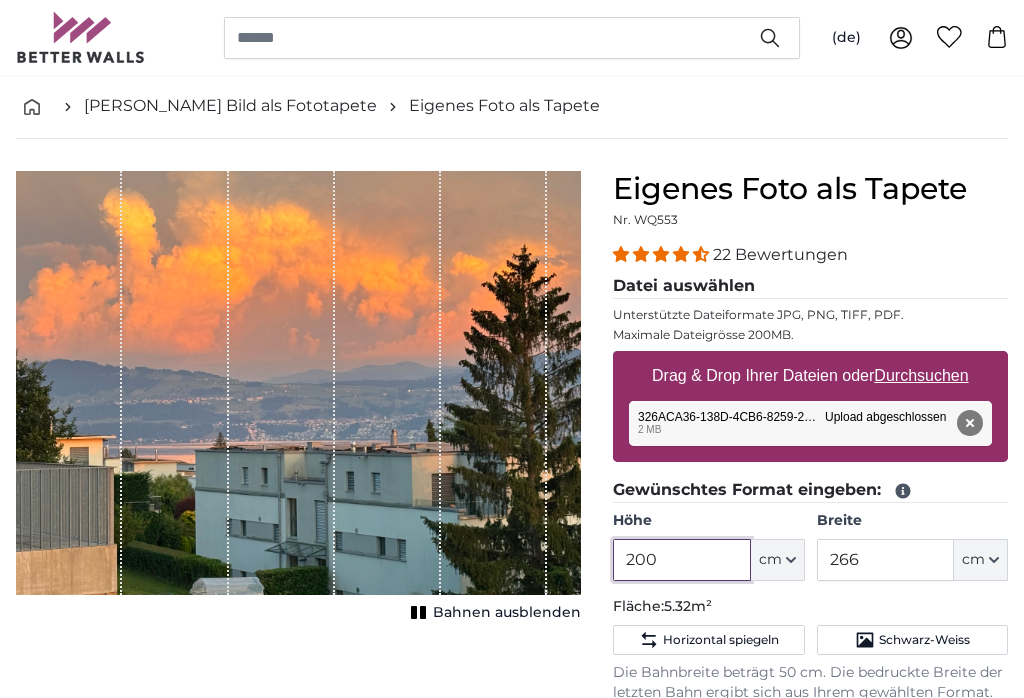scroll, scrollTop: 88, scrollLeft: 0, axis: vertical 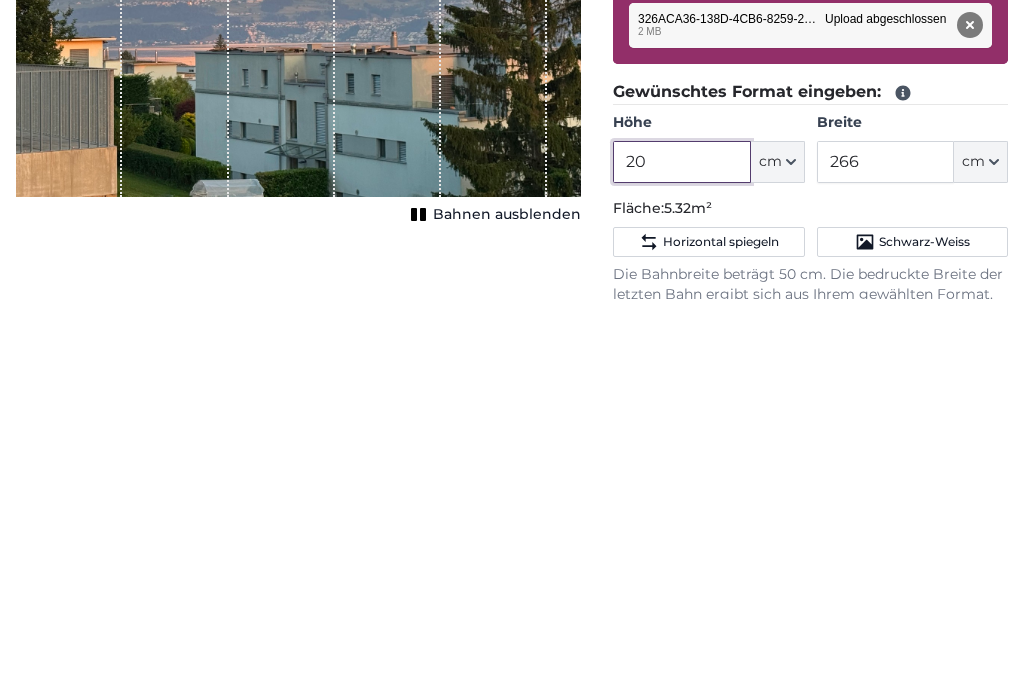 type on "2" 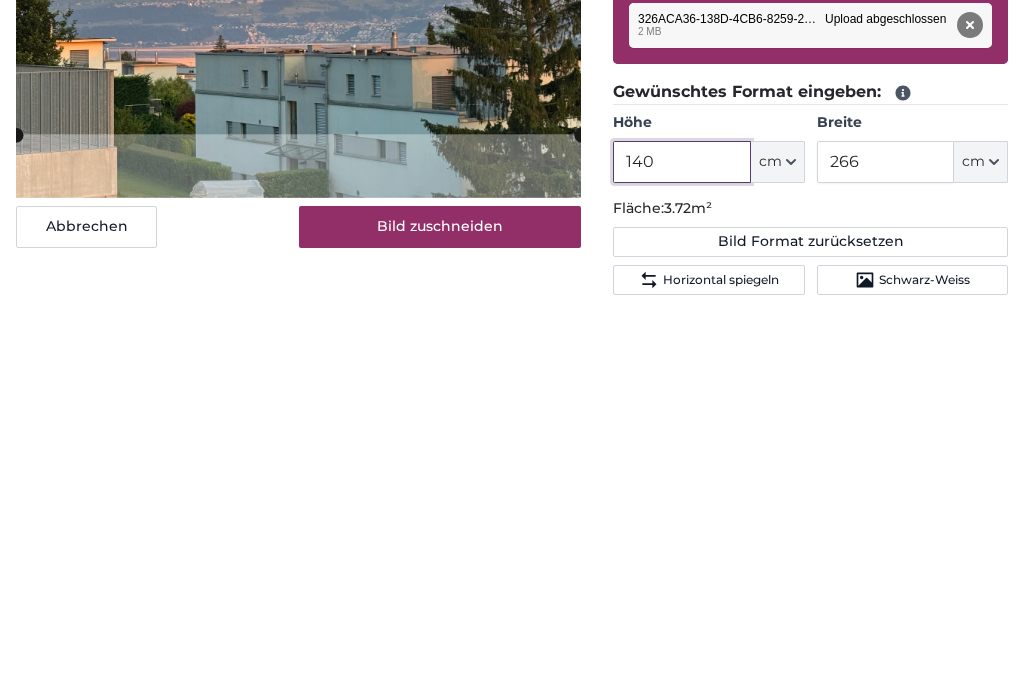 type on "140" 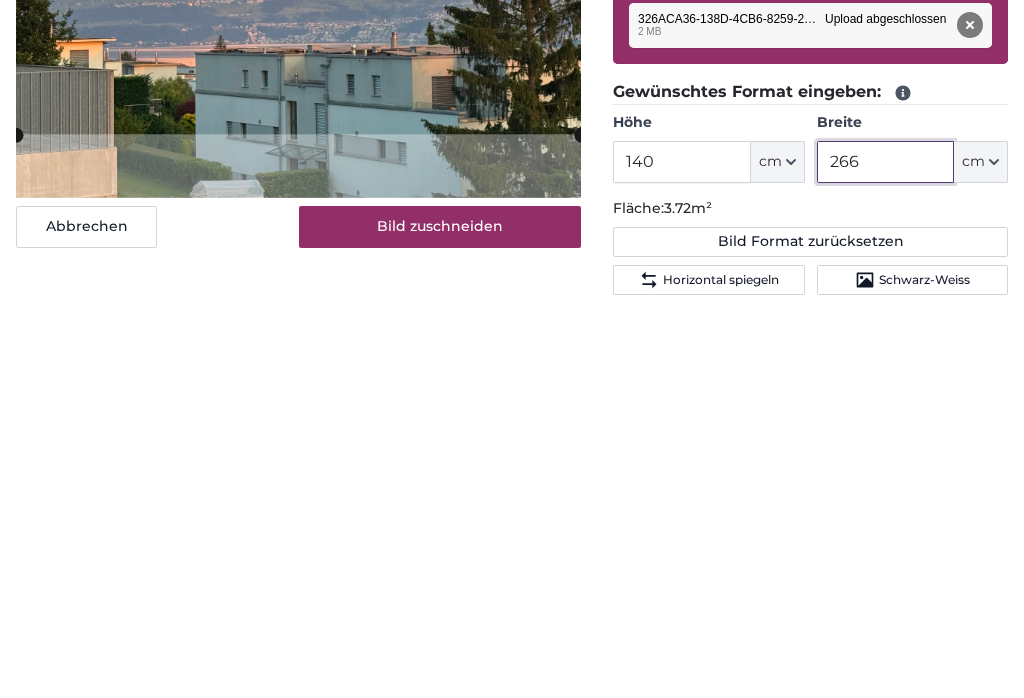 click on "266" at bounding box center [885, 561] 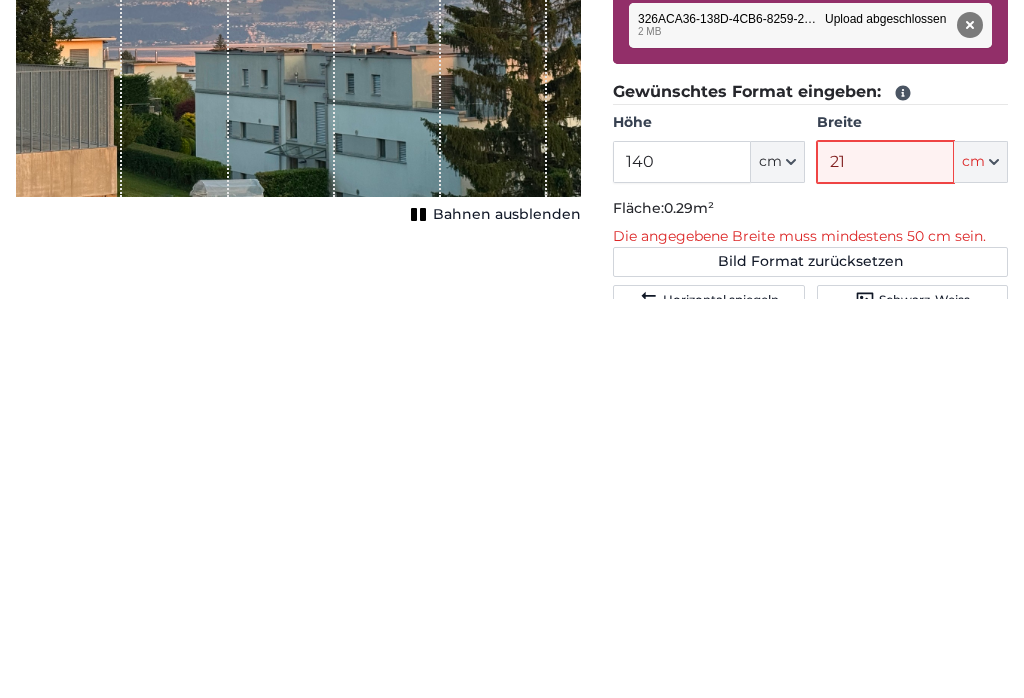 type on "219" 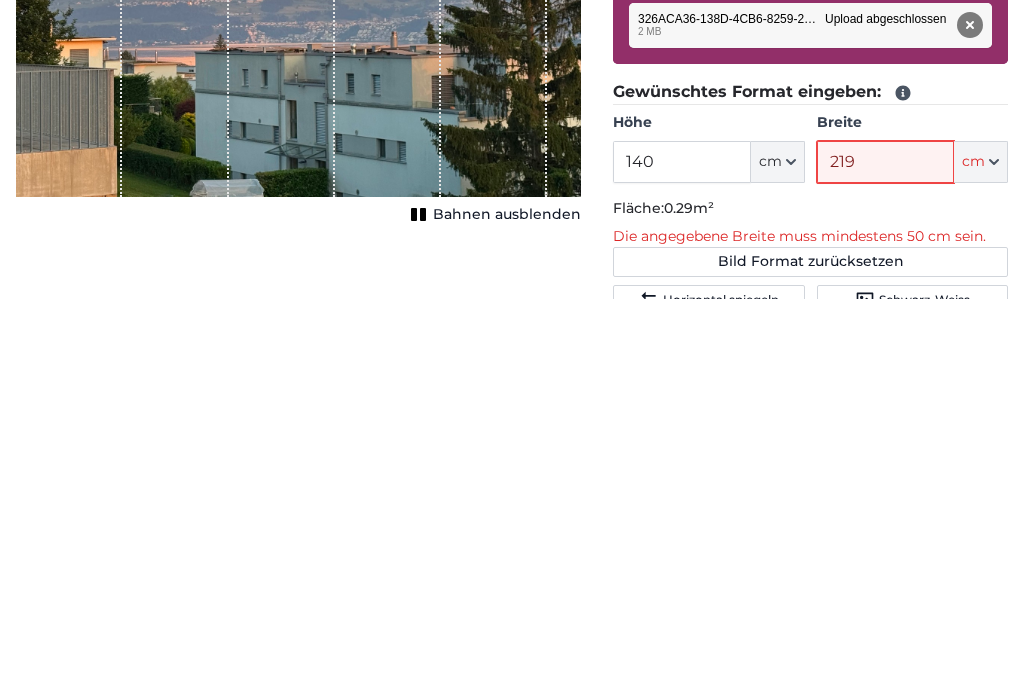 type 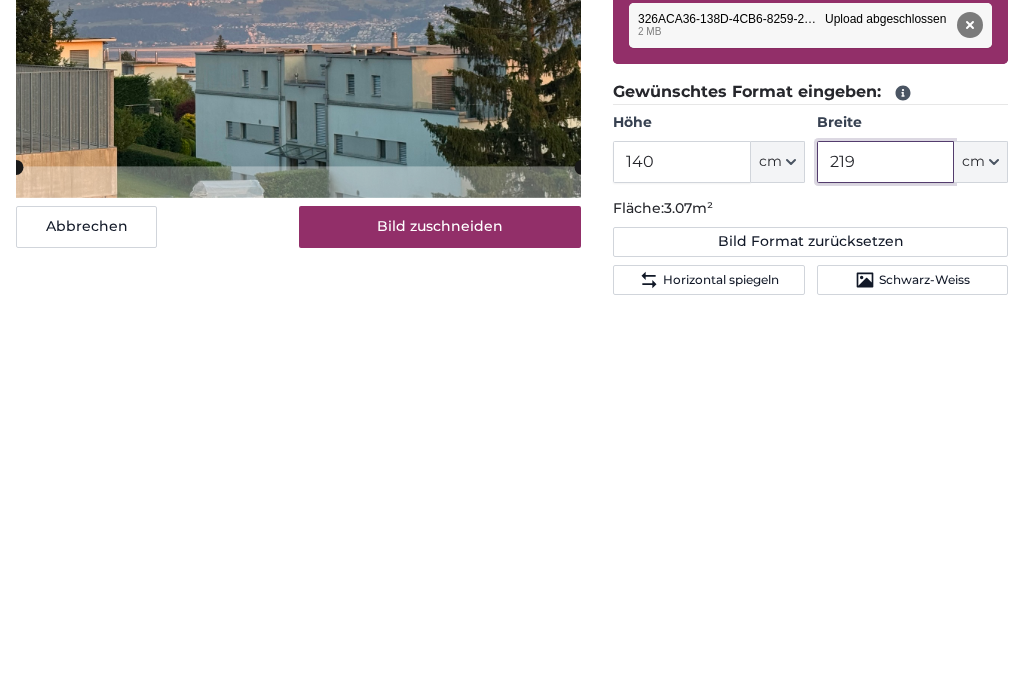 type on "219" 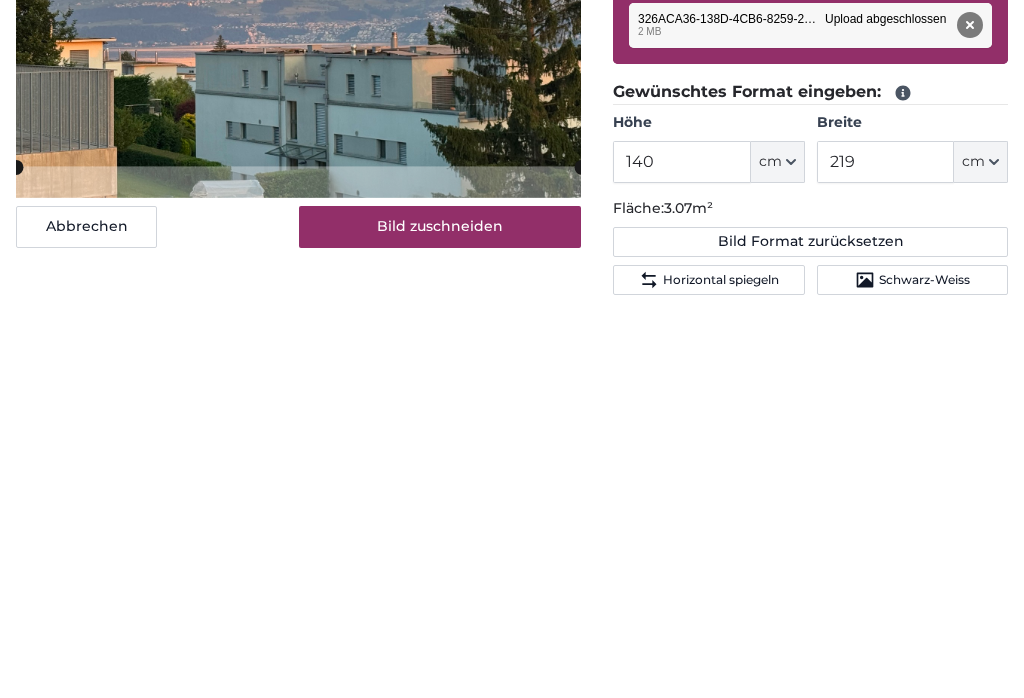 click on "Abbrechen
Bild zuschneiden
Bahnen ausblenden" at bounding box center [298, 691] 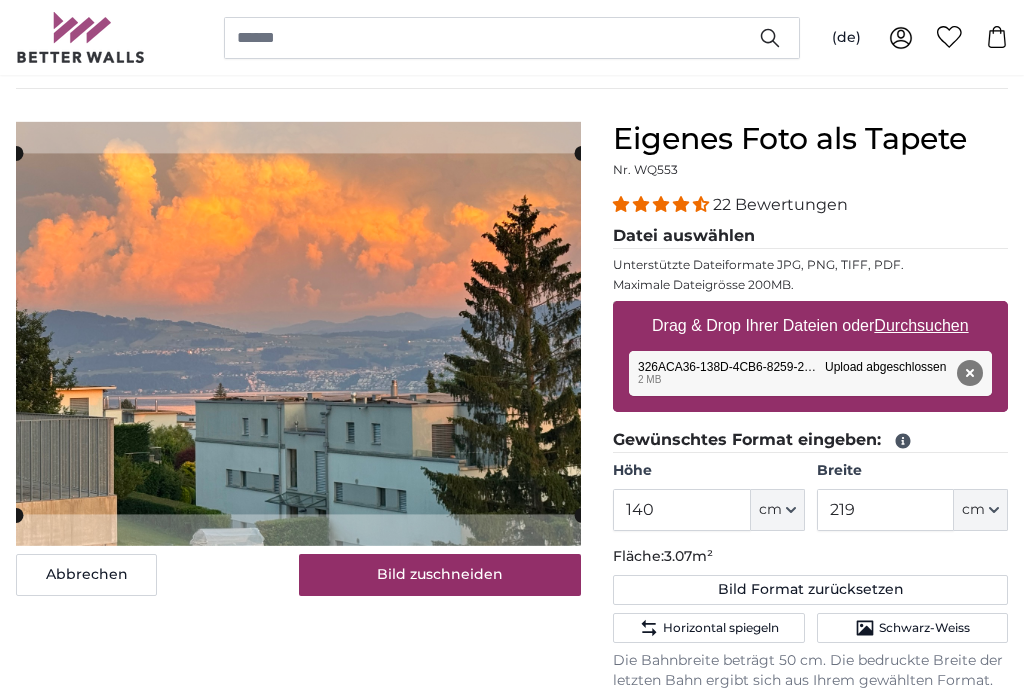 scroll, scrollTop: 138, scrollLeft: 0, axis: vertical 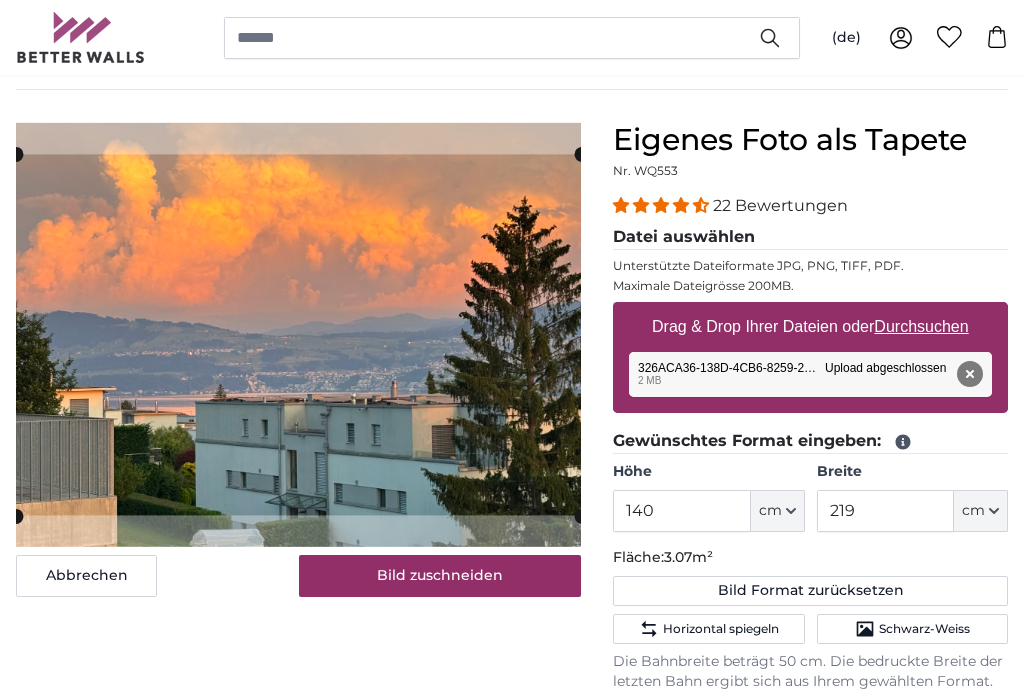 click on "Entfernen" at bounding box center (970, 374) 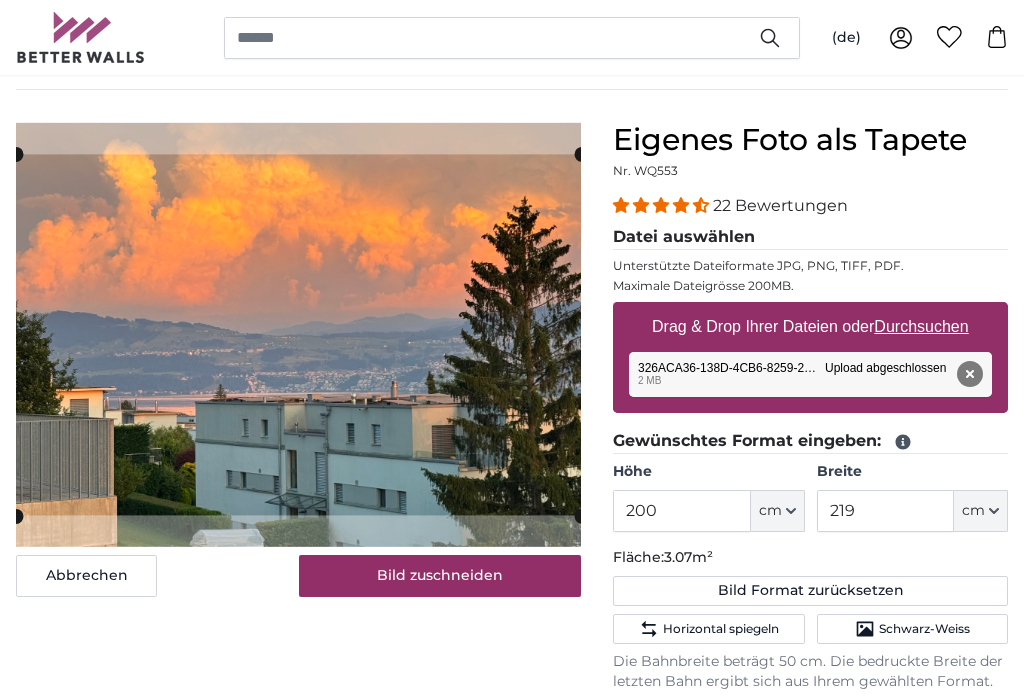 type on "266" 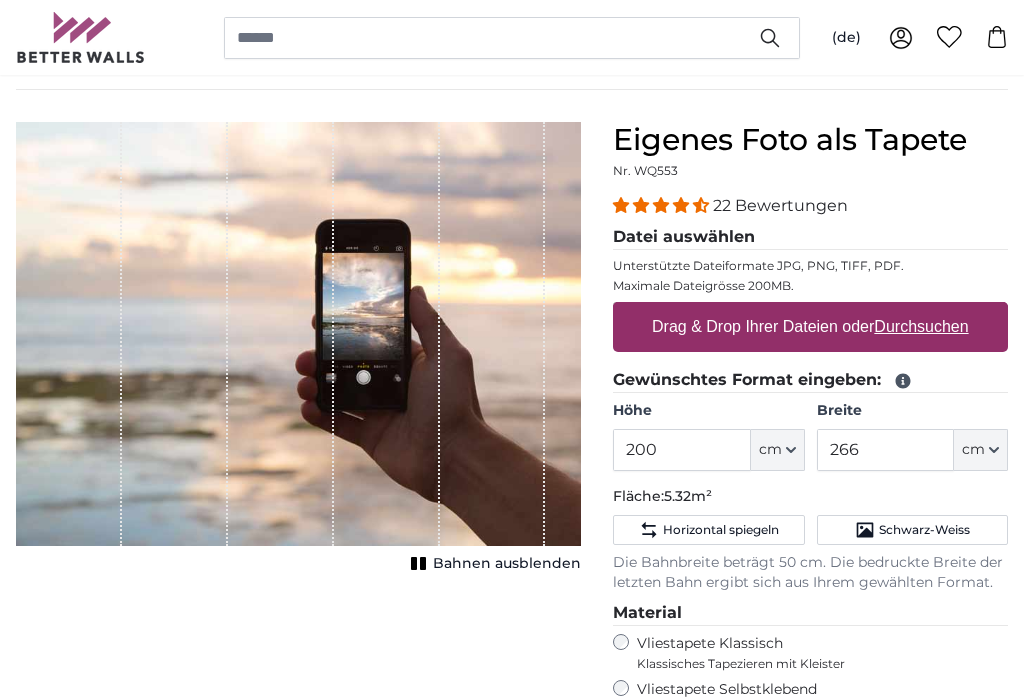 click on "Durchsuchen" at bounding box center [922, 326] 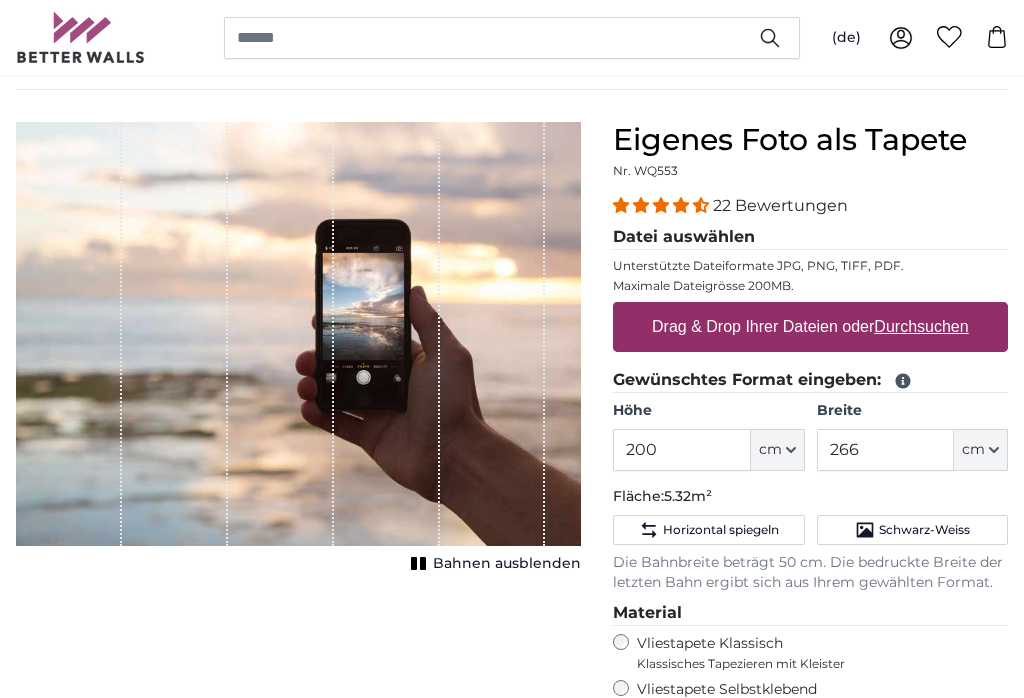 click on "Durchsuchen" at bounding box center (922, 326) 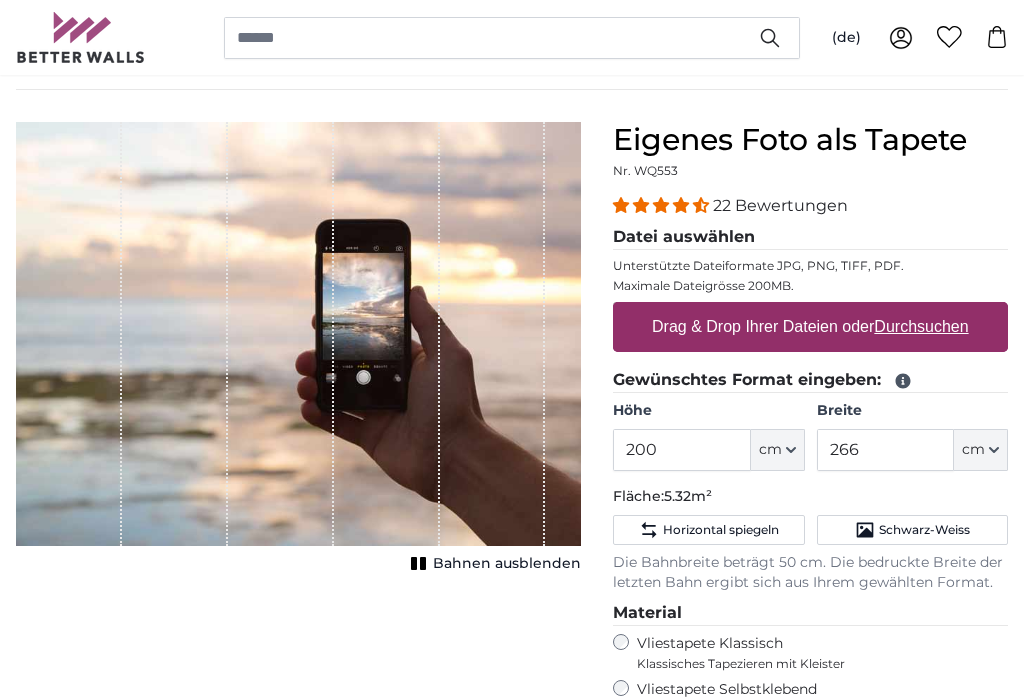 type on "**********" 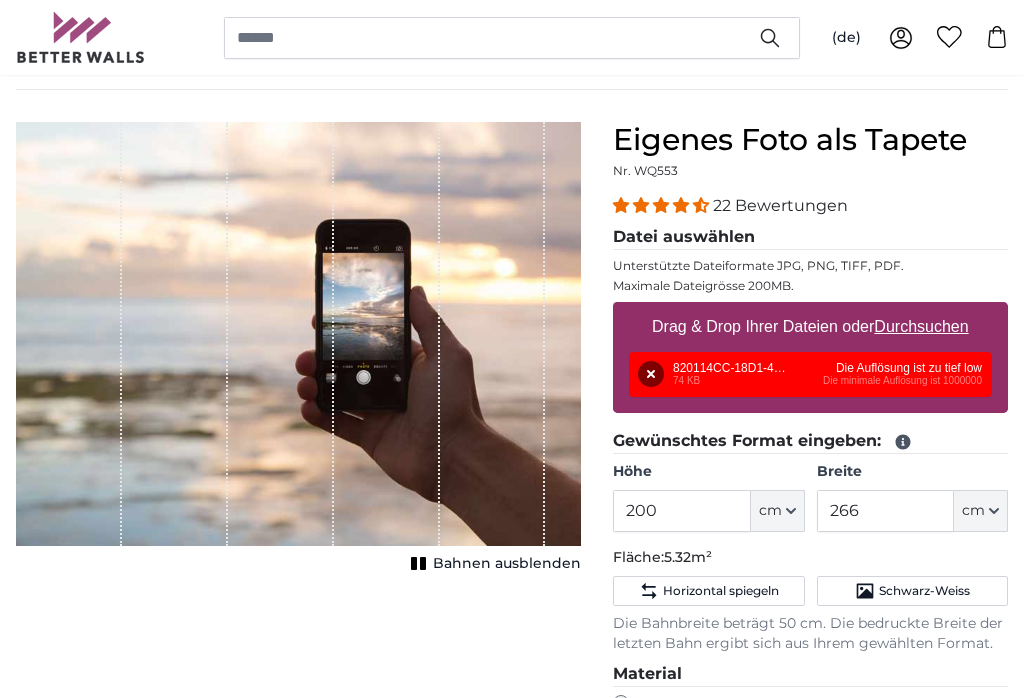 click on "Entfernen" at bounding box center [651, 374] 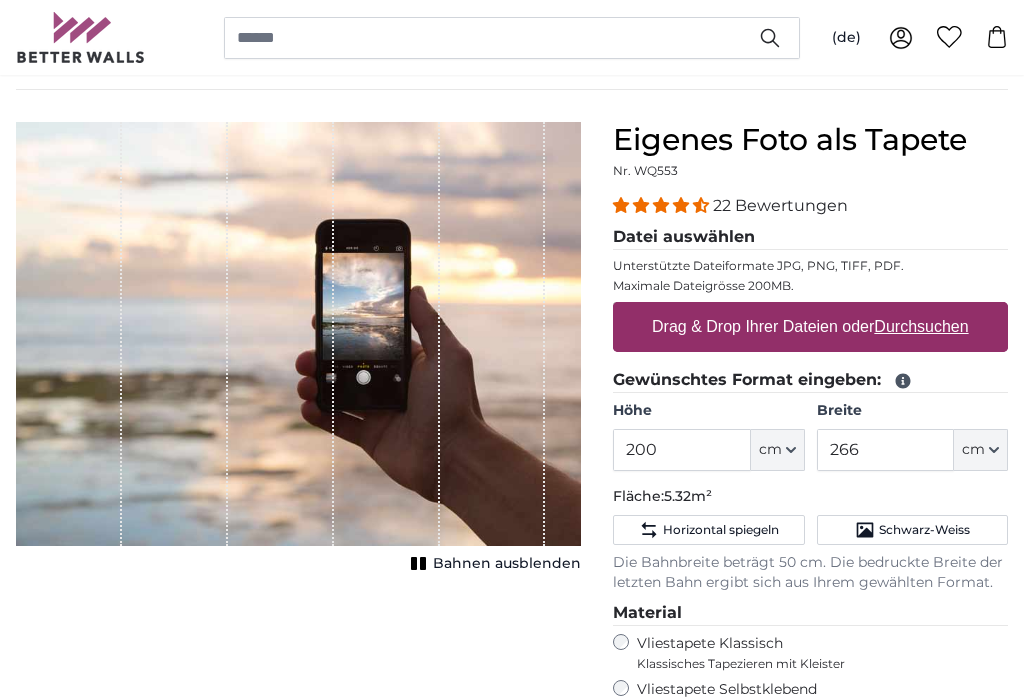click on "Durchsuchen" at bounding box center (922, 326) 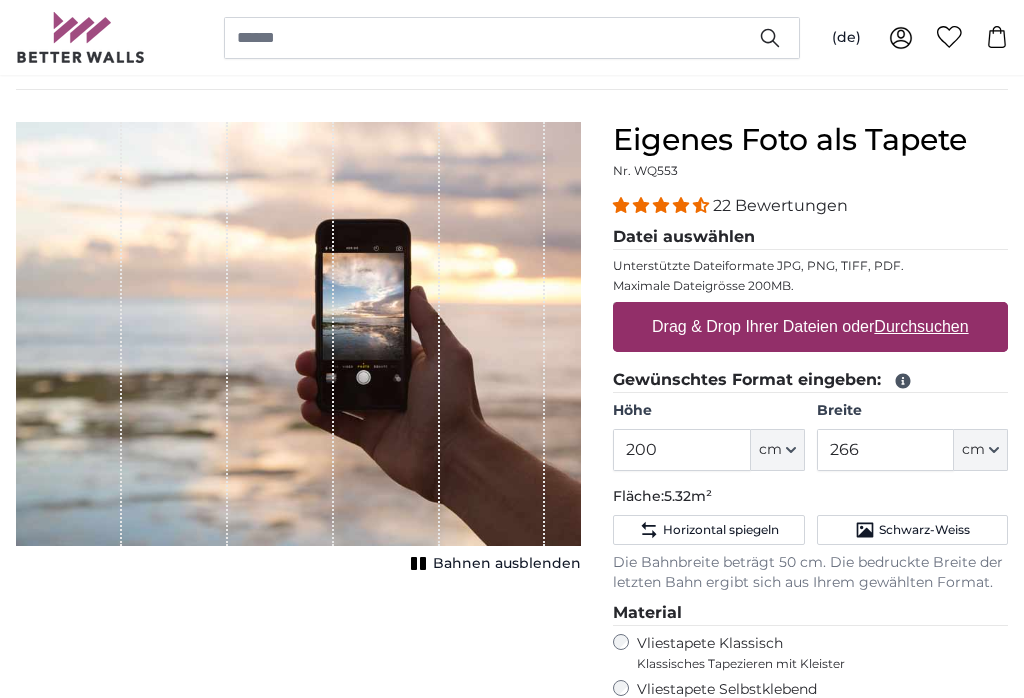 type on "**********" 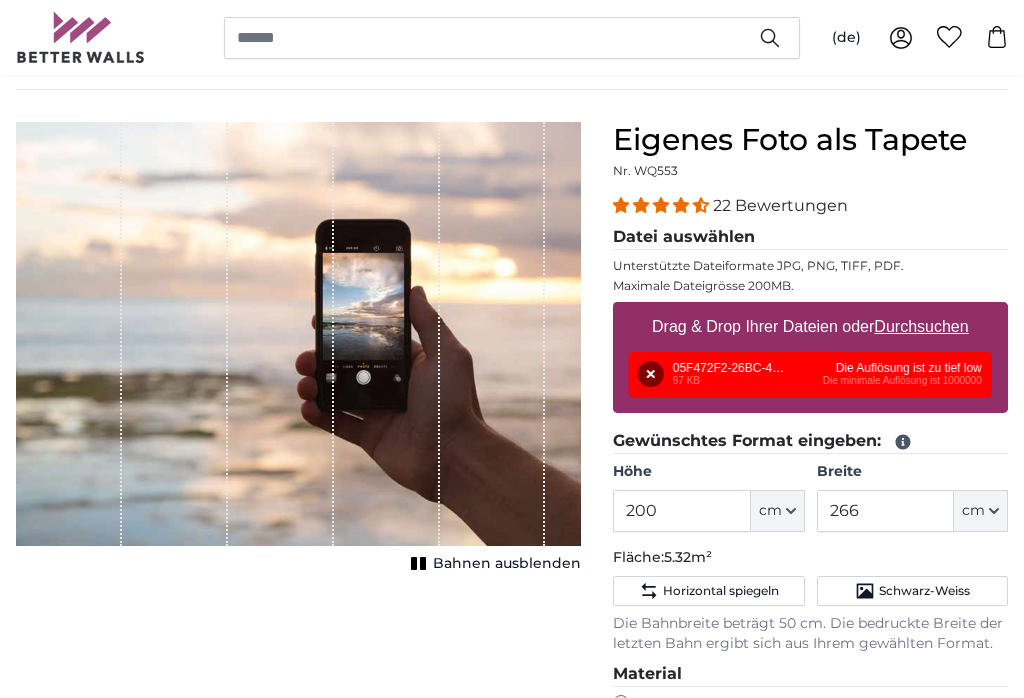 click on "Entfernen" at bounding box center [651, 374] 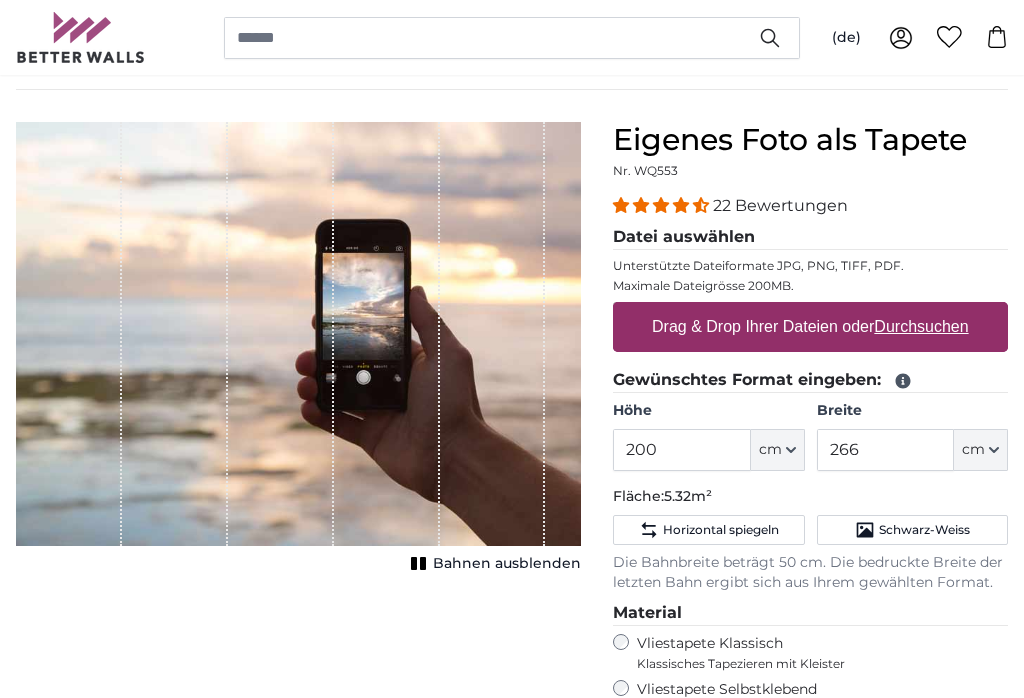 click on "Durchsuchen" at bounding box center [922, 326] 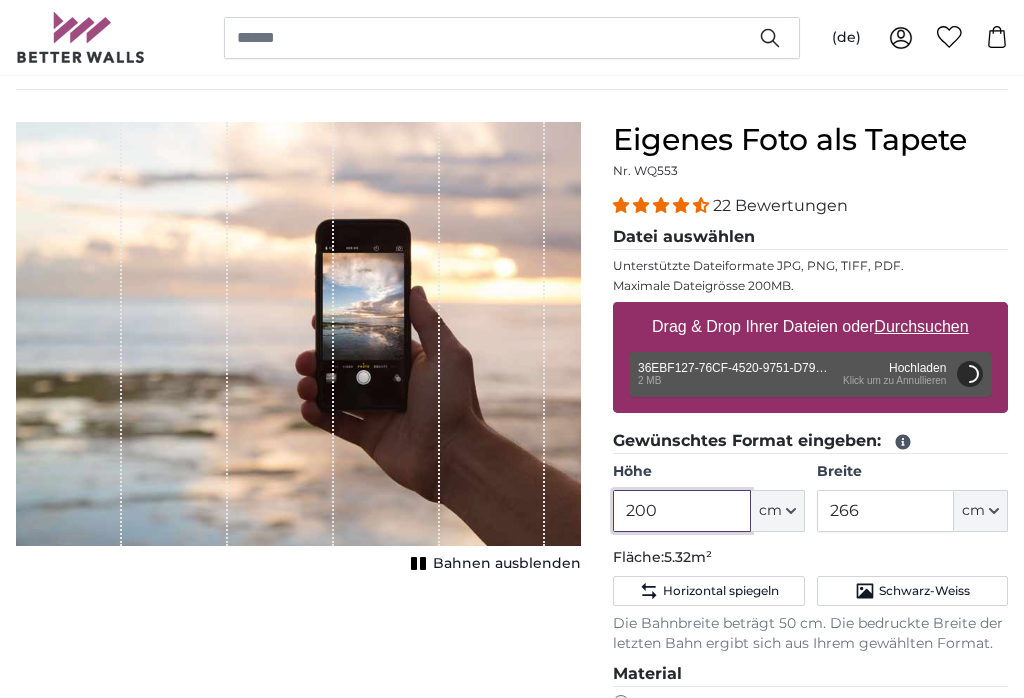 click on "200" at bounding box center [681, 511] 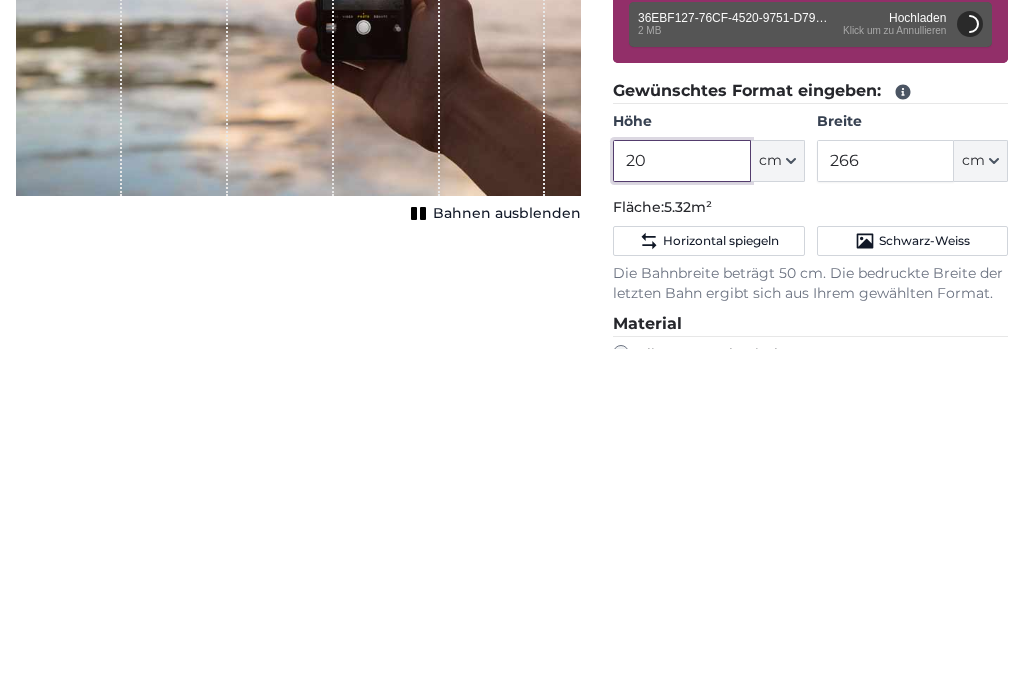 type on "2" 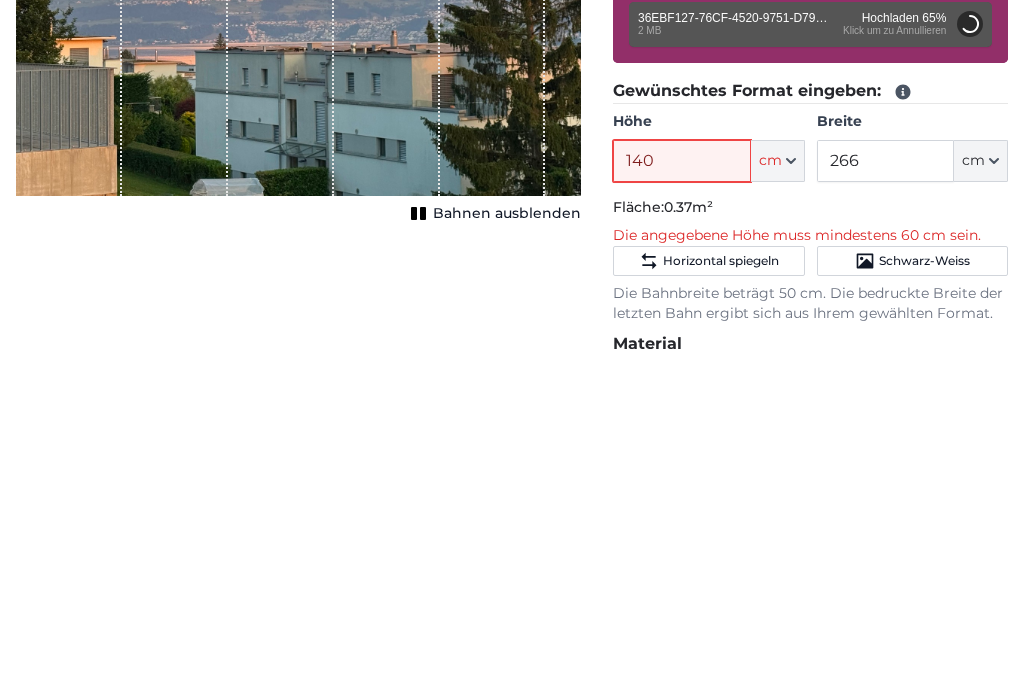 type on "140" 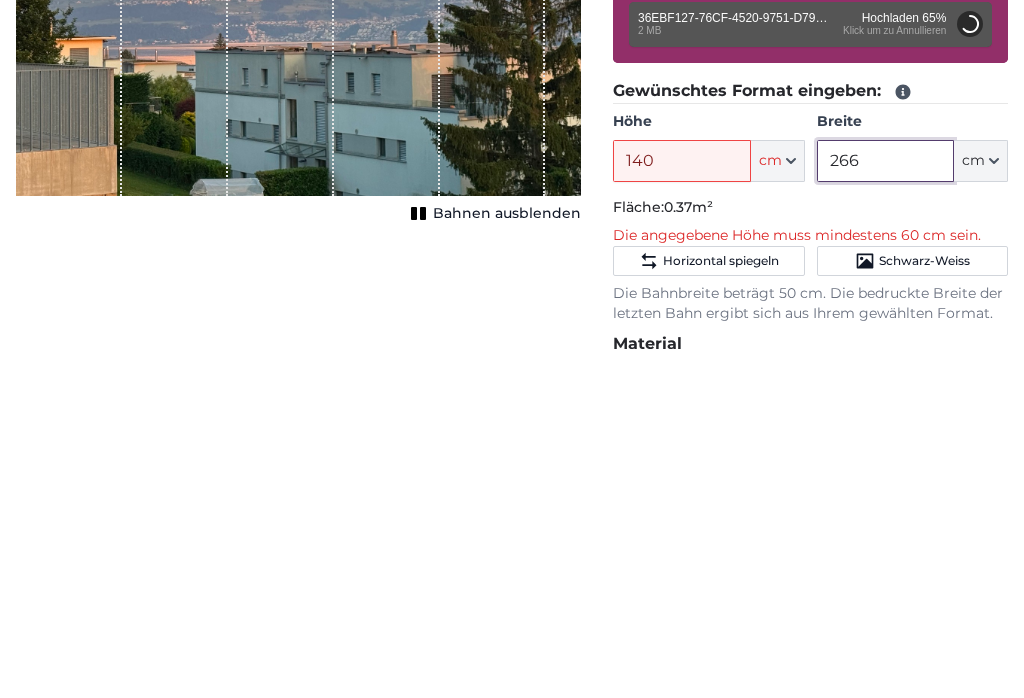click on "266" at bounding box center (885, 511) 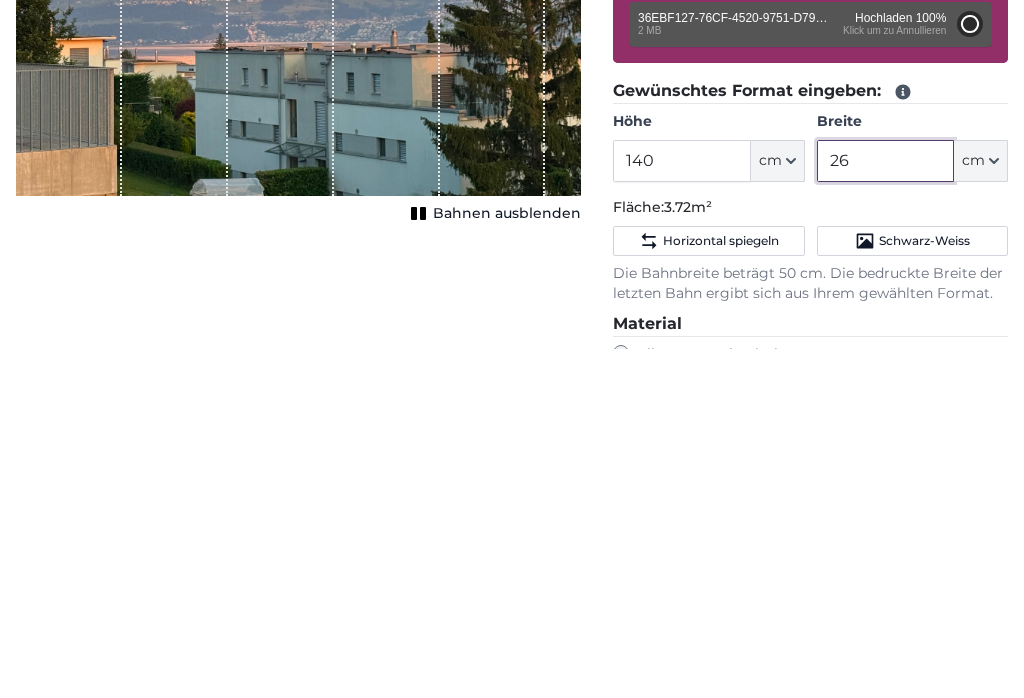type on "2" 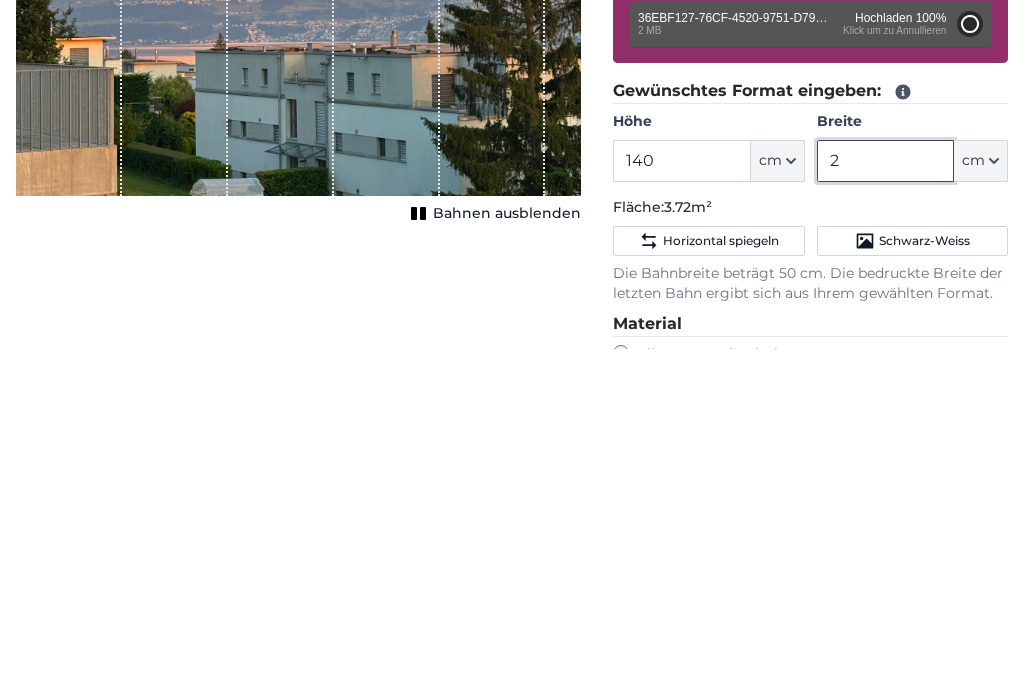 type on "112" 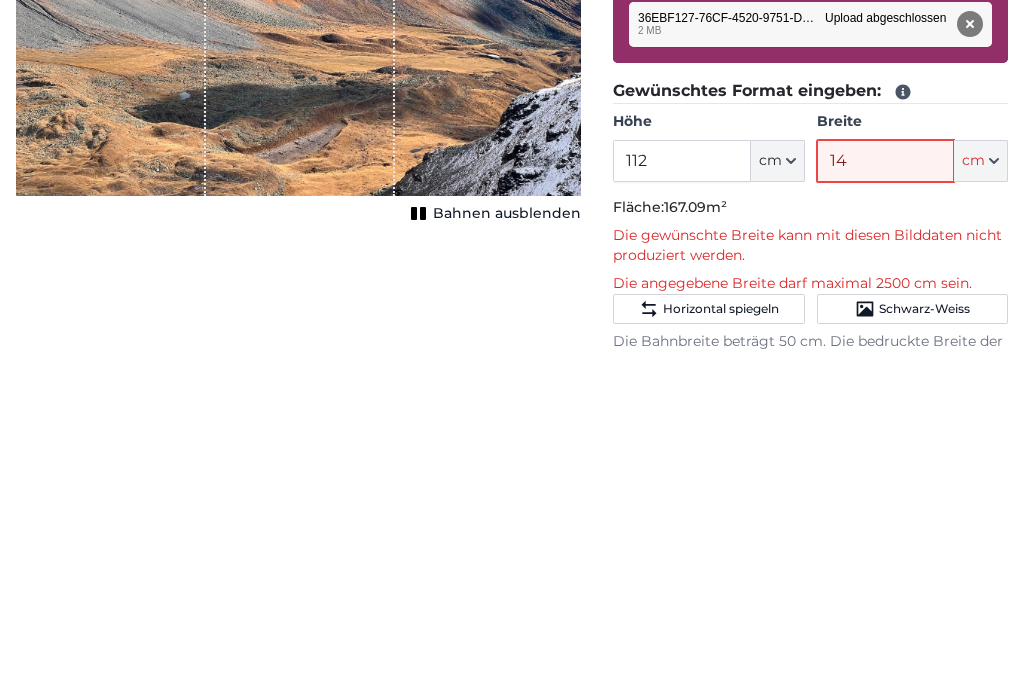 type on "1" 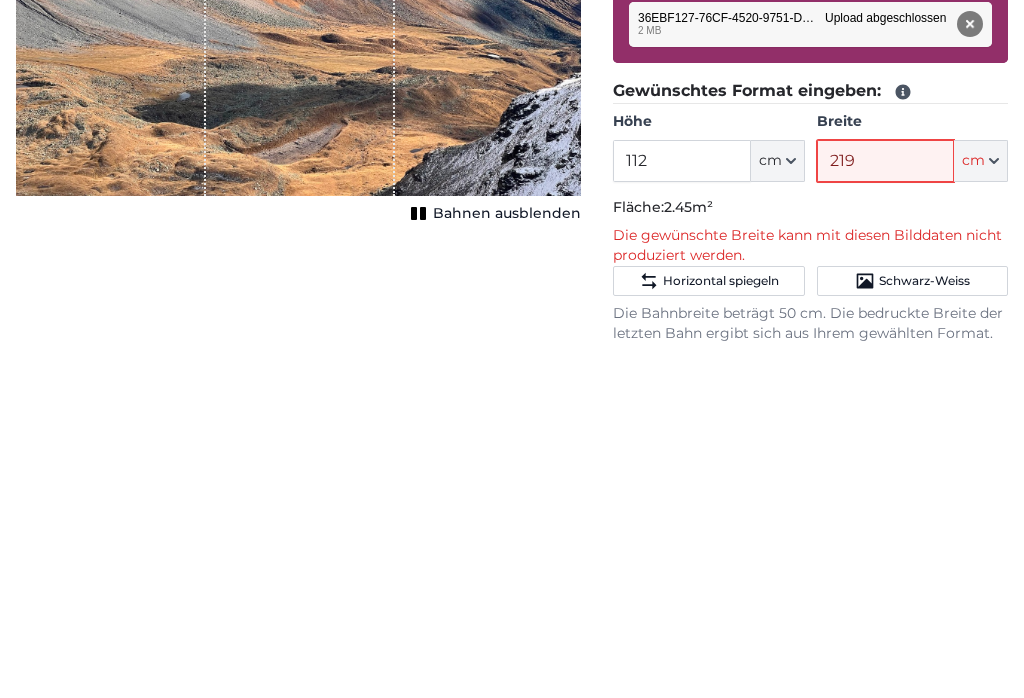 scroll, scrollTop: 0, scrollLeft: 0, axis: both 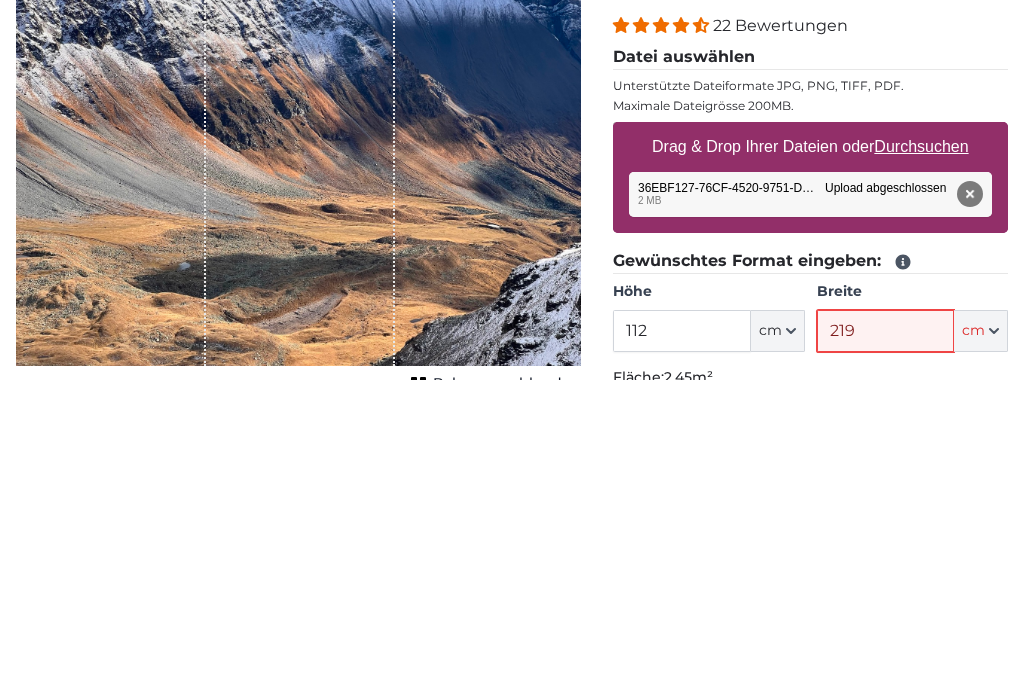 type on "219" 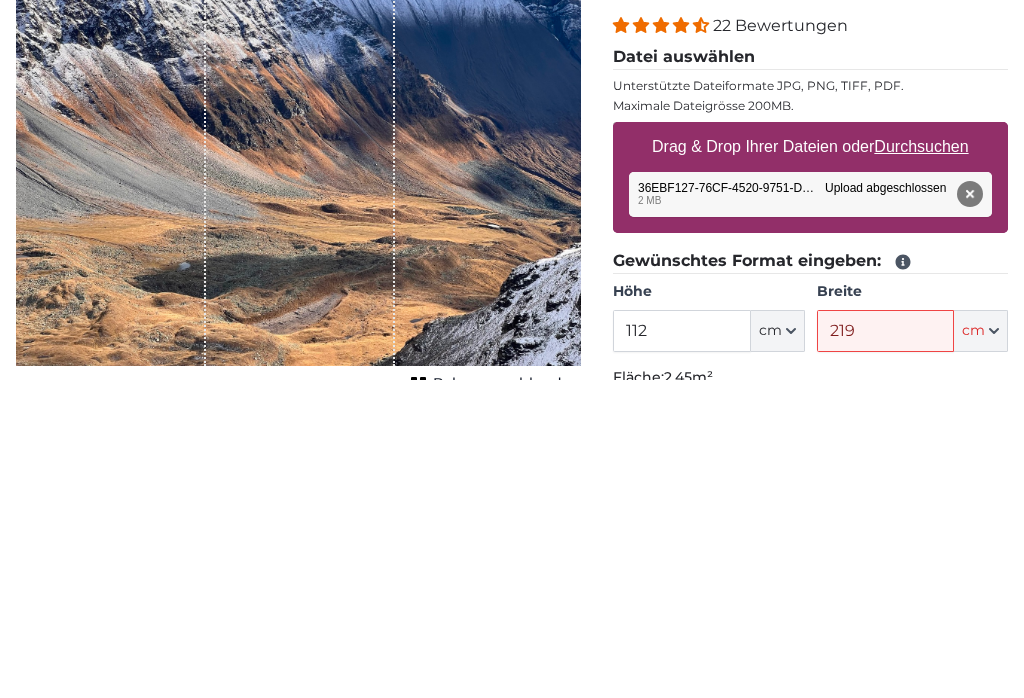click on "Entfernen" at bounding box center [970, 512] 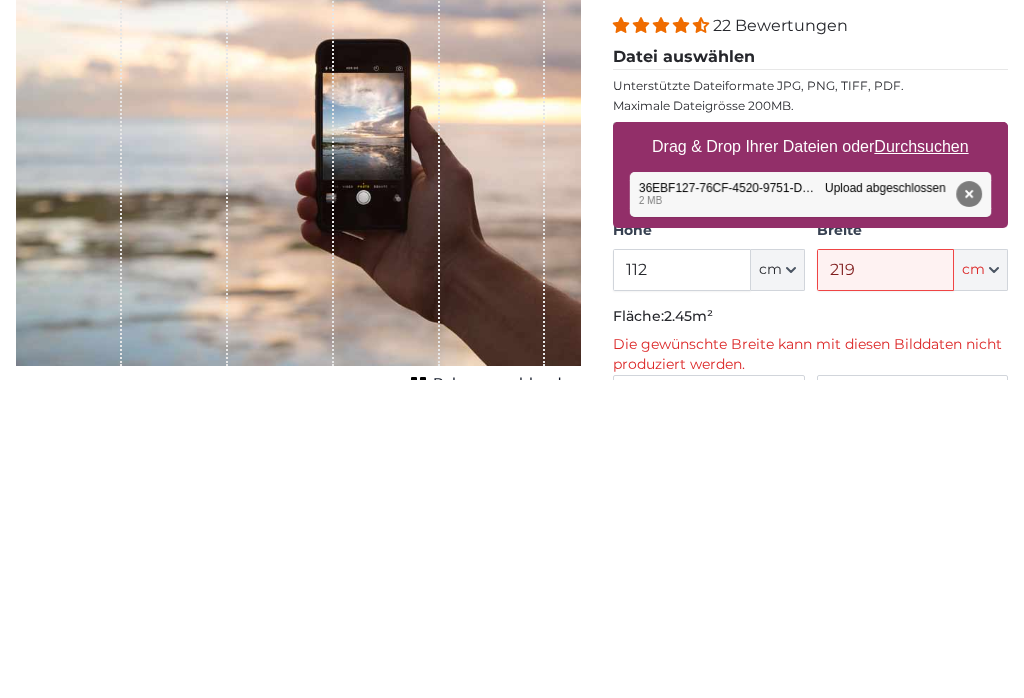scroll, scrollTop: 318, scrollLeft: 0, axis: vertical 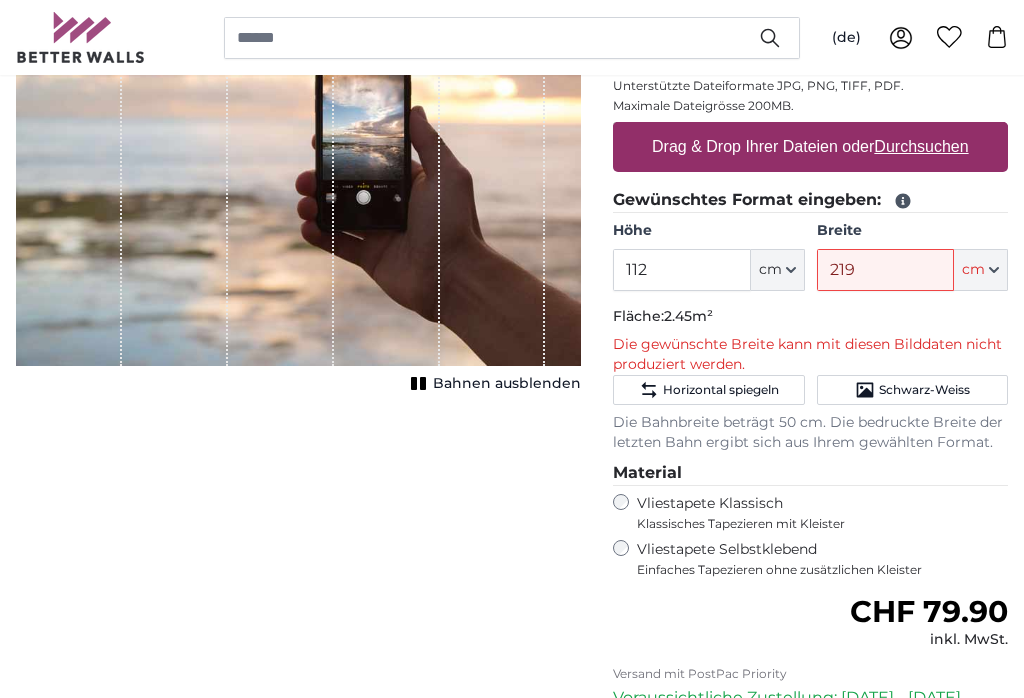 click on "Durchsuchen" at bounding box center [922, 146] 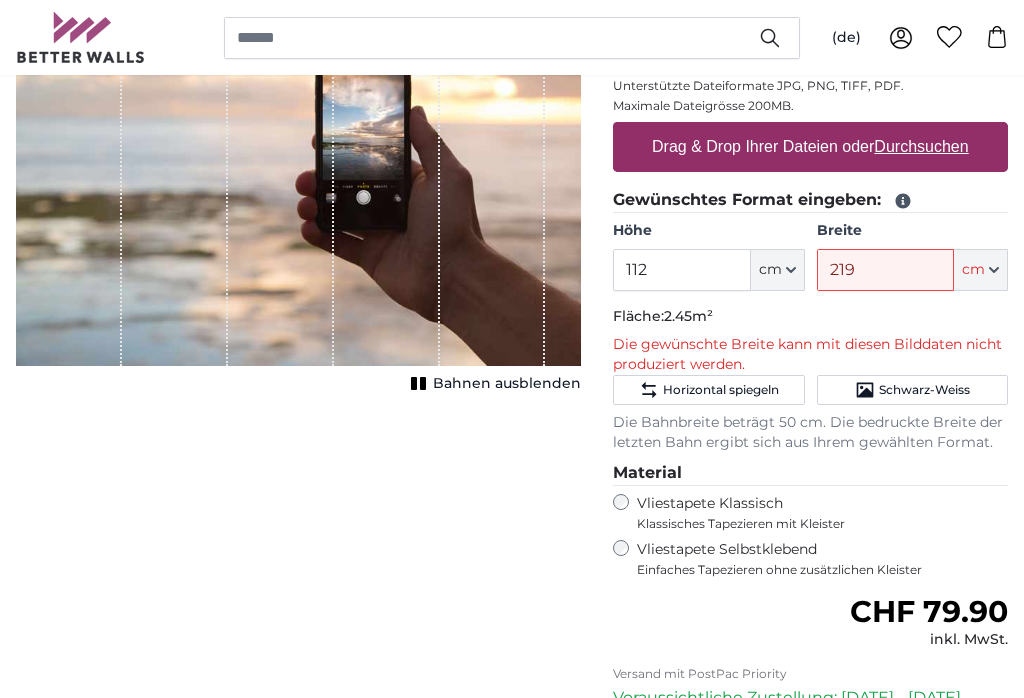 click on "Durchsuchen" at bounding box center [922, 146] 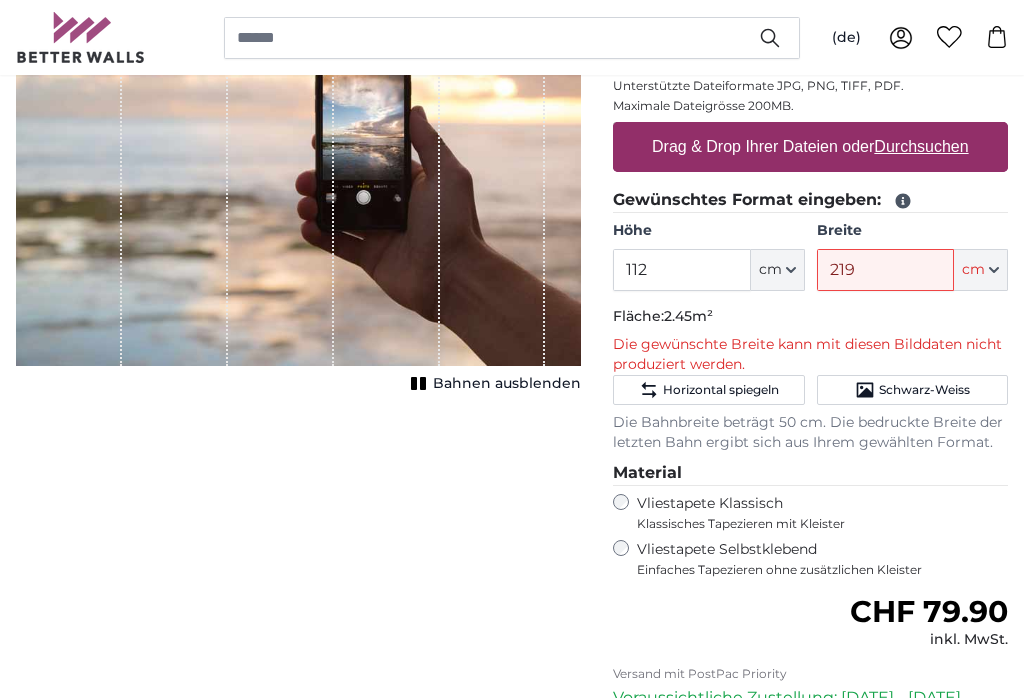 type on "**********" 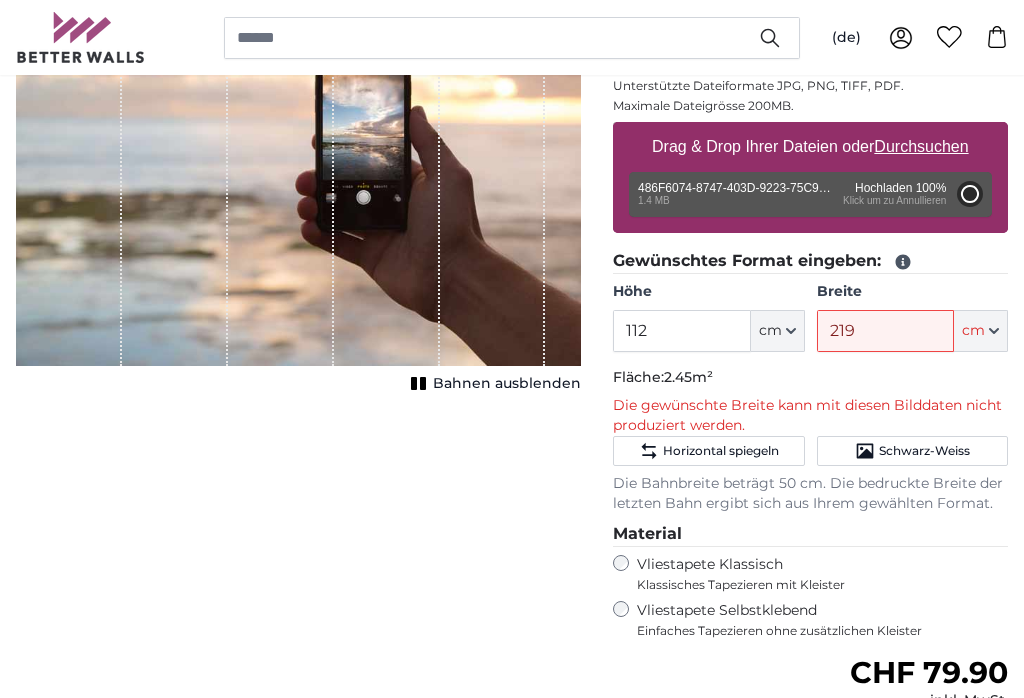 type on "200" 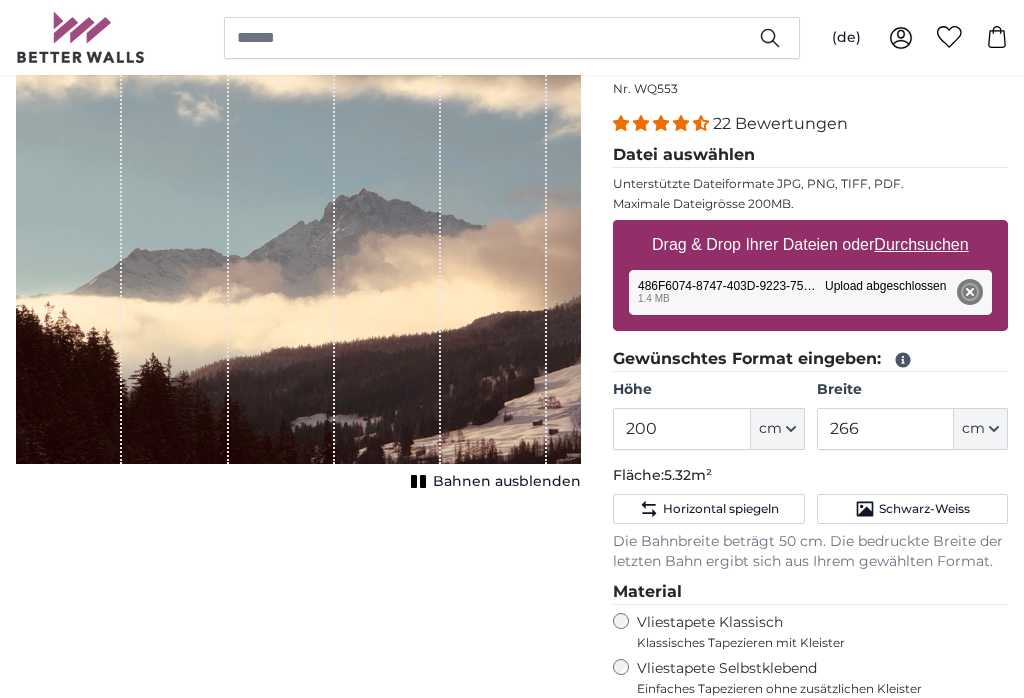 scroll, scrollTop: 205, scrollLeft: 0, axis: vertical 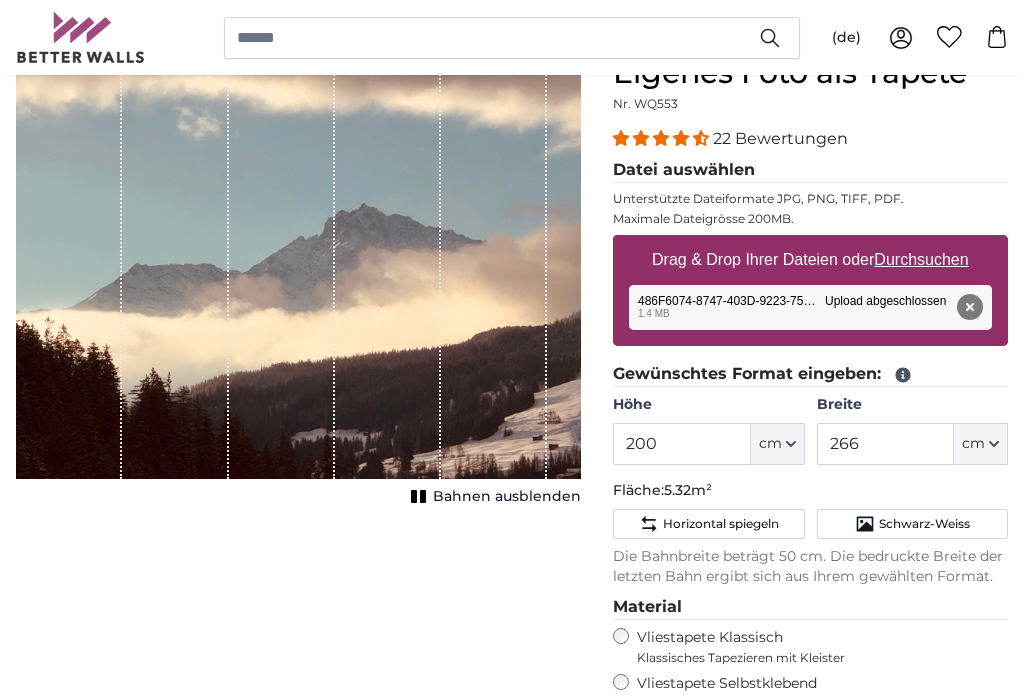 click 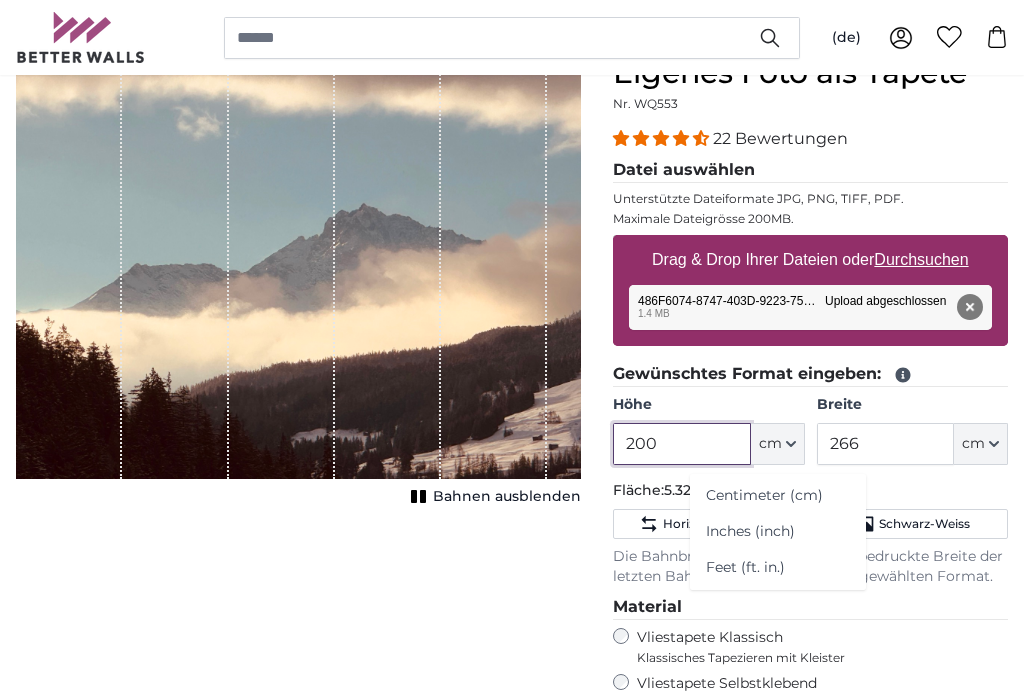 click on "200" at bounding box center [681, 444] 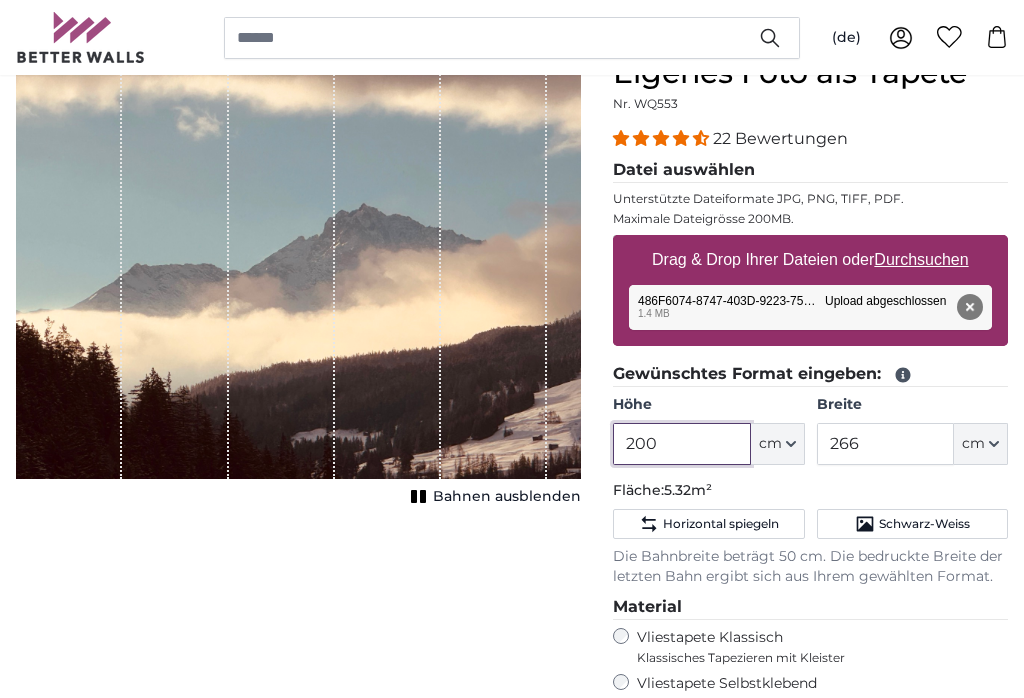 scroll, scrollTop: 204, scrollLeft: 0, axis: vertical 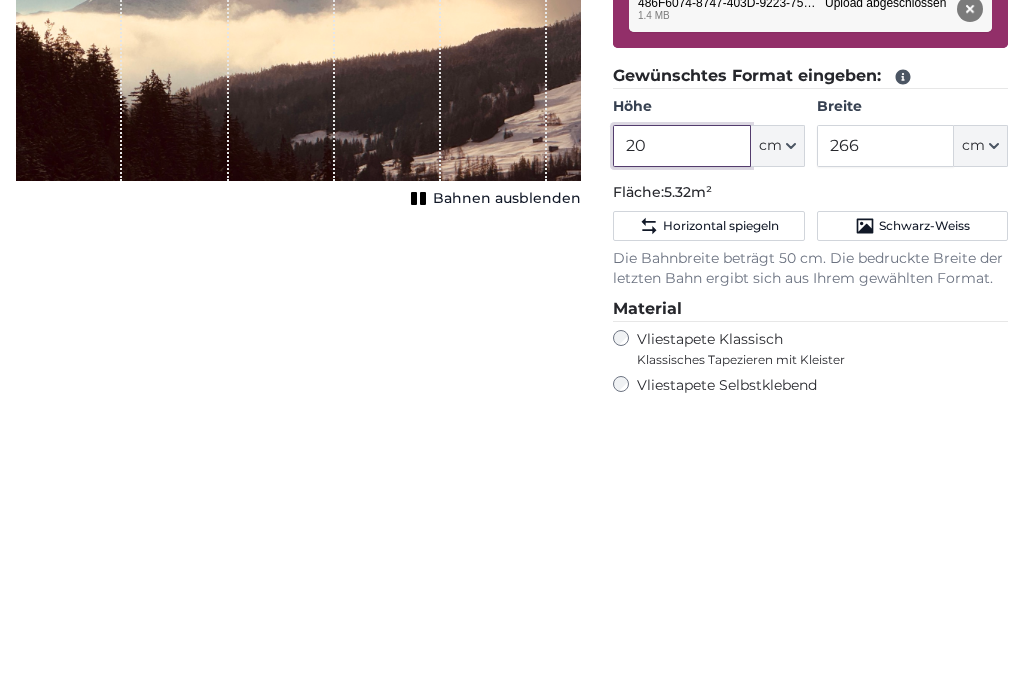type on "2" 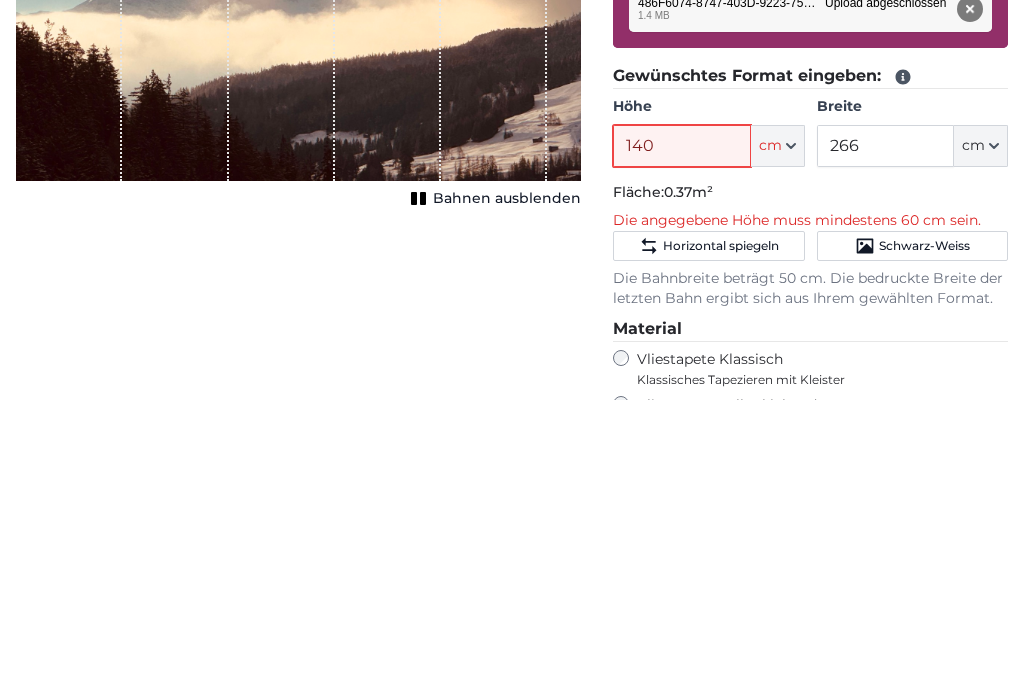type on "140" 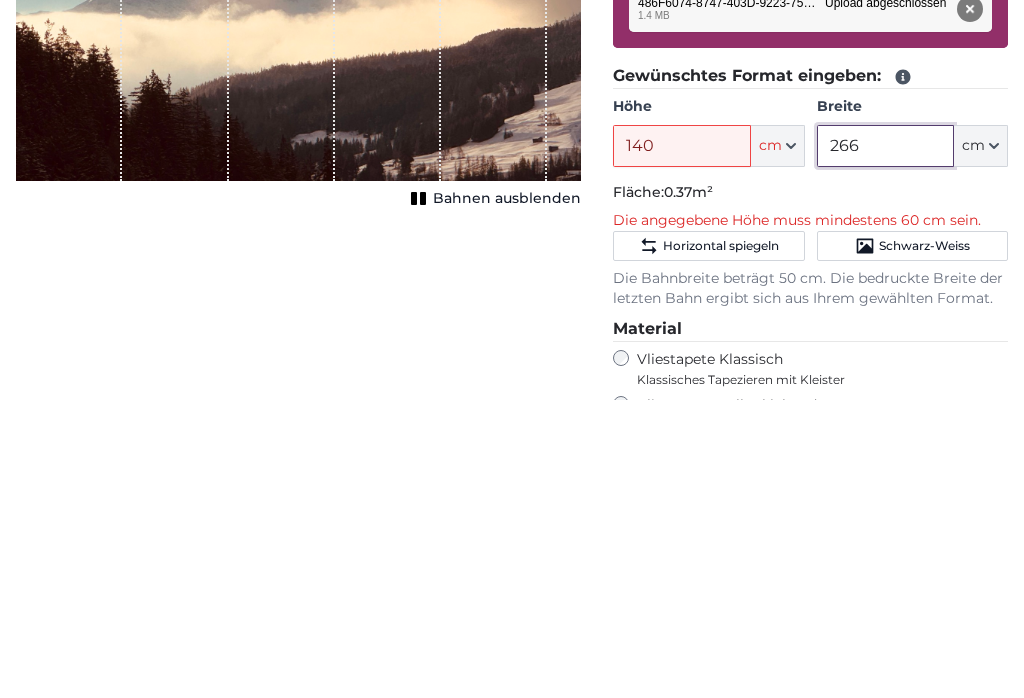 click on "266" at bounding box center (885, 445) 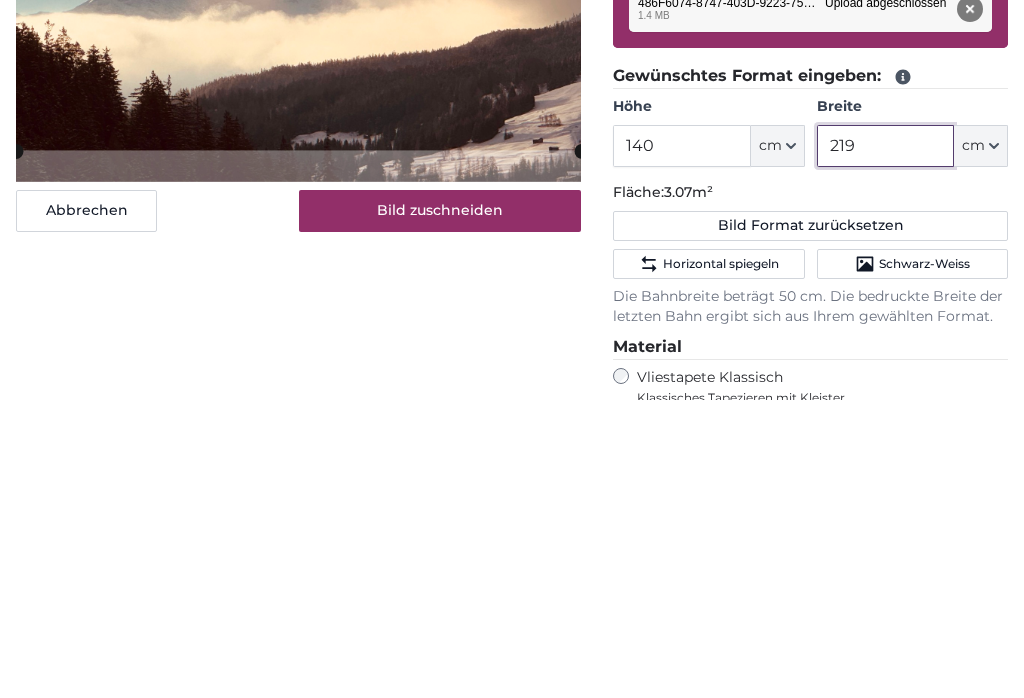 type on "219" 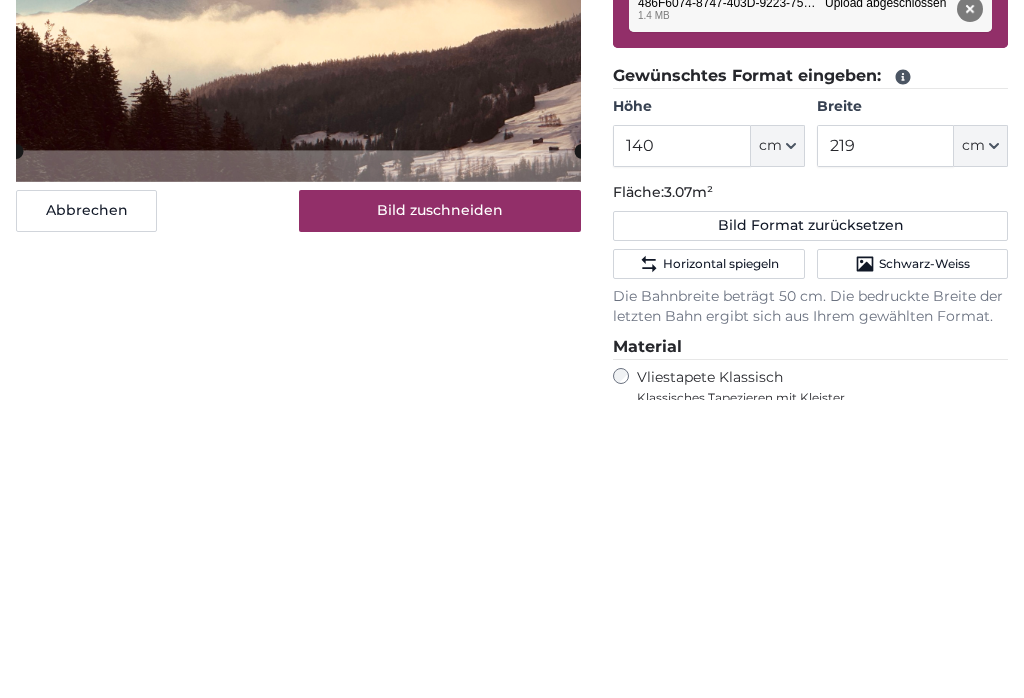 click on "Abbrechen
Bild zuschneiden
Bahnen ausblenden" at bounding box center [298, 575] 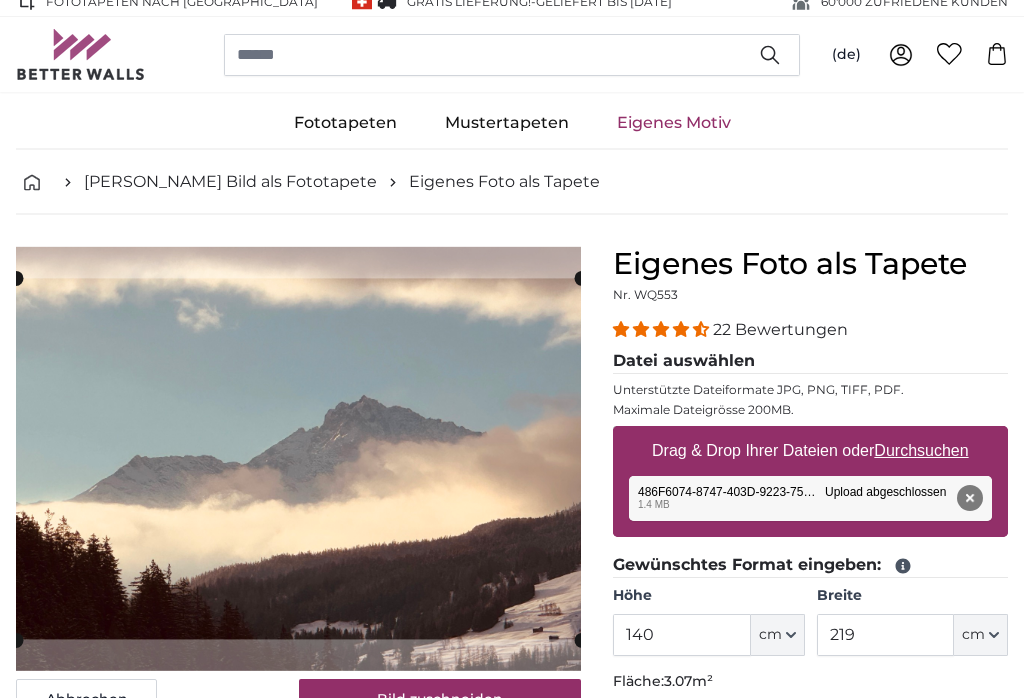 scroll, scrollTop: 0, scrollLeft: 0, axis: both 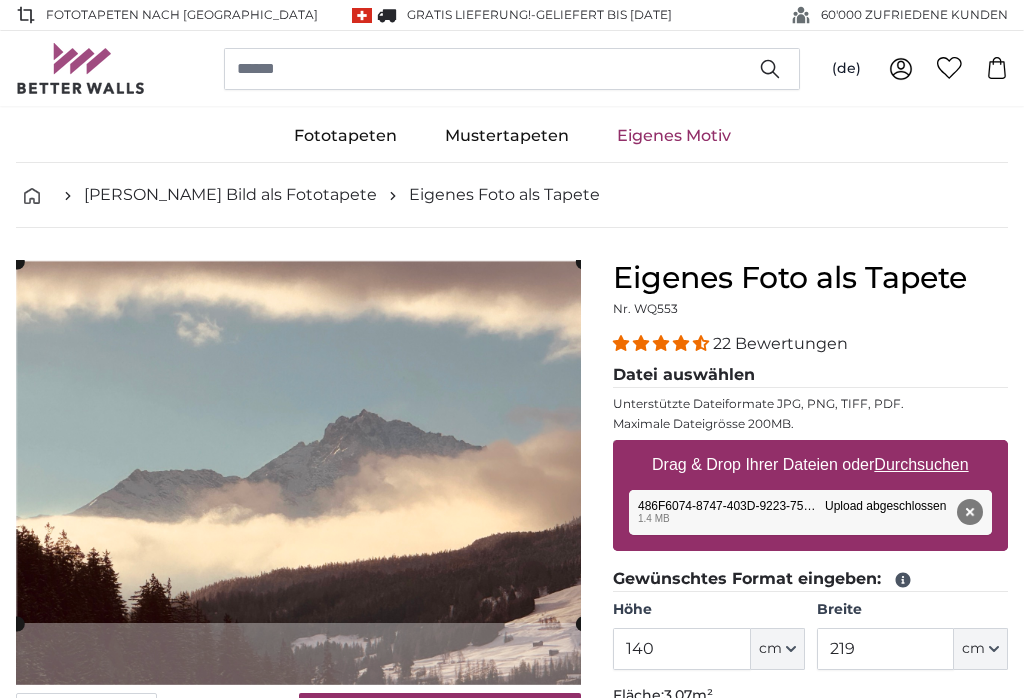 click on "Entfernen" at bounding box center (970, 512) 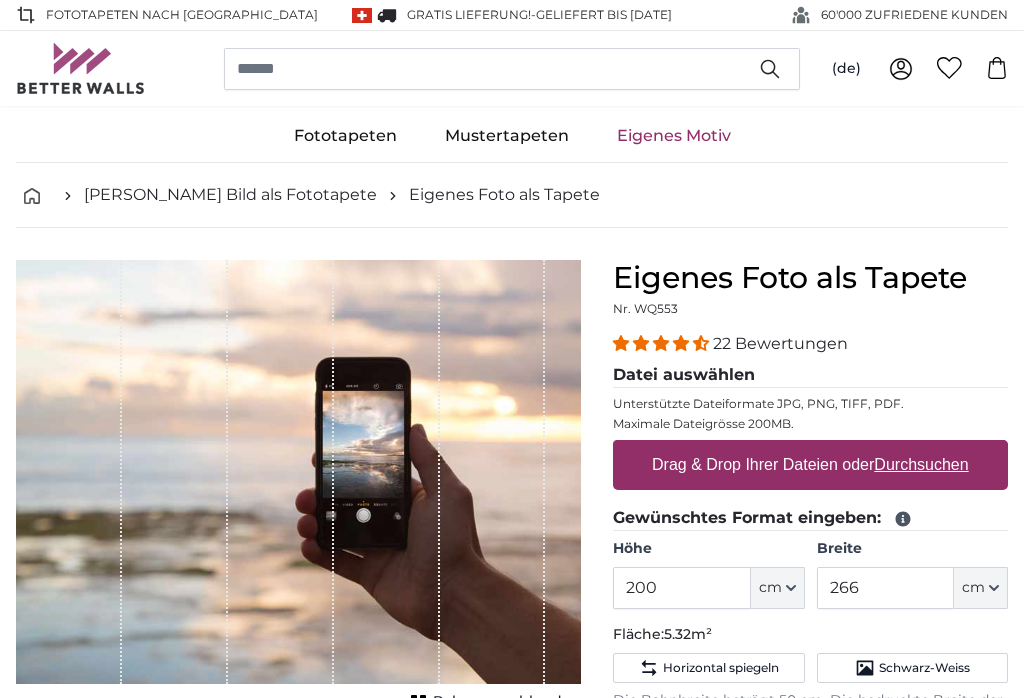click on "Durchsuchen" at bounding box center [922, 464] 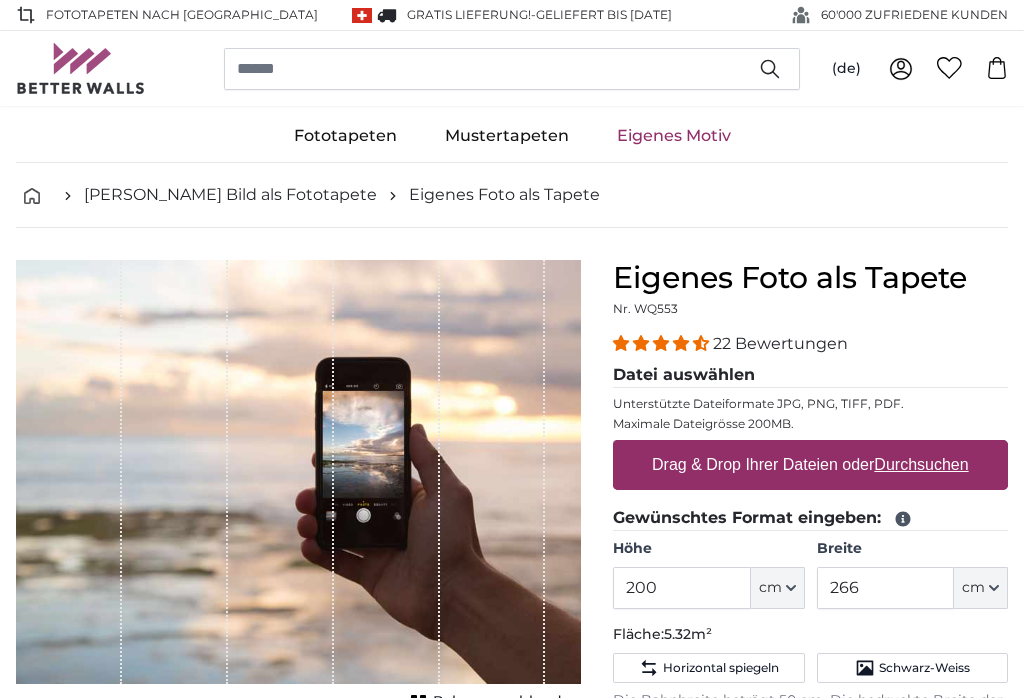 type on "**********" 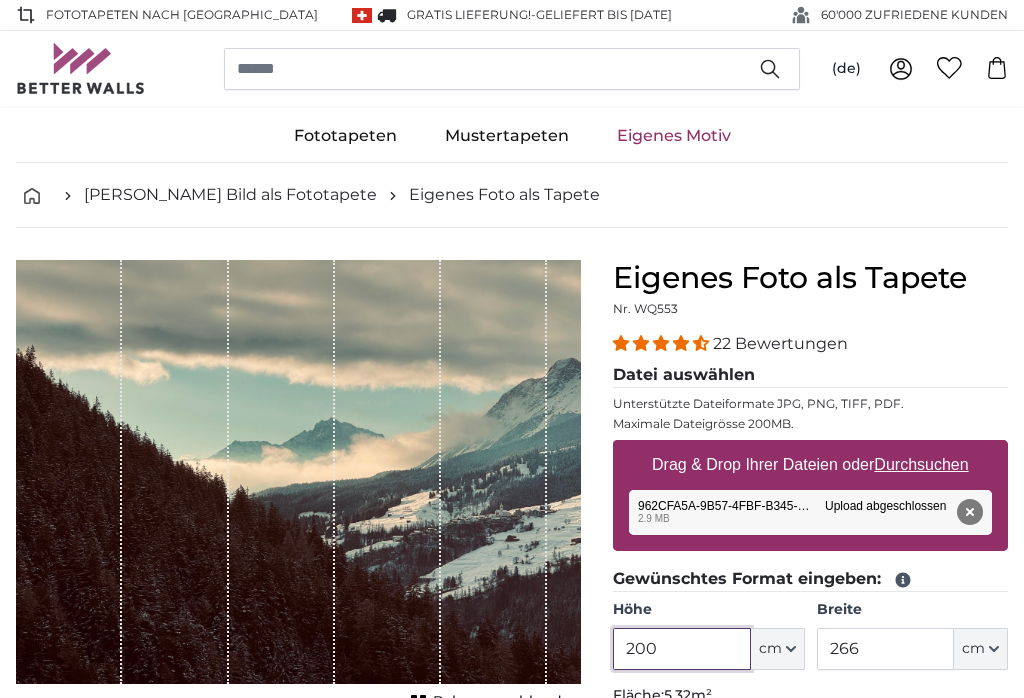 click on "200" at bounding box center (681, 649) 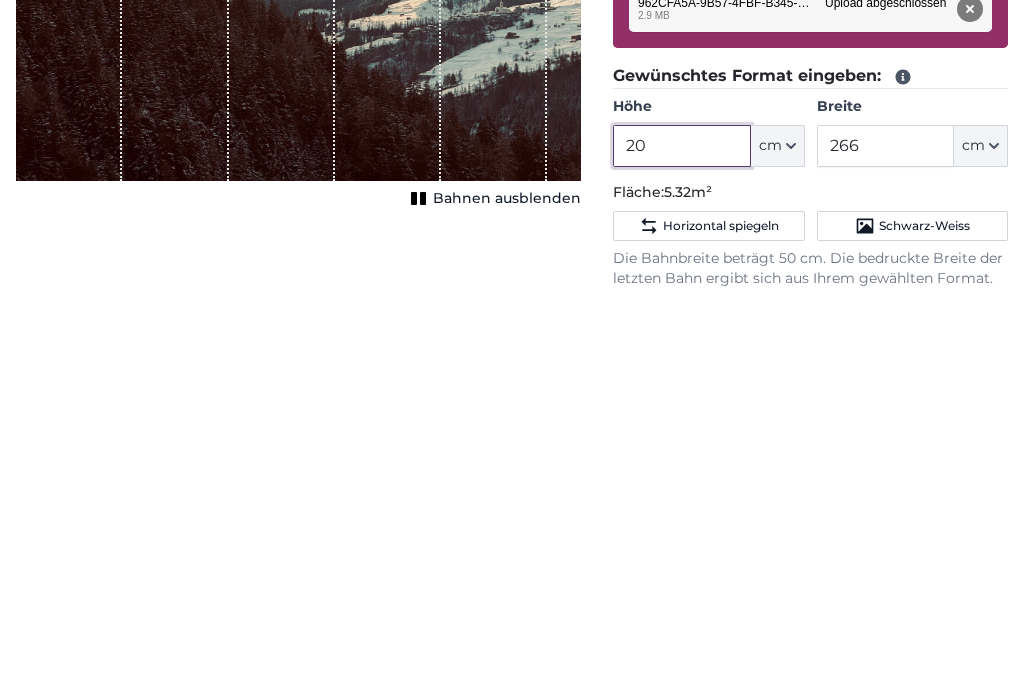 type on "2" 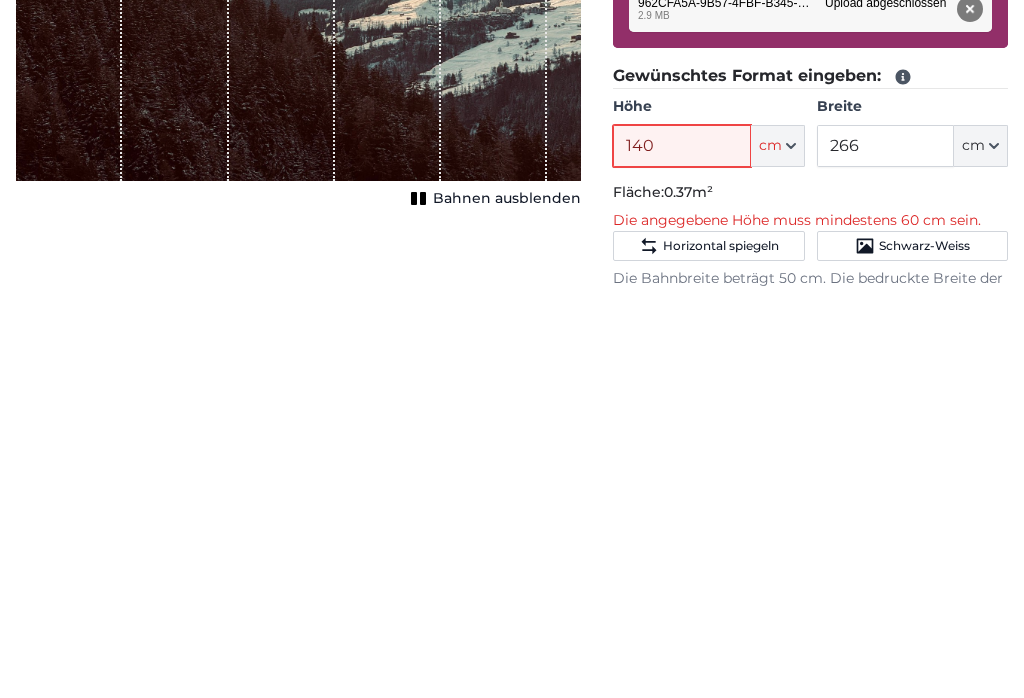 type on "140" 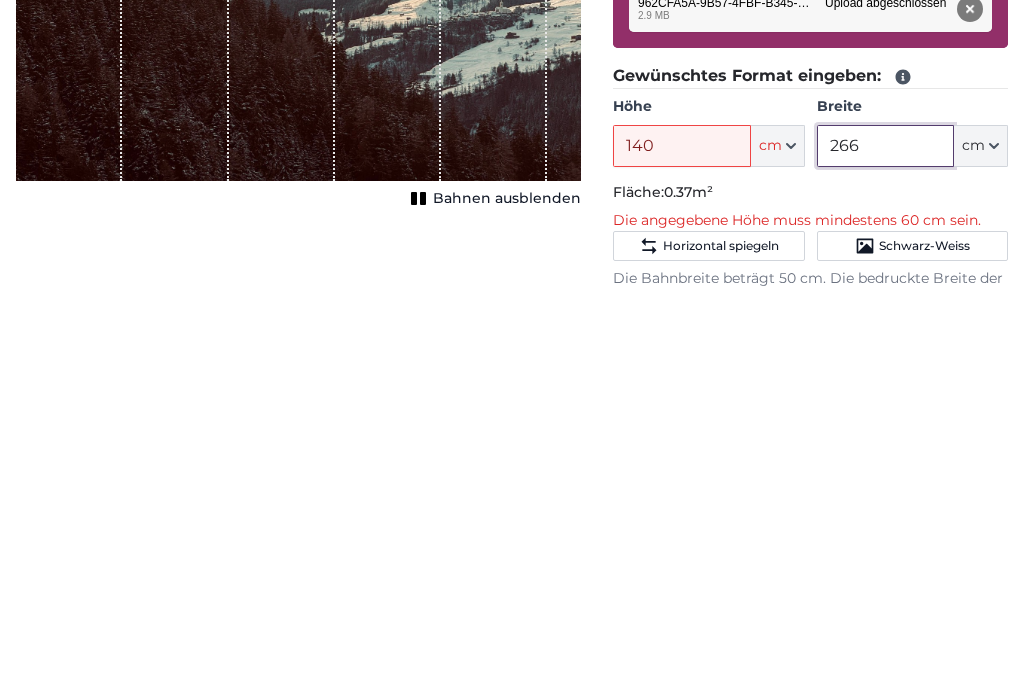 click on "266" at bounding box center (885, 554) 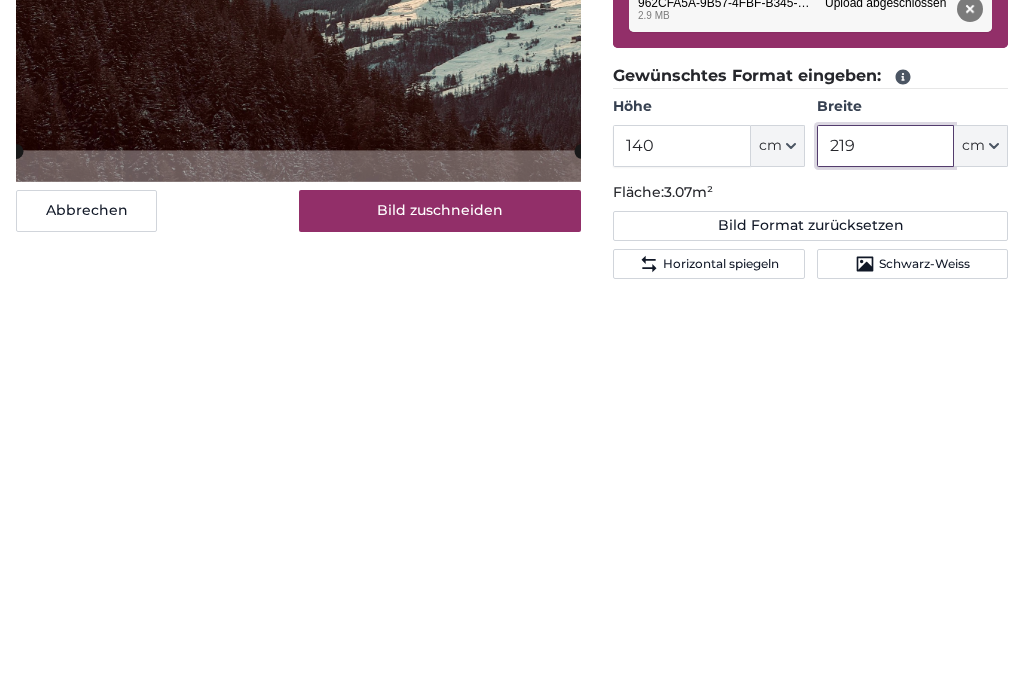 type on "219" 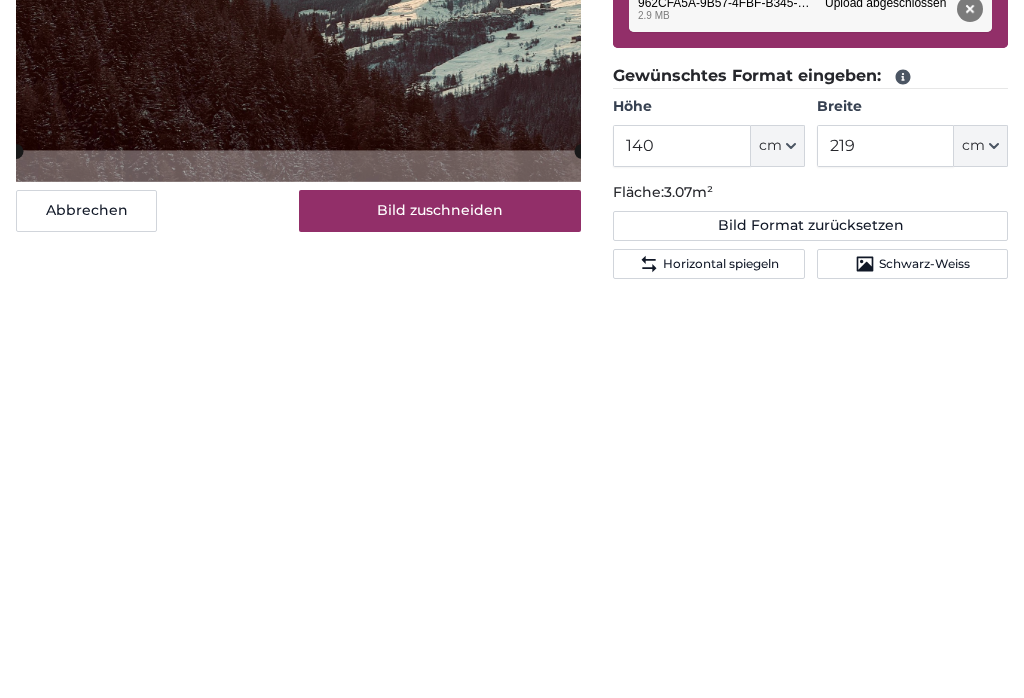 click on "Abbrechen
Bild zuschneiden
Bahnen ausblenden" at bounding box center (298, 684) 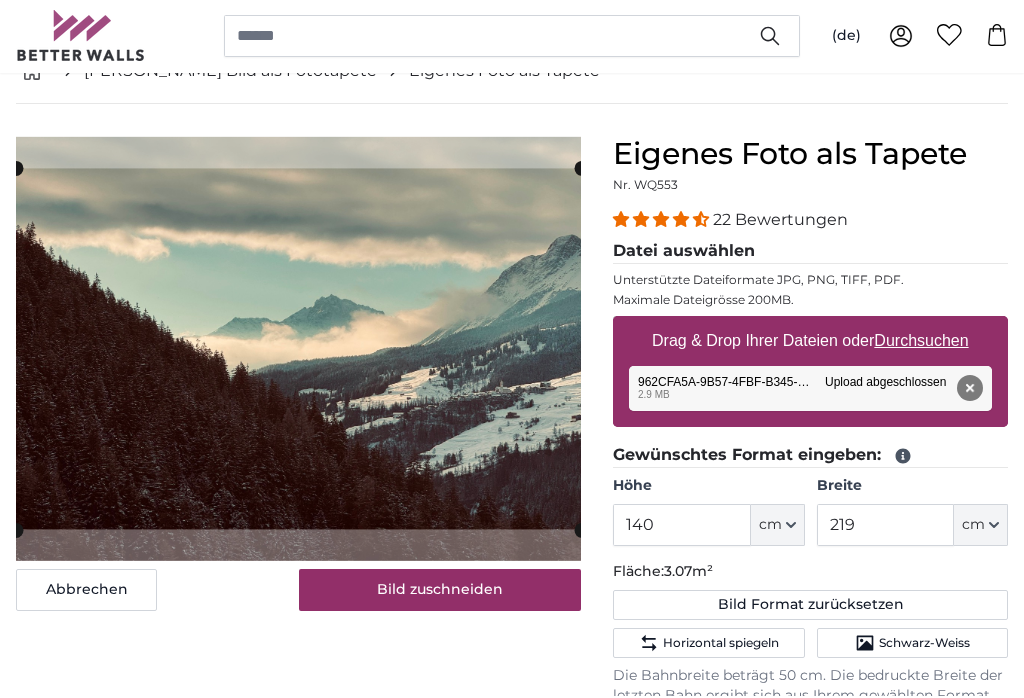 scroll, scrollTop: 124, scrollLeft: 0, axis: vertical 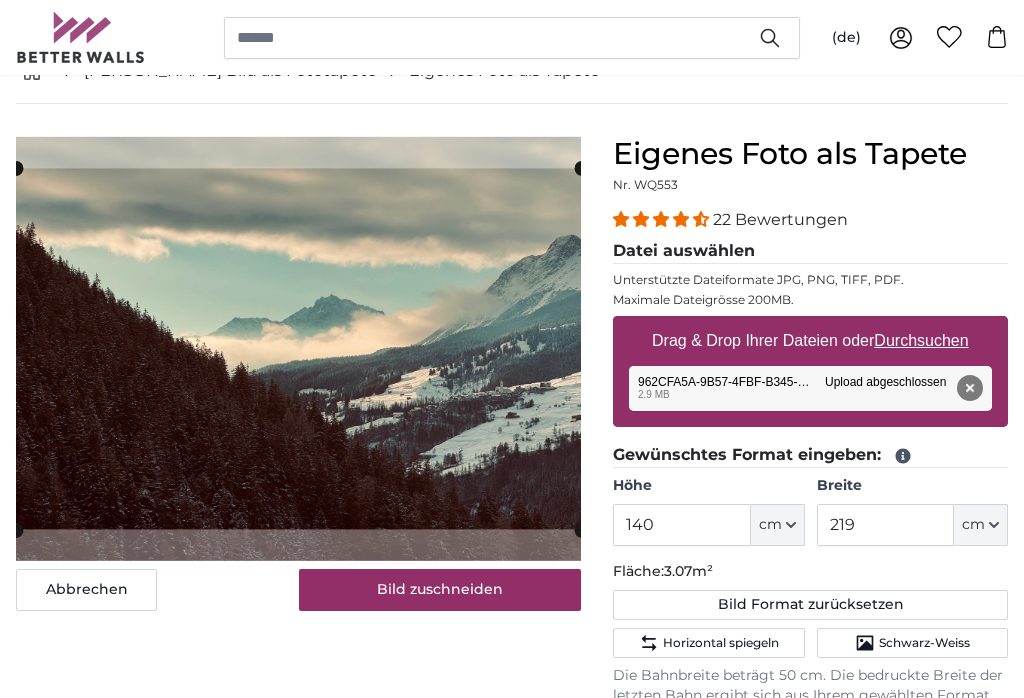 click on "Entfernen" at bounding box center (970, 388) 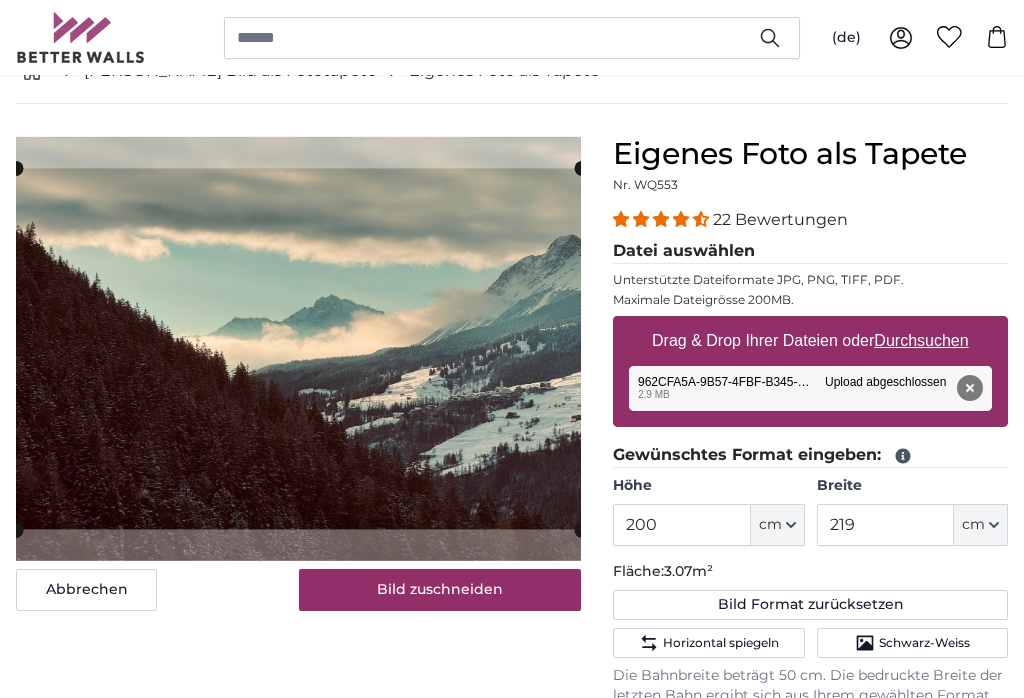 type on "266" 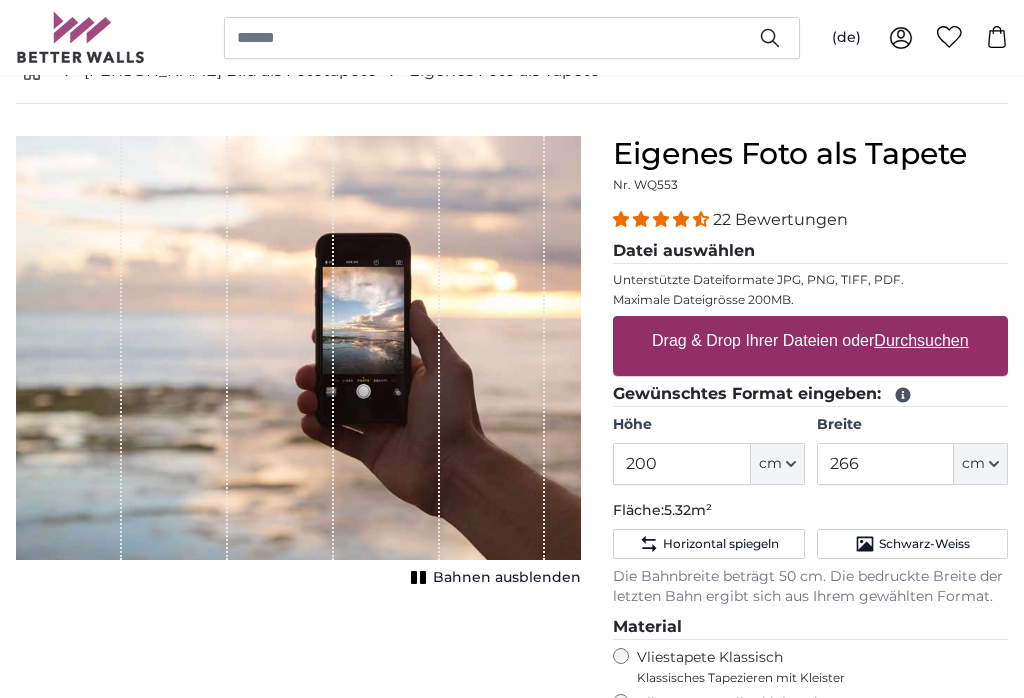 click on "Durchsuchen" at bounding box center (922, 340) 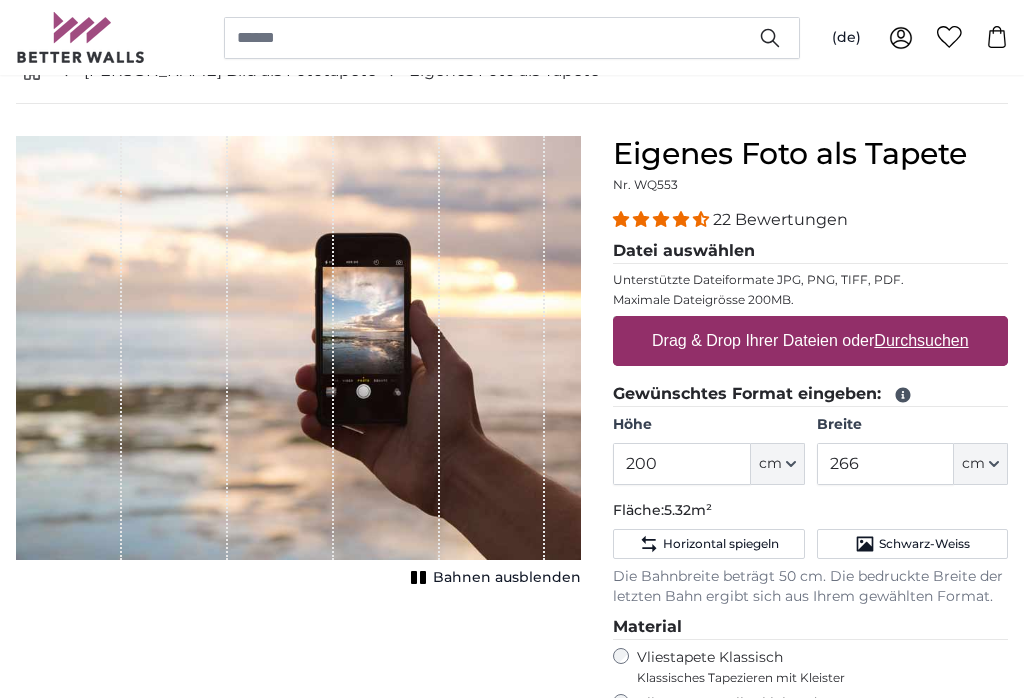 type on "**********" 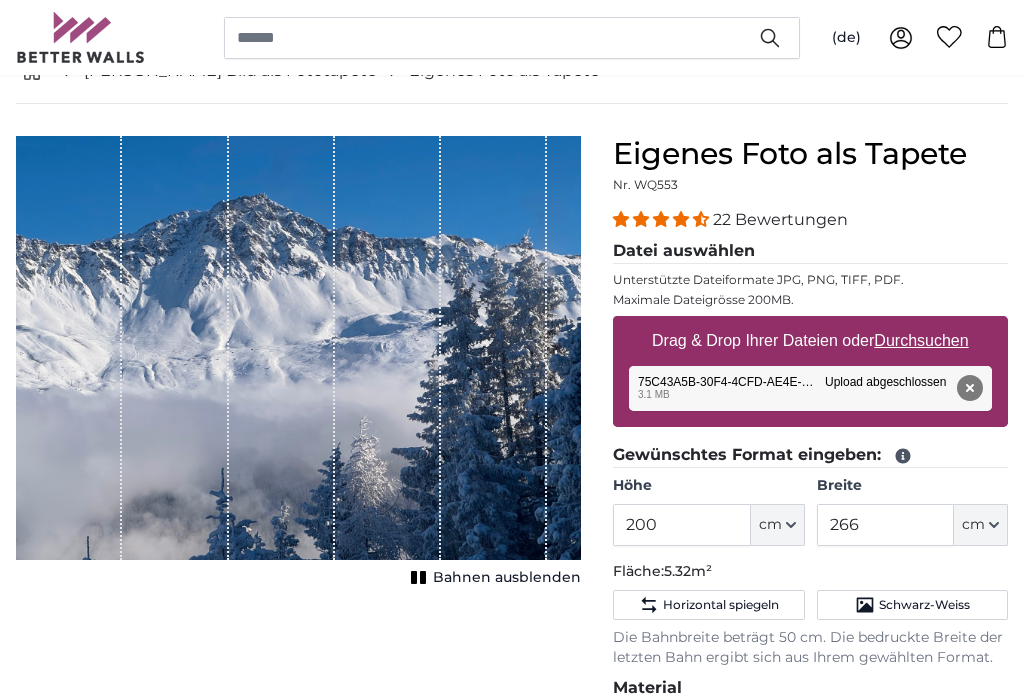 click 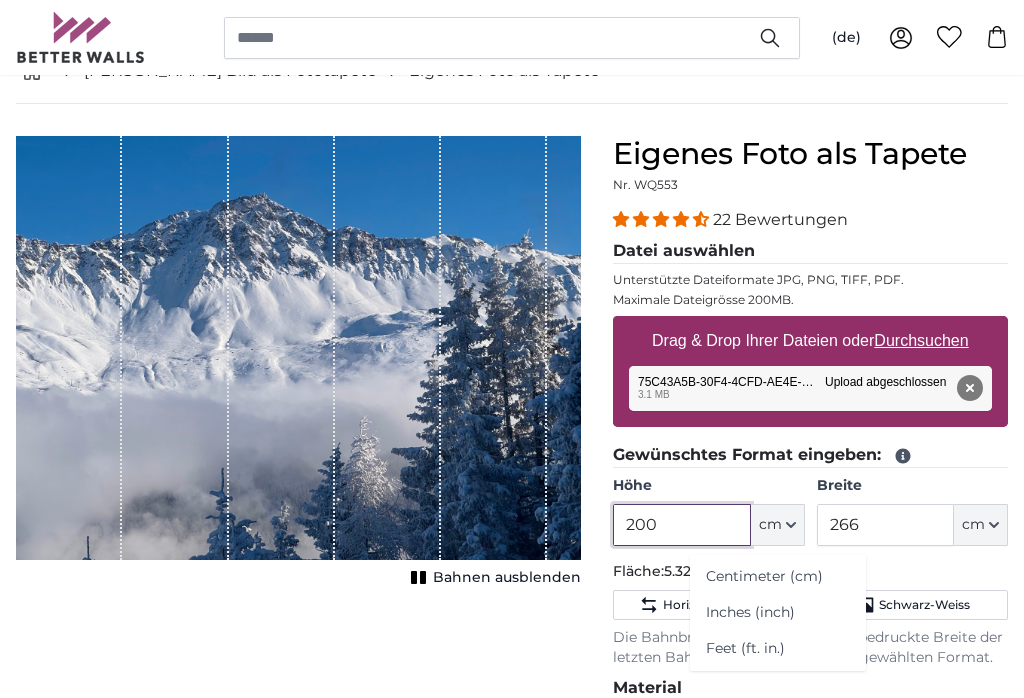 click on "200" at bounding box center [681, 525] 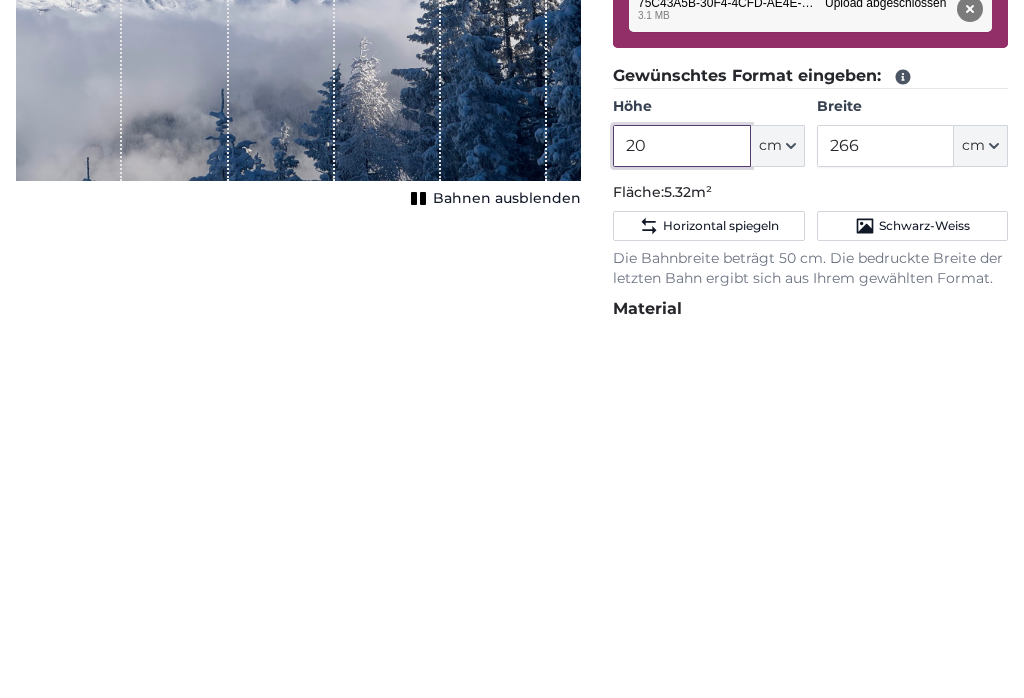 type on "2" 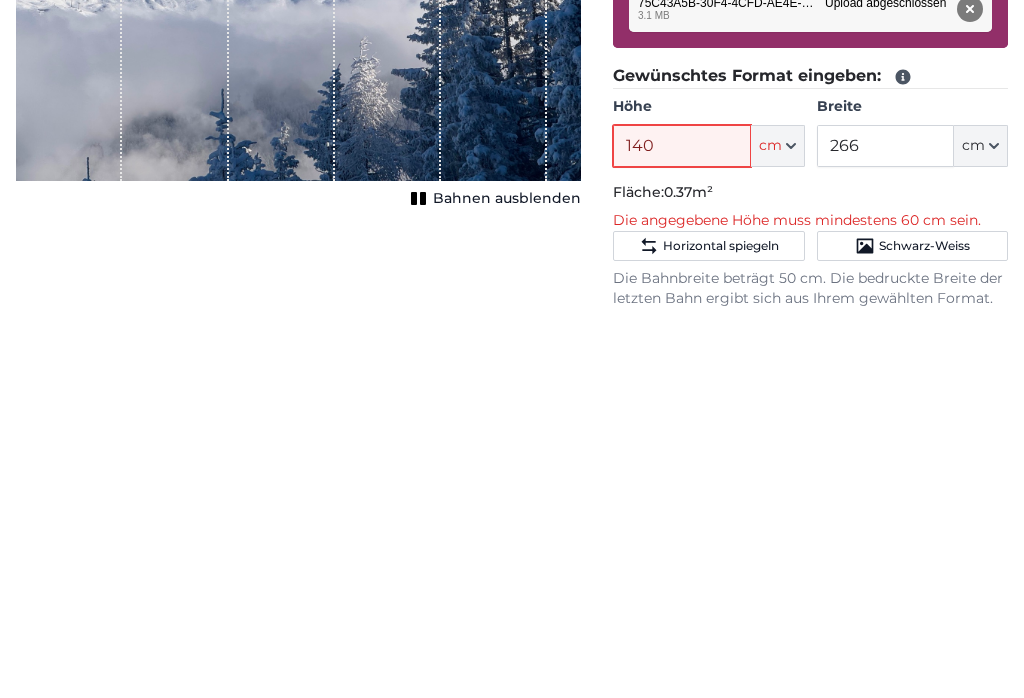 type on "140" 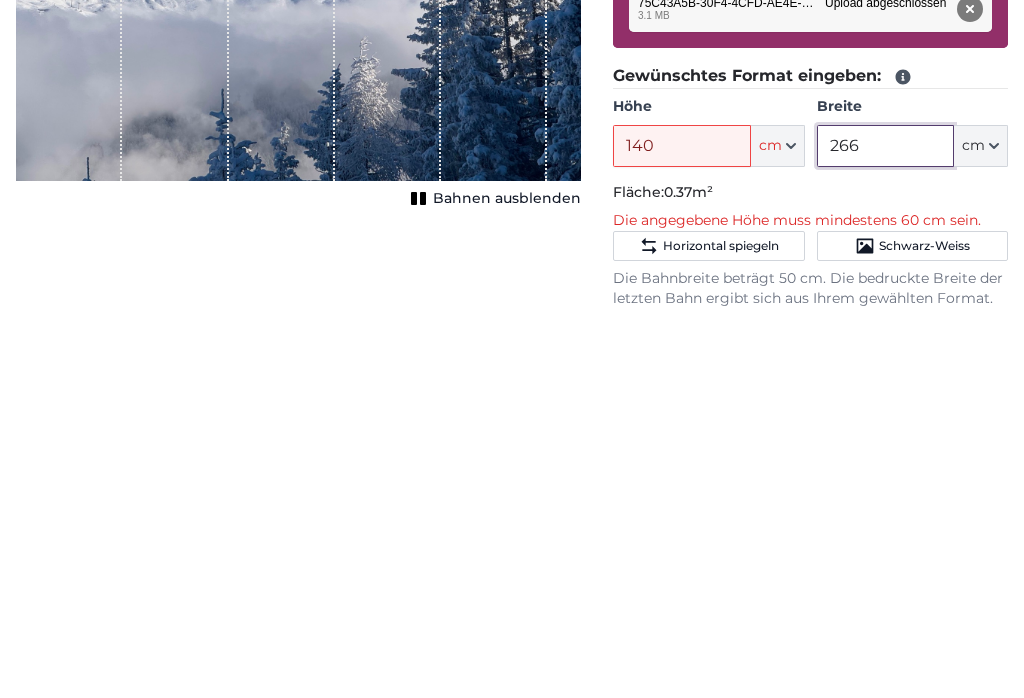 click on "266" at bounding box center (885, 525) 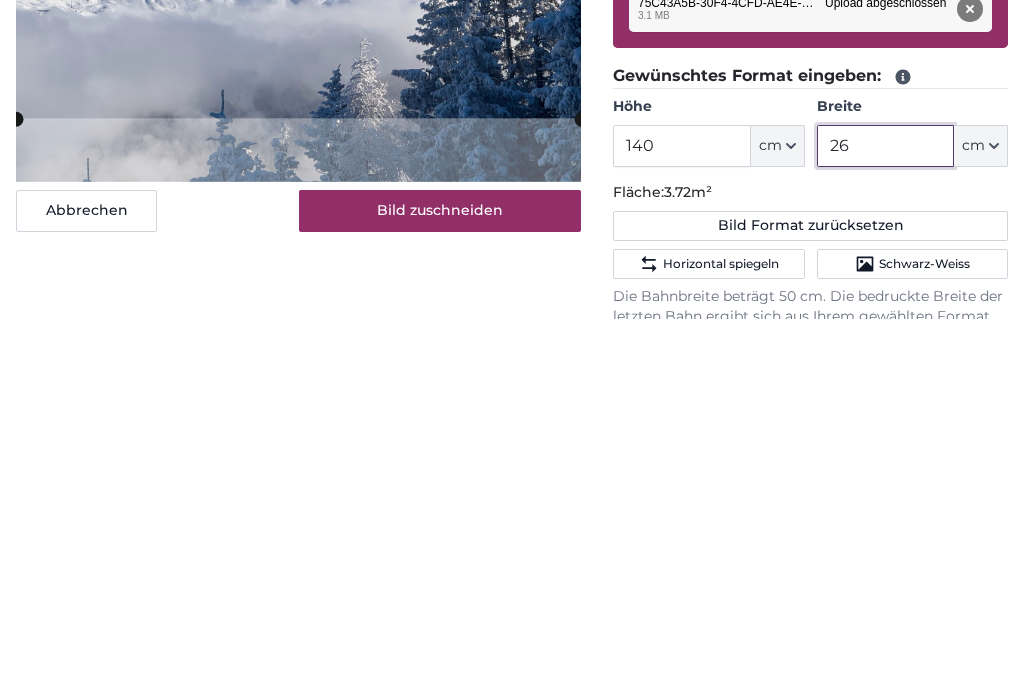 type on "2" 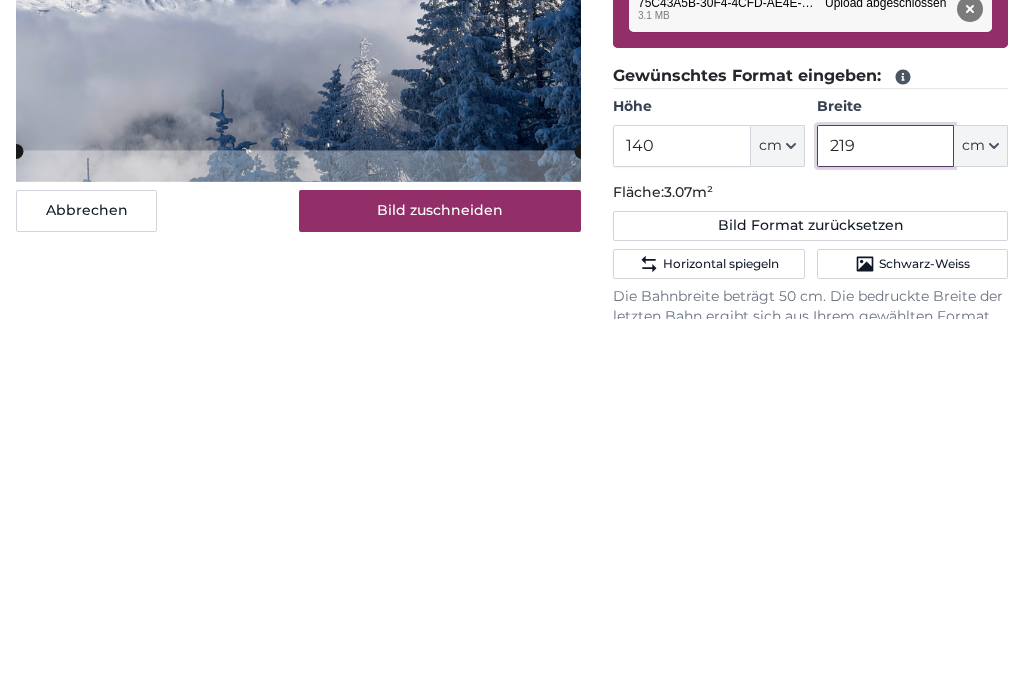 type on "219" 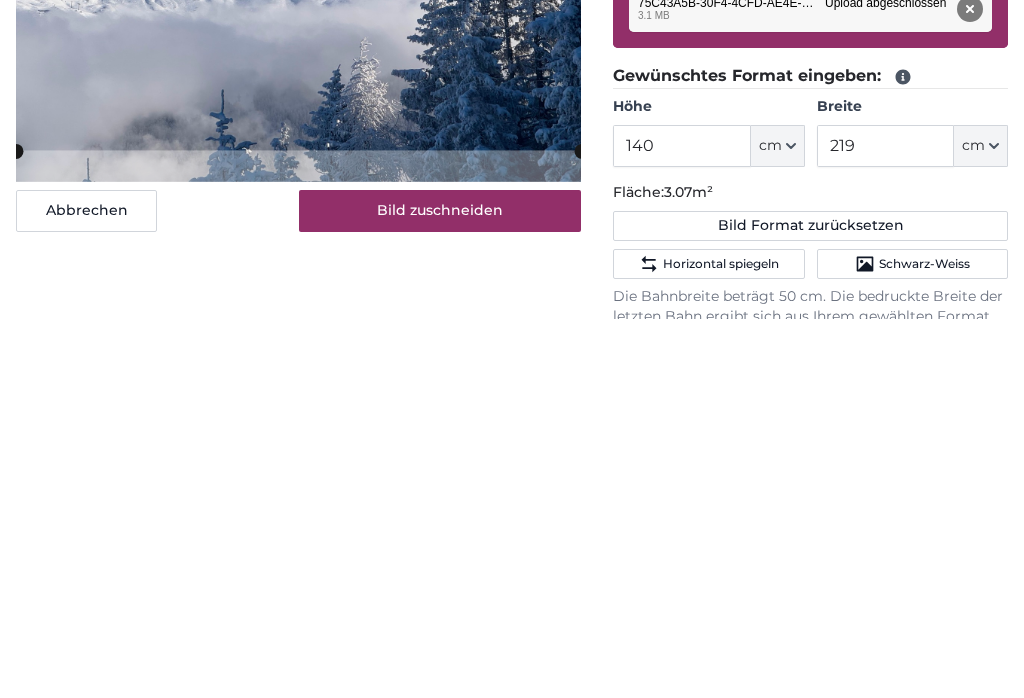 click on "Abbrechen
Bild zuschneiden
Bahnen ausblenden" at bounding box center [298, 655] 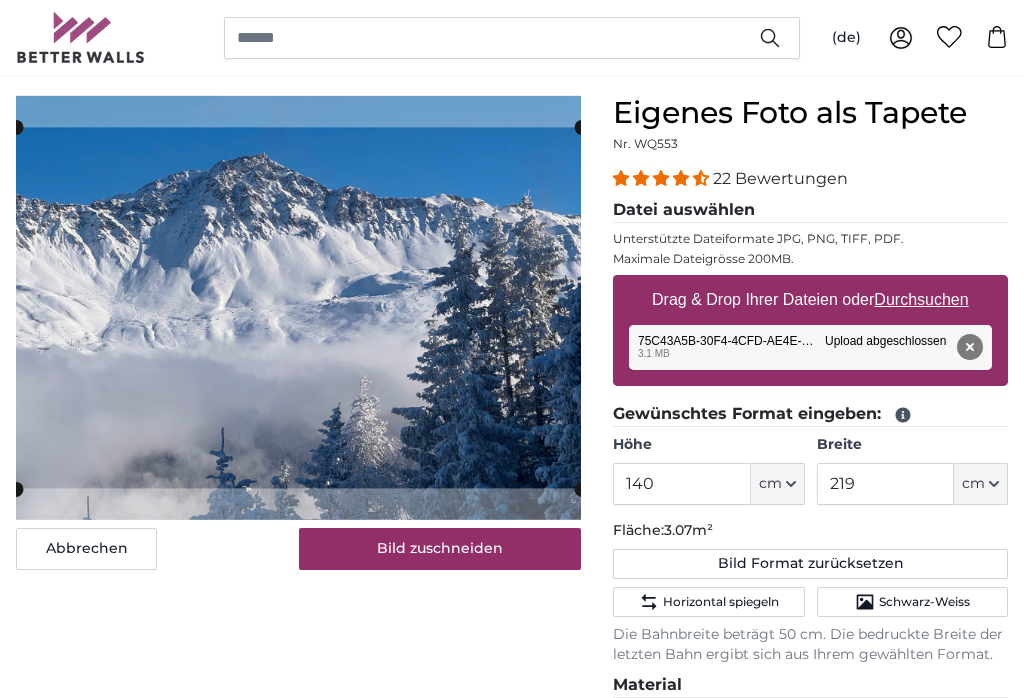 scroll, scrollTop: 164, scrollLeft: 0, axis: vertical 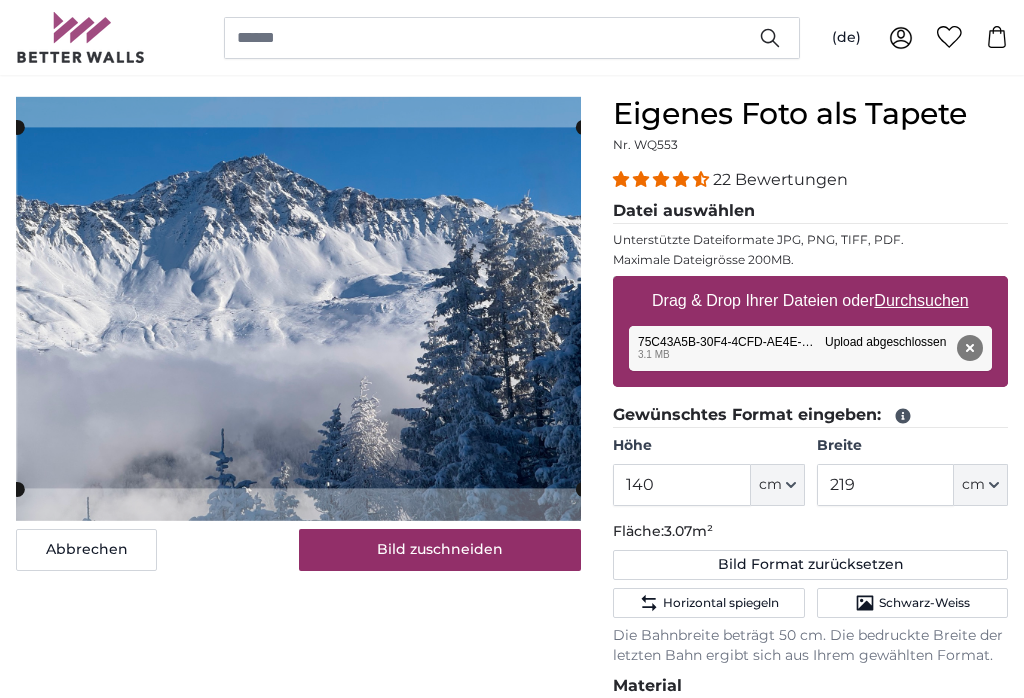 click on "Entfernen" at bounding box center (970, 348) 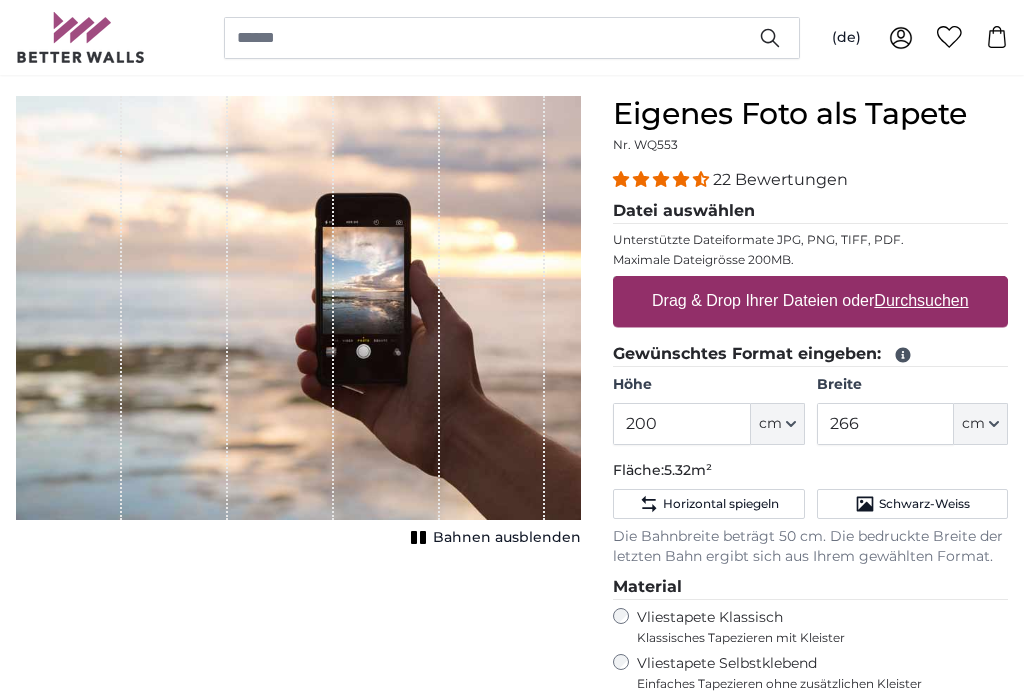 click on "Gewünschtes Format eingeben:" 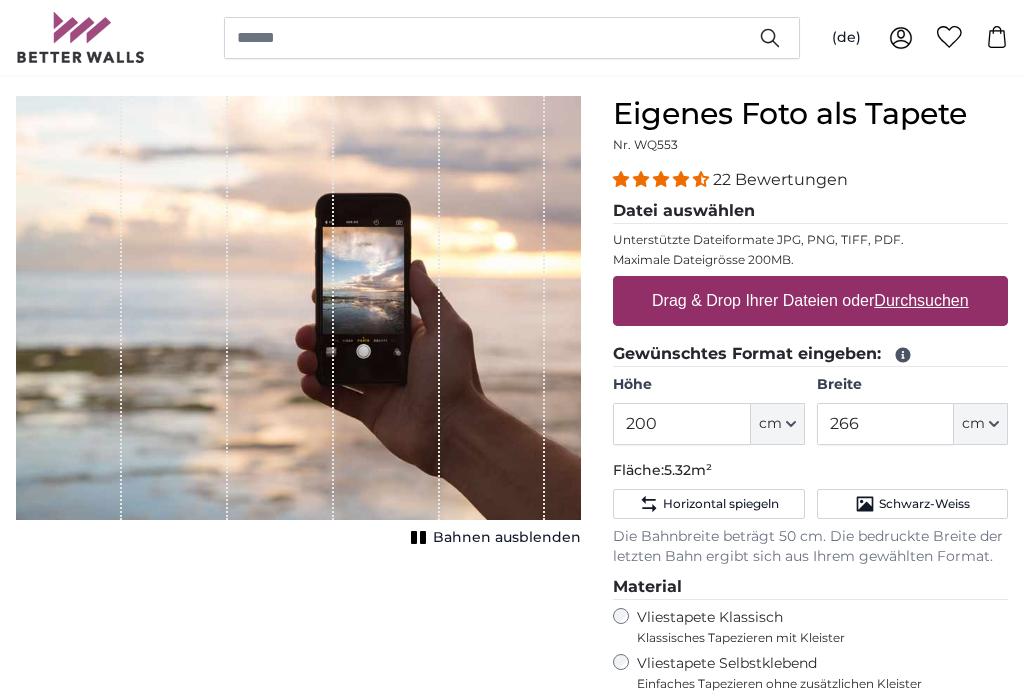 click on "Drag & Drop Ihrer Dateien oder  Durchsuchen" at bounding box center (810, 301) 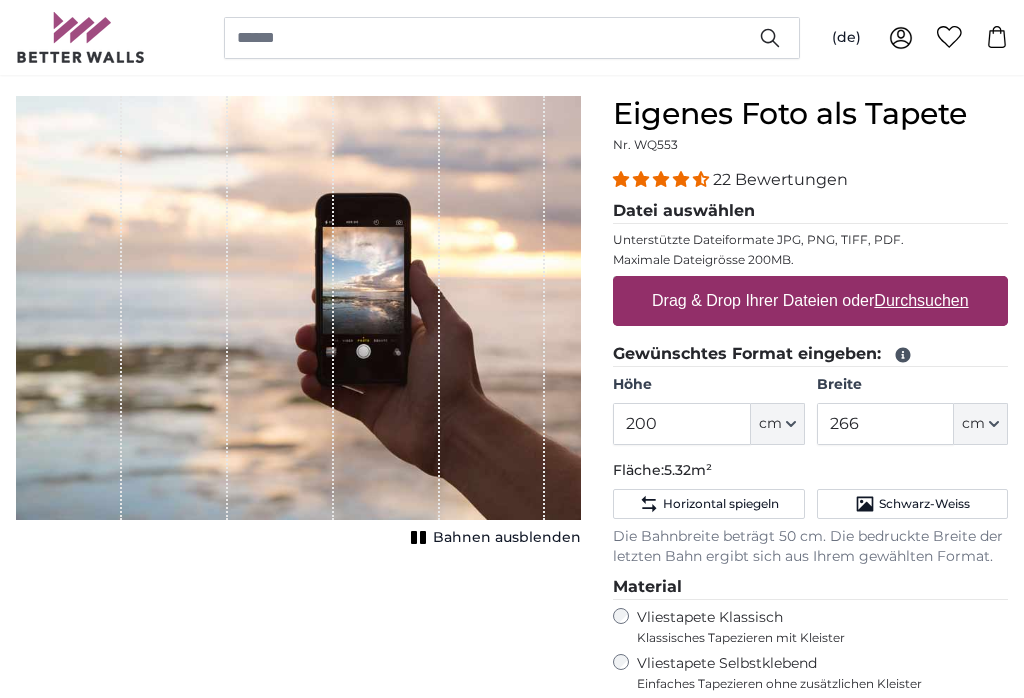 type on "**********" 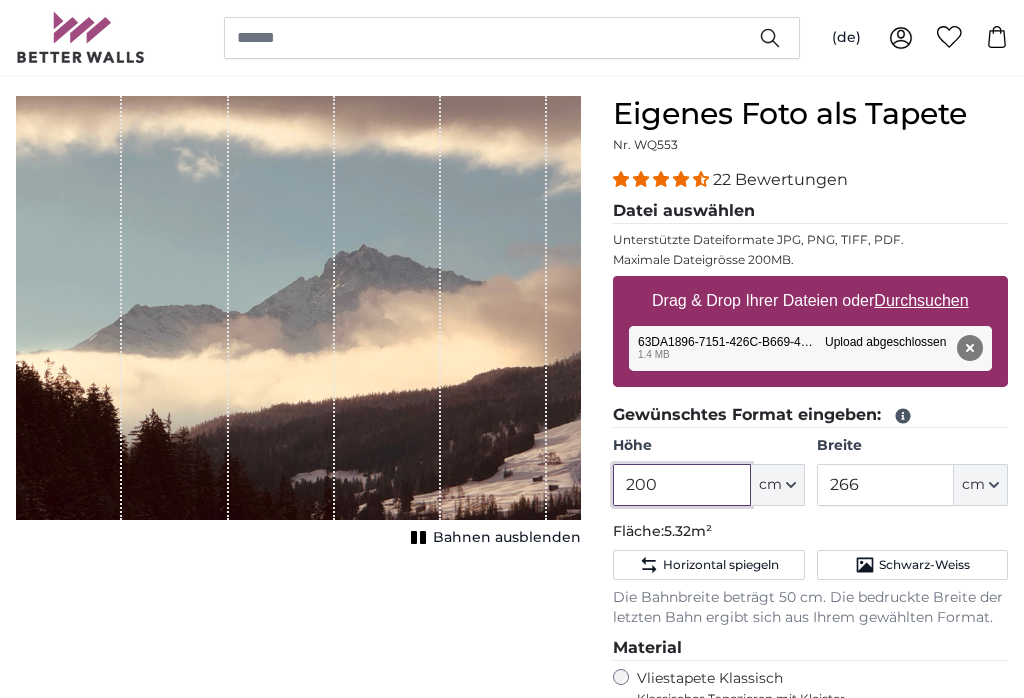 click on "200" at bounding box center (681, 485) 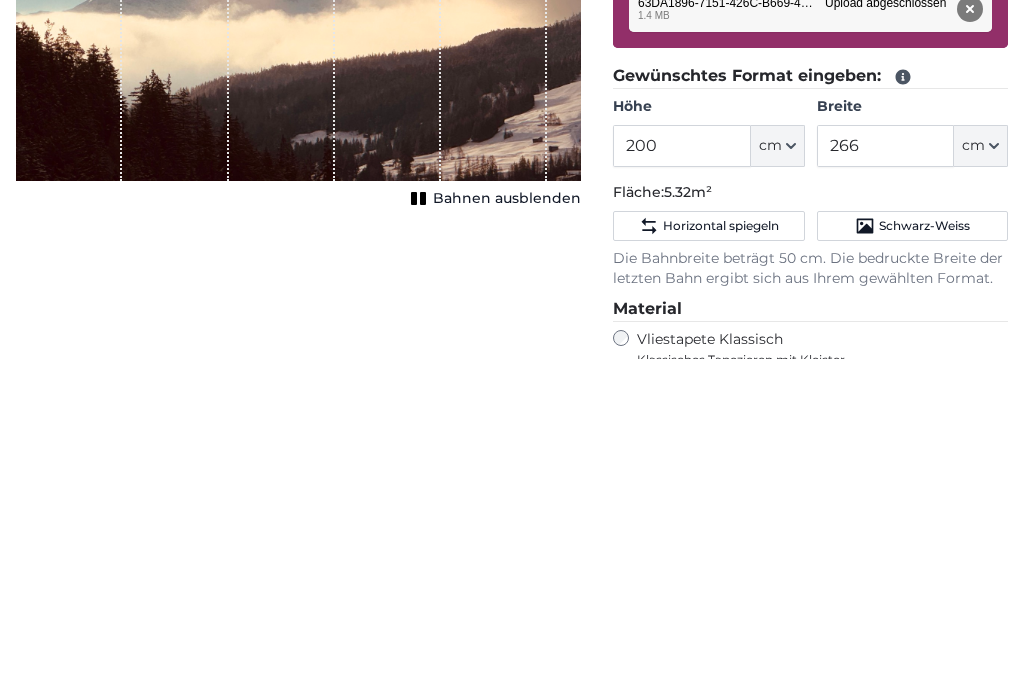 click on "Abbrechen
Bild zuschneiden
Bahnen ausblenden" at bounding box center (298, 596) 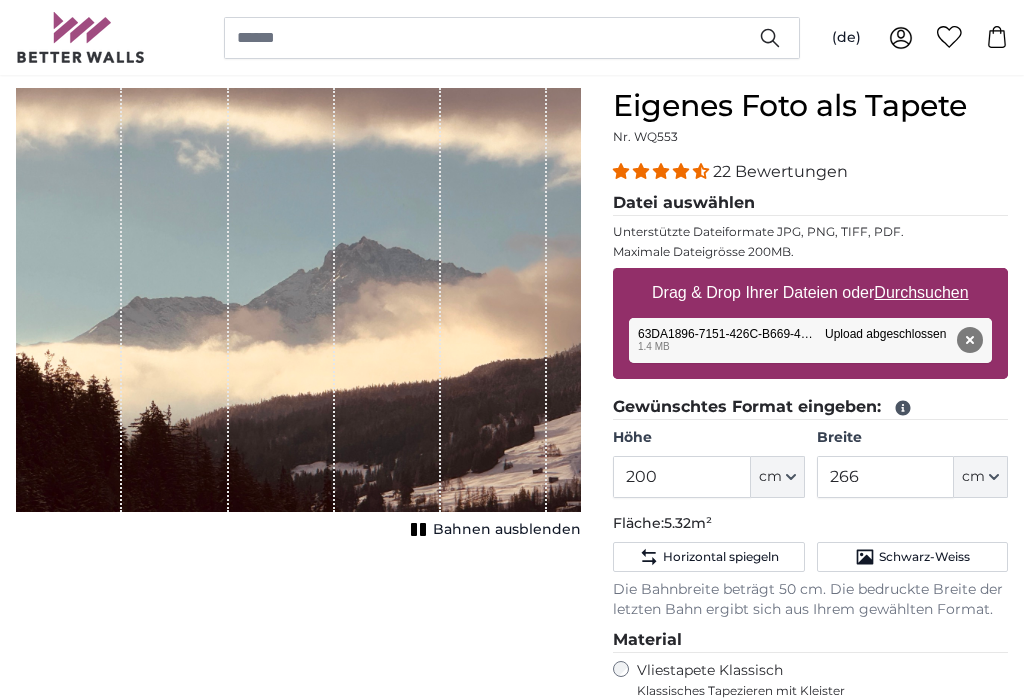 scroll, scrollTop: 170, scrollLeft: 0, axis: vertical 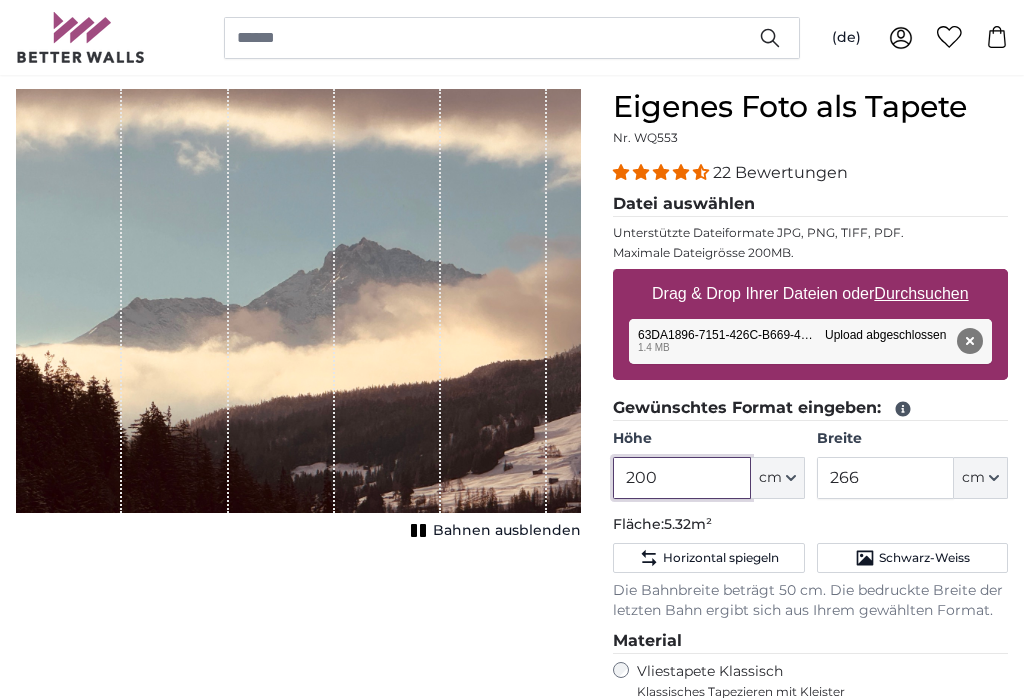click on "200" at bounding box center (681, 479) 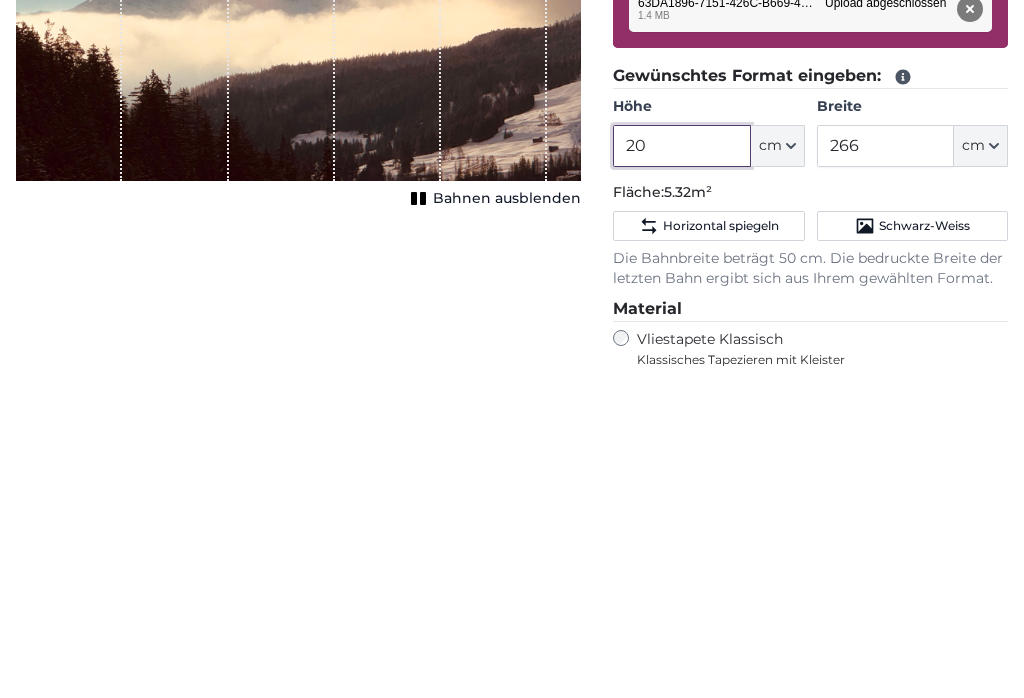 type on "2" 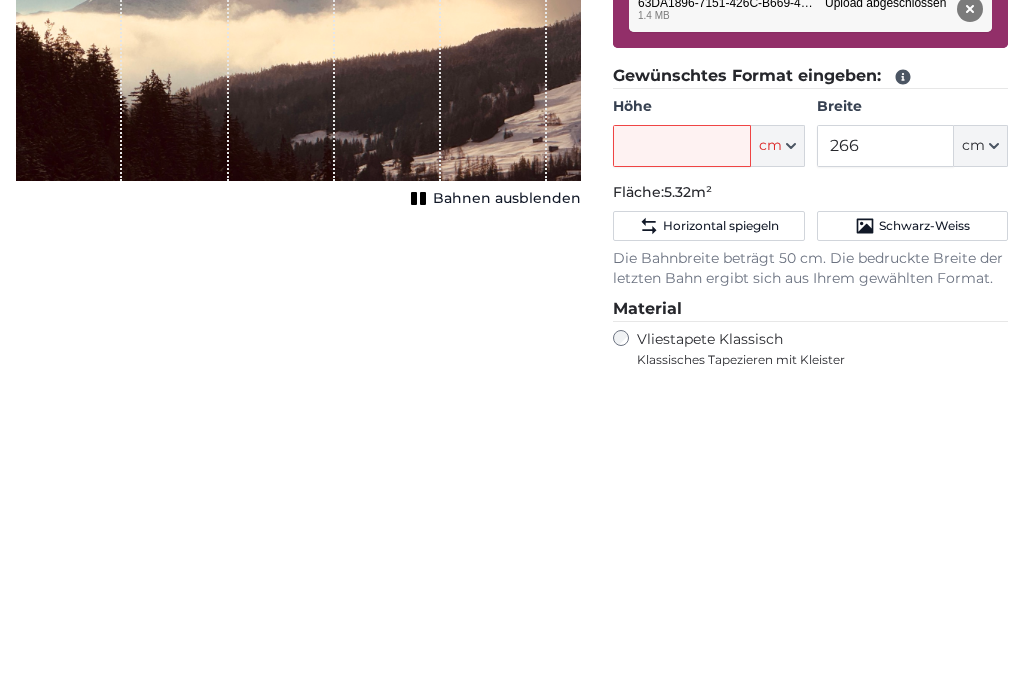 click on "Abbrechen
Bild zuschneiden
Bahnen ausblenden" at bounding box center [298, 590] 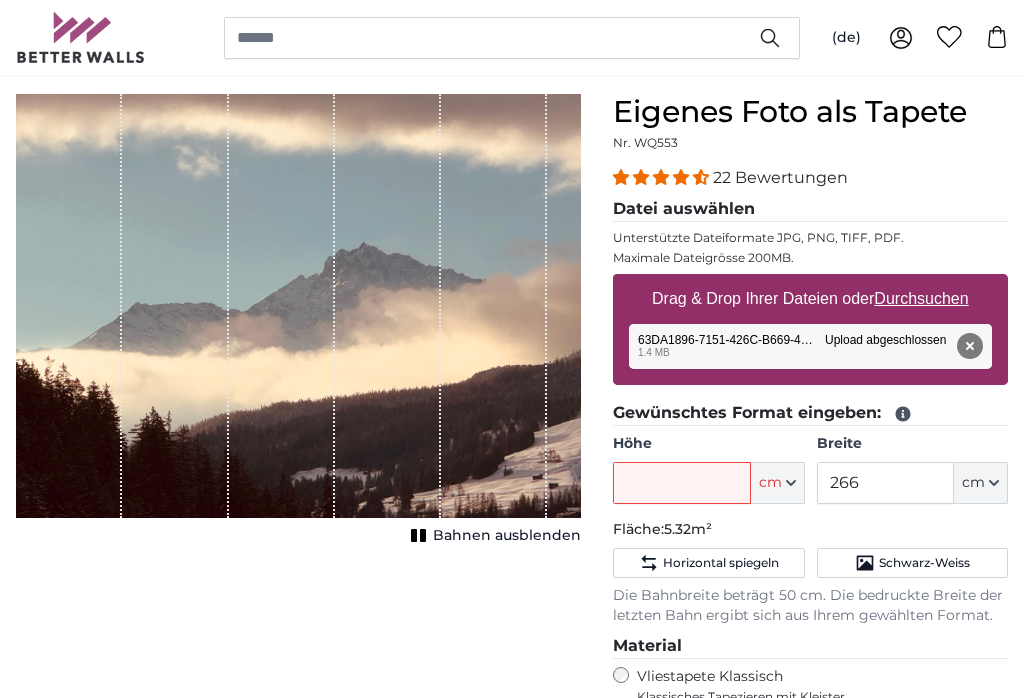 scroll, scrollTop: 165, scrollLeft: 0, axis: vertical 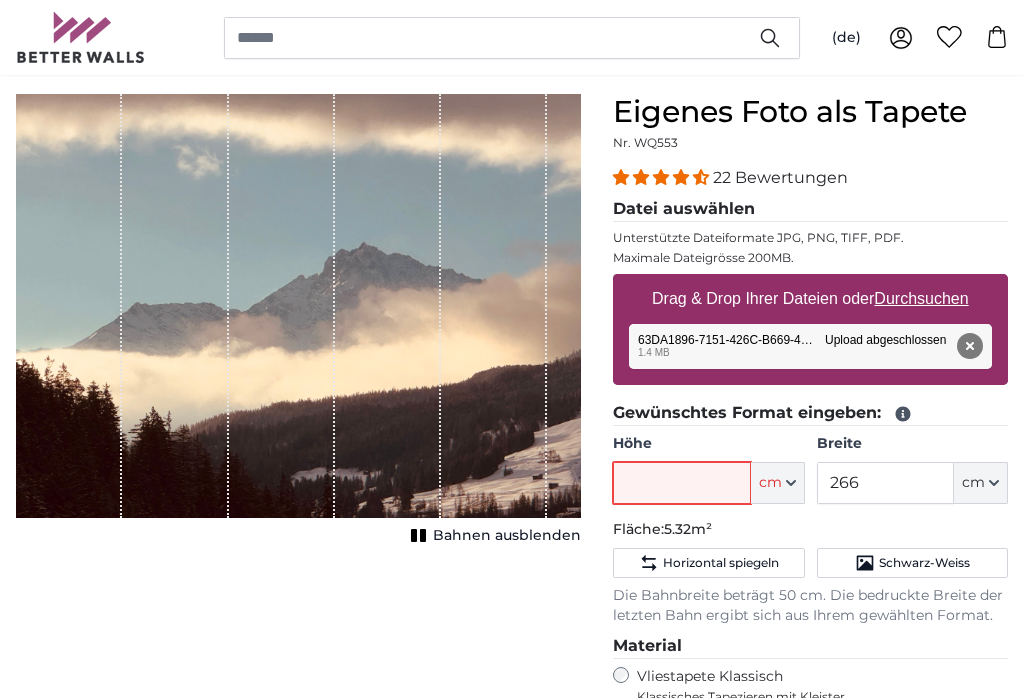 click on "Höhe" at bounding box center (681, 484) 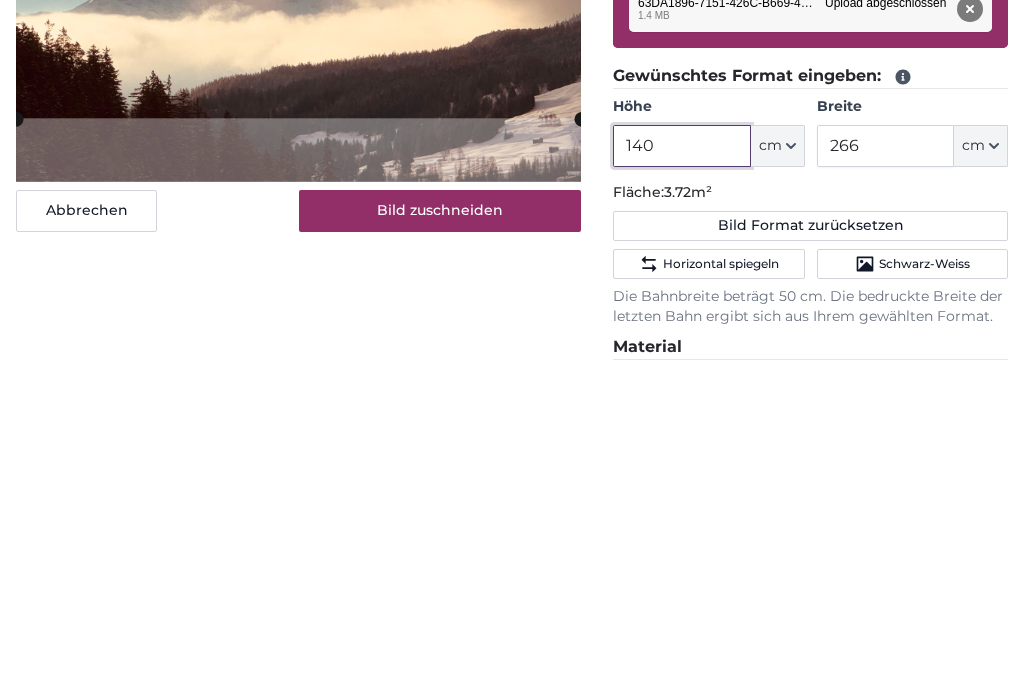 type on "140" 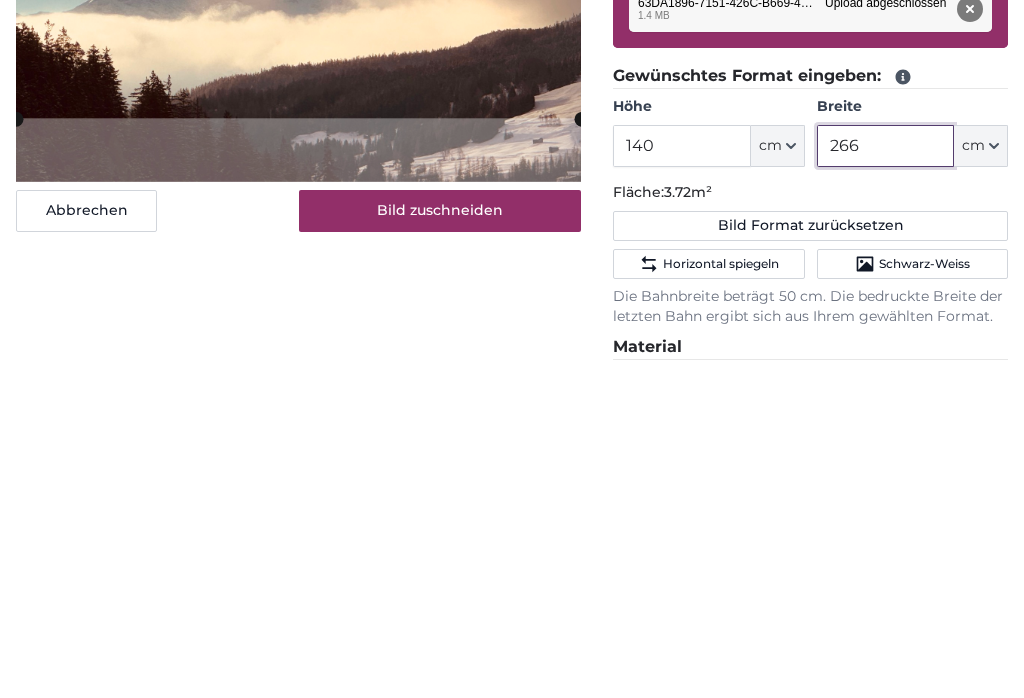 click on "266" at bounding box center [885, 484] 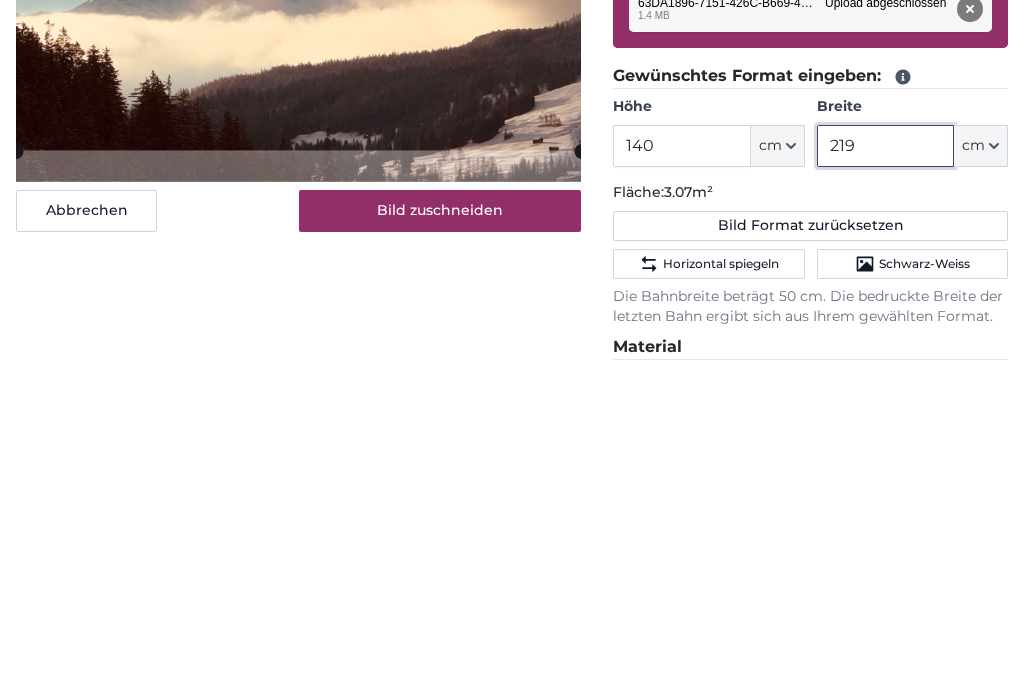 type on "219" 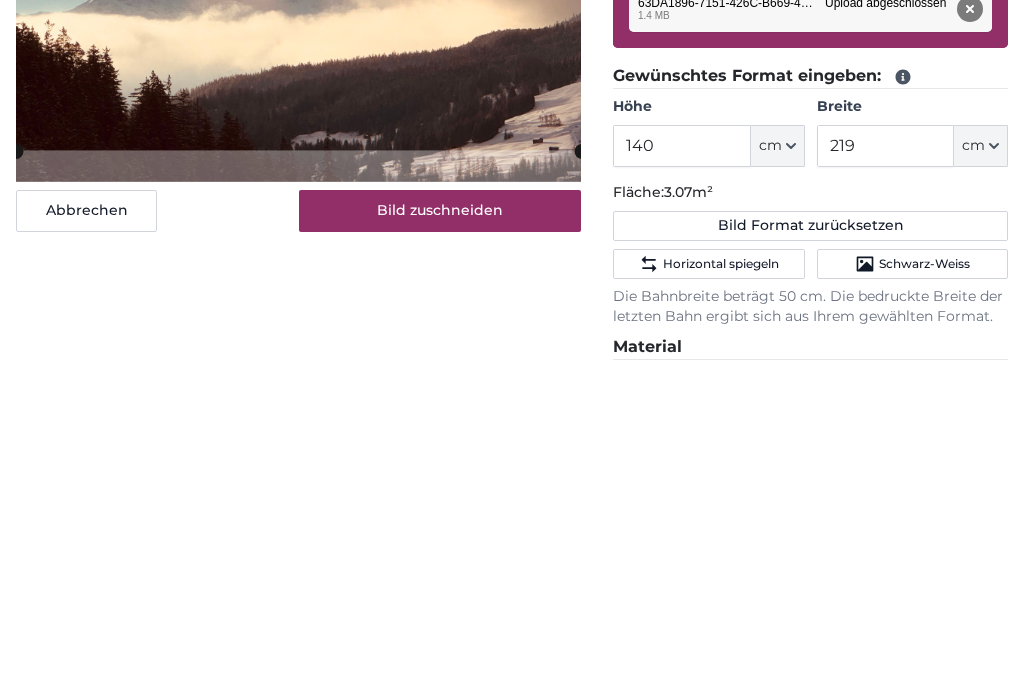 click on "Abbrechen
Bild zuschneiden
Bahnen ausblenden" at bounding box center [298, 614] 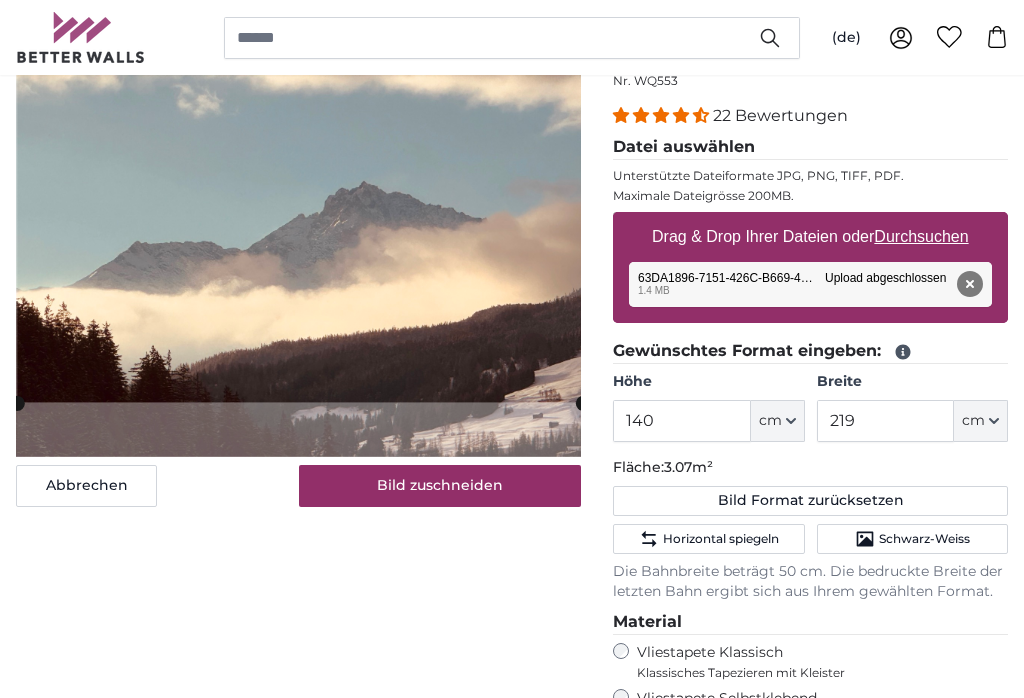 scroll, scrollTop: 228, scrollLeft: 0, axis: vertical 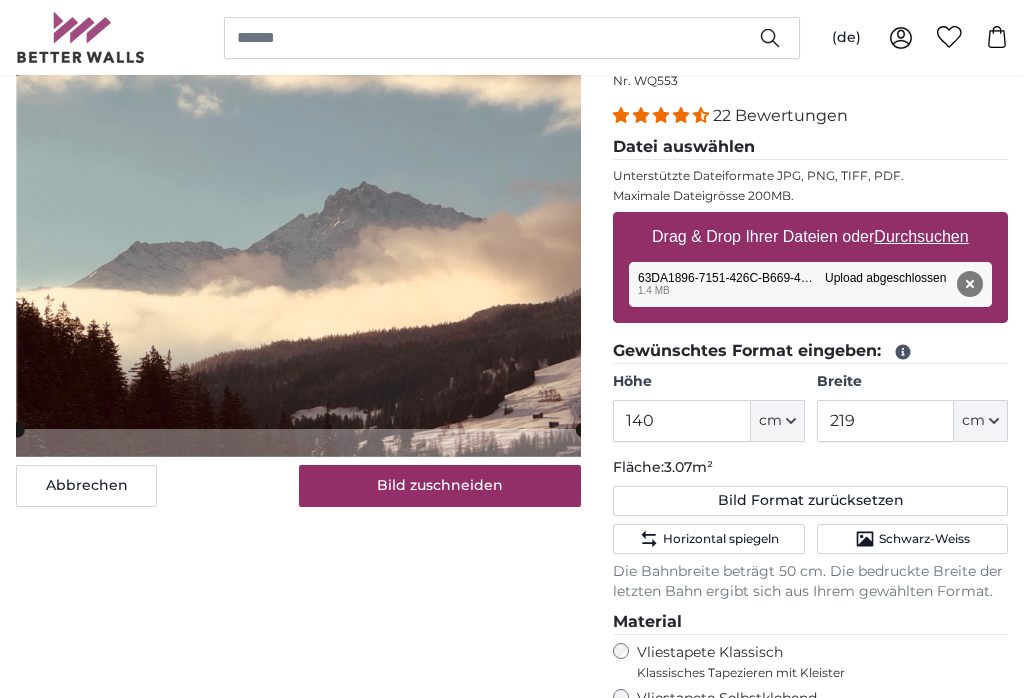 click 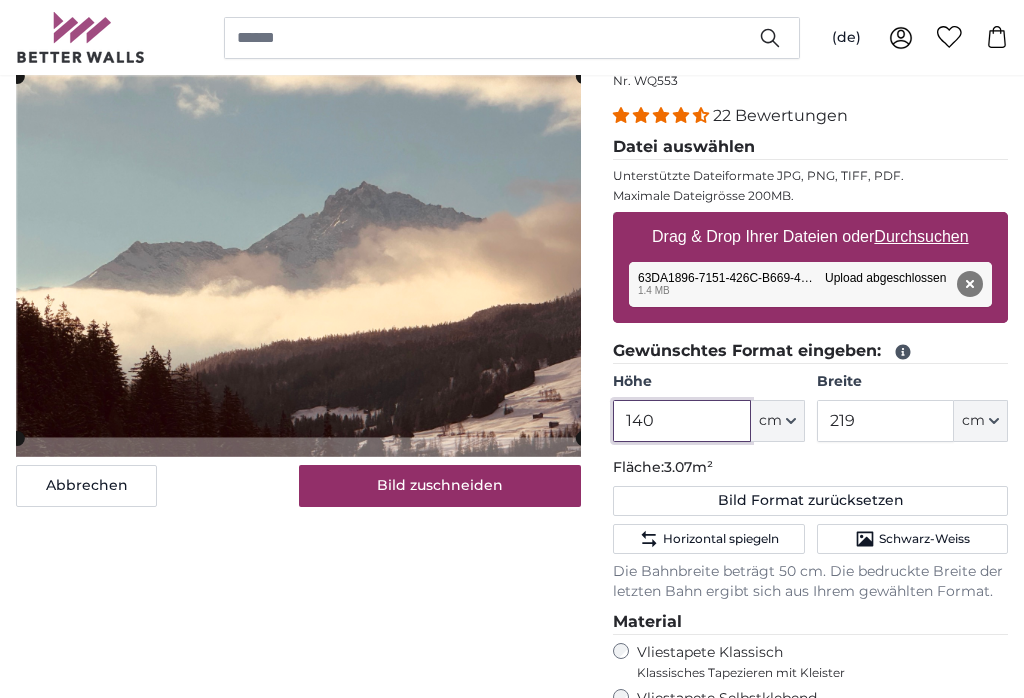 click on "140" at bounding box center [681, 421] 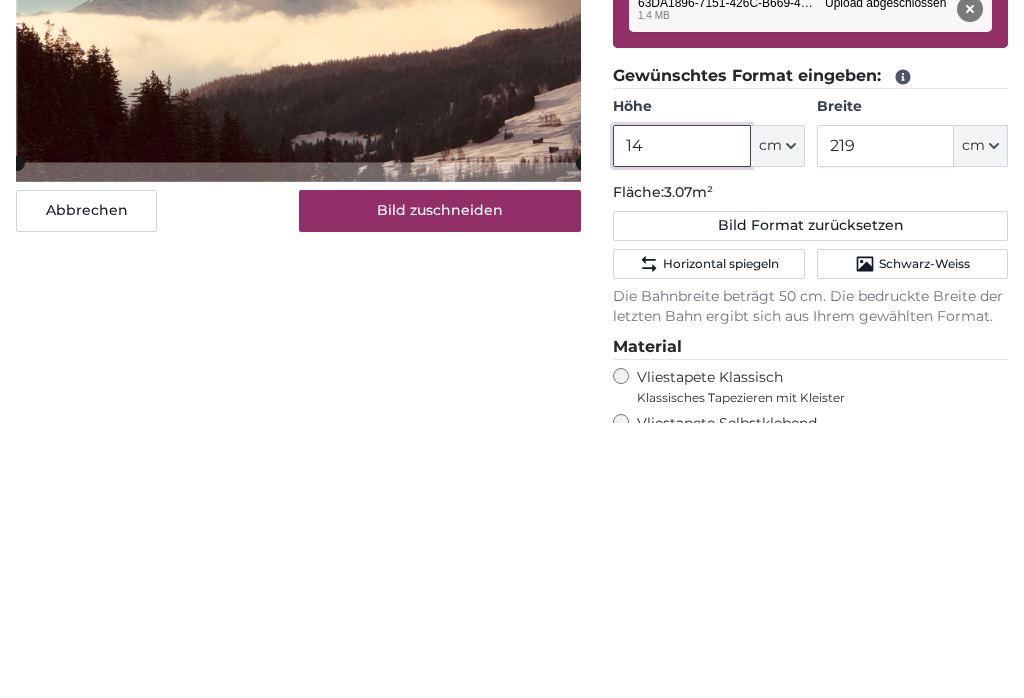 type on "1" 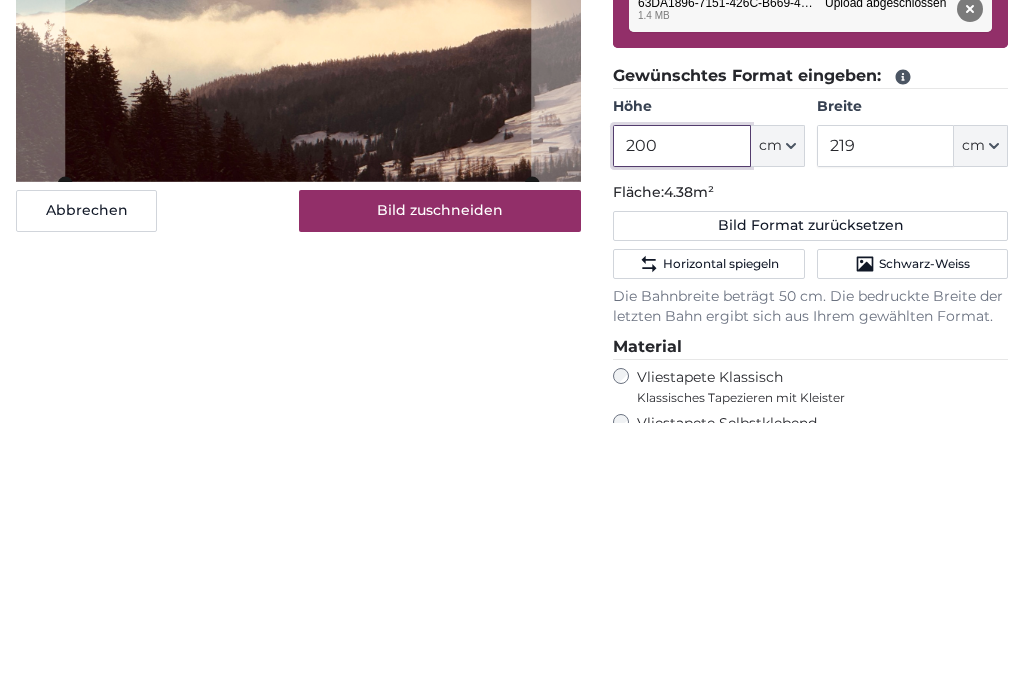 type on "200" 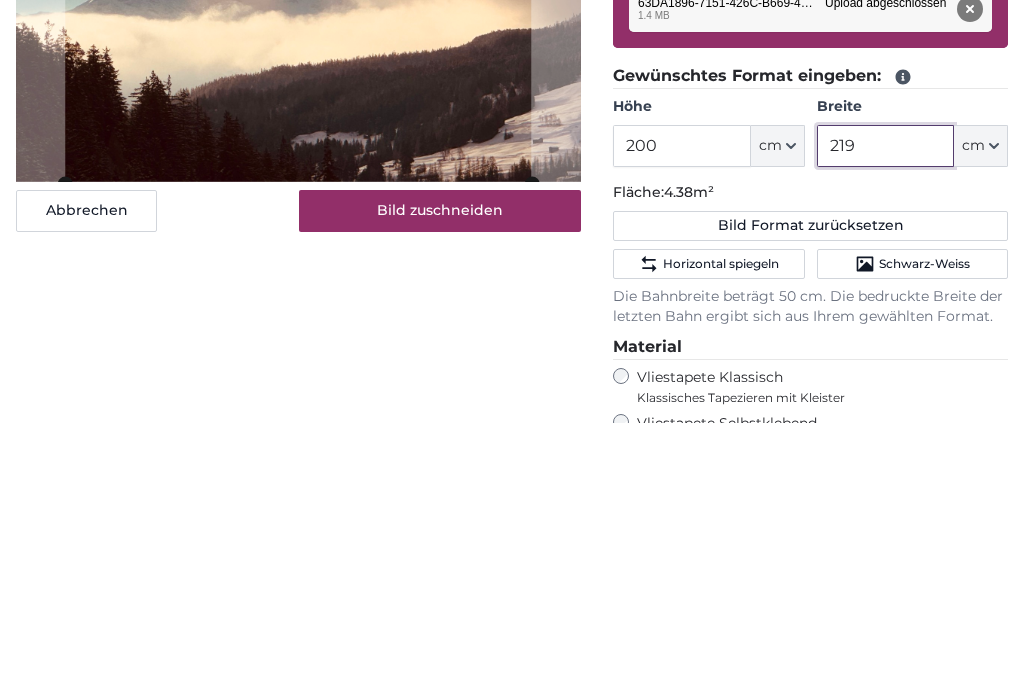 click on "219" at bounding box center (885, 422) 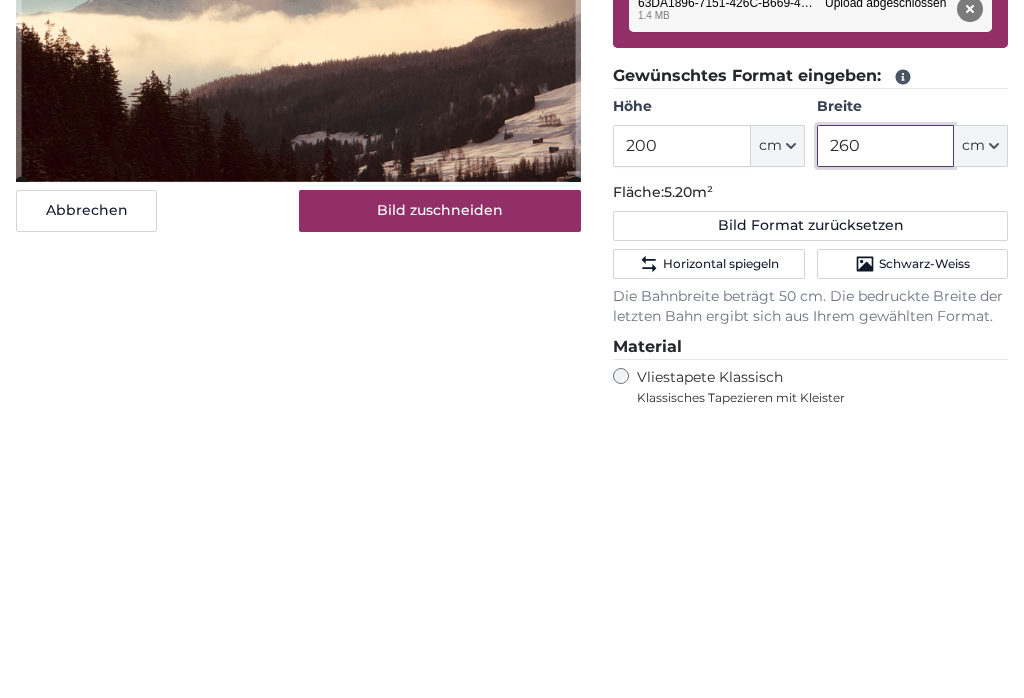 scroll, scrollTop: 218, scrollLeft: 0, axis: vertical 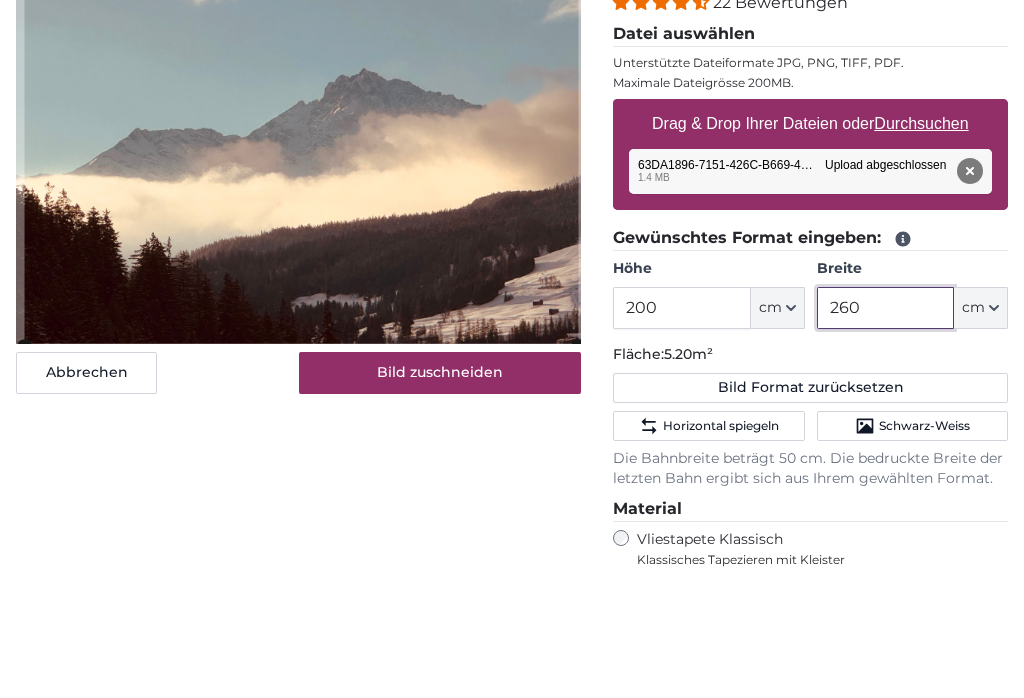 type on "260" 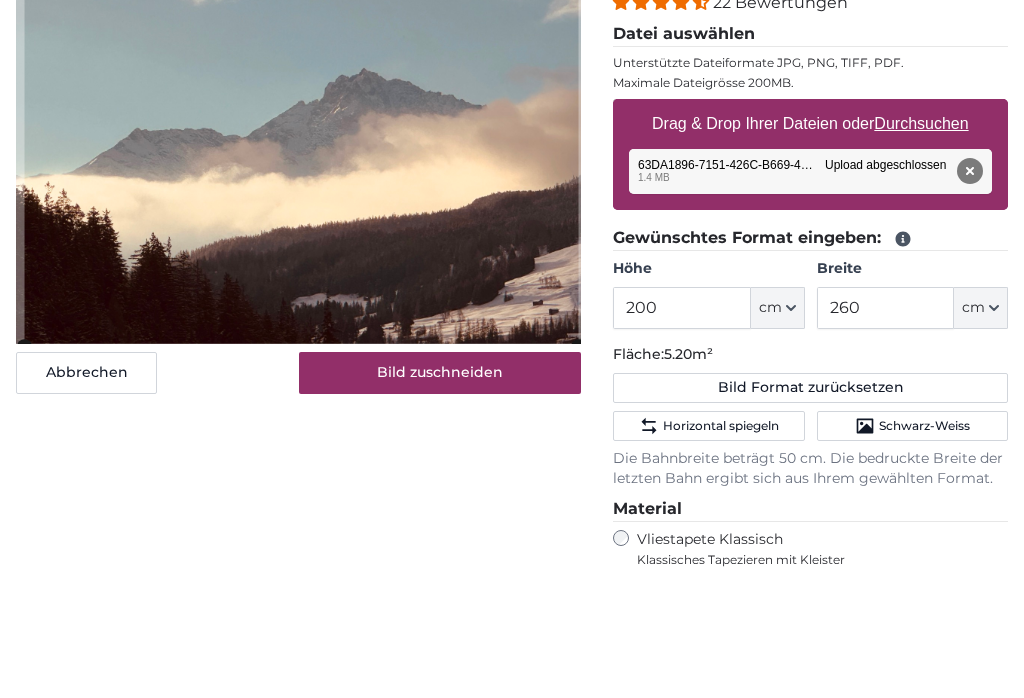 click on "Höhe" 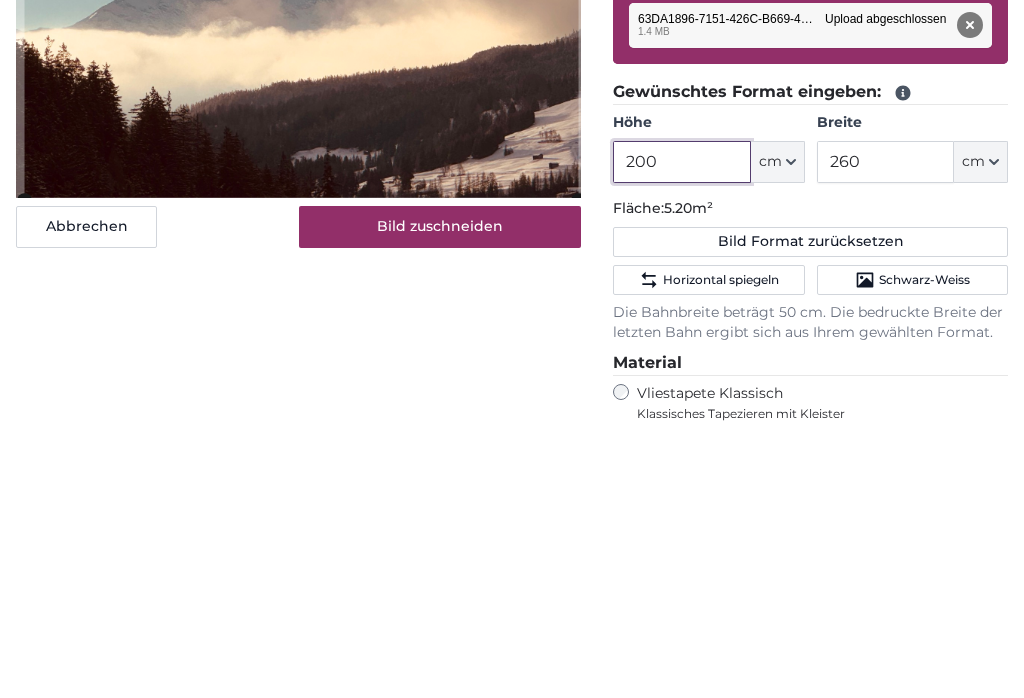 scroll, scrollTop: 187, scrollLeft: 0, axis: vertical 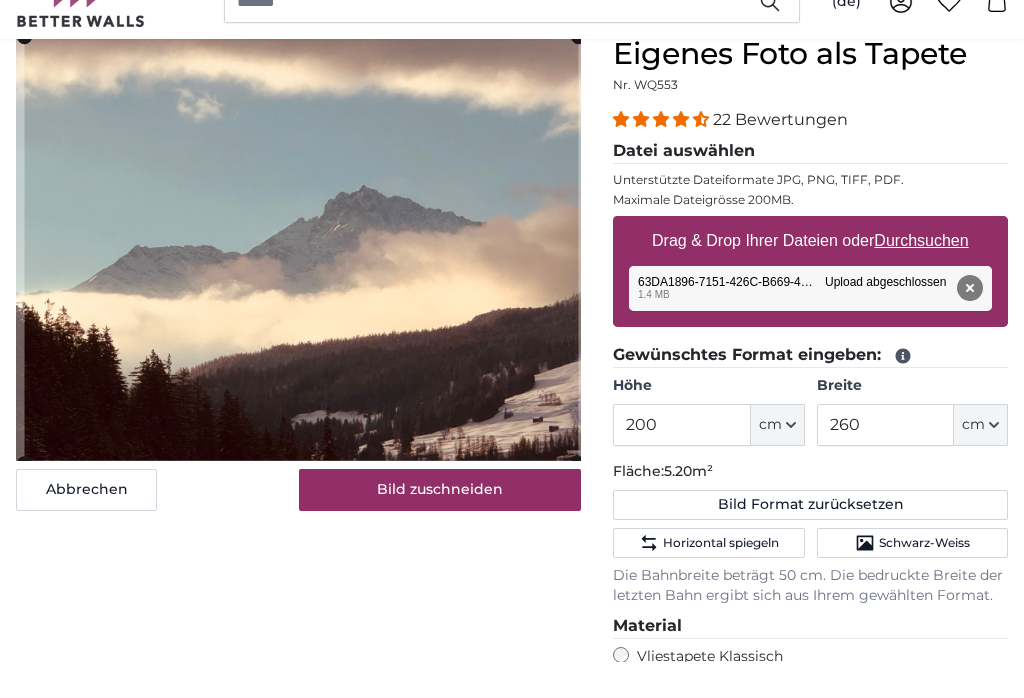 click on "22 Bewertungen" at bounding box center [810, 156] 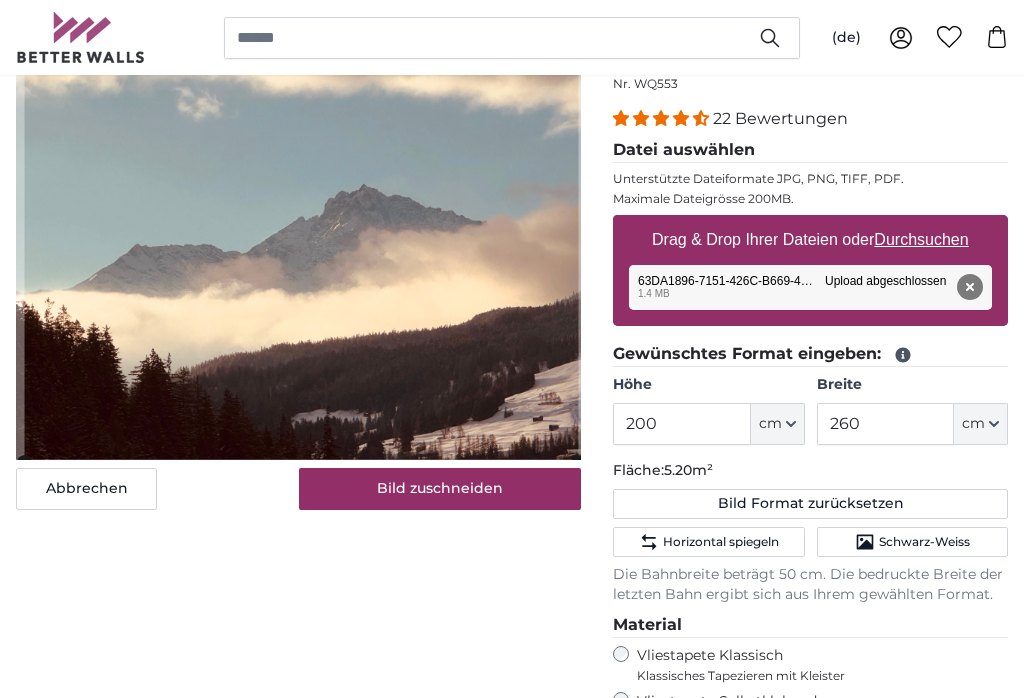 scroll, scrollTop: 250, scrollLeft: 0, axis: vertical 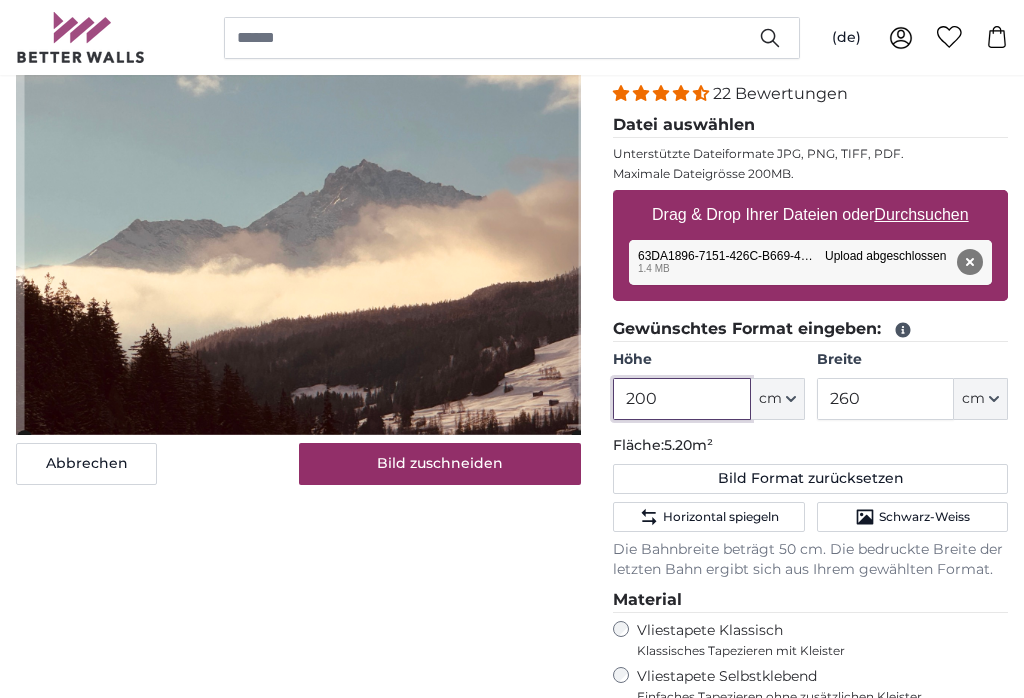 click on "200" at bounding box center [681, 399] 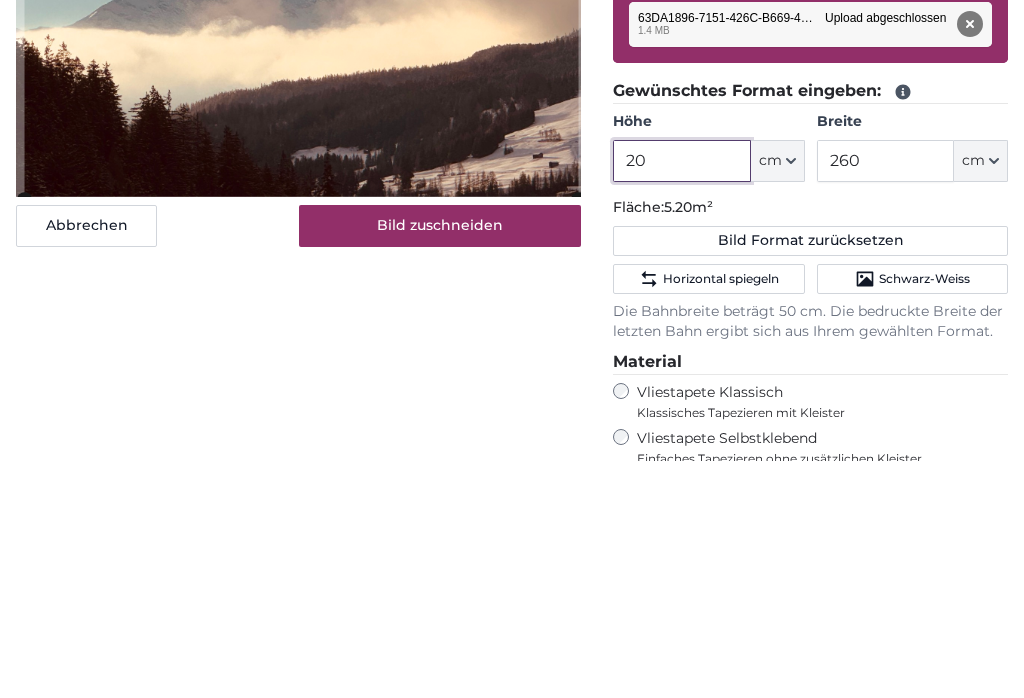 type on "2" 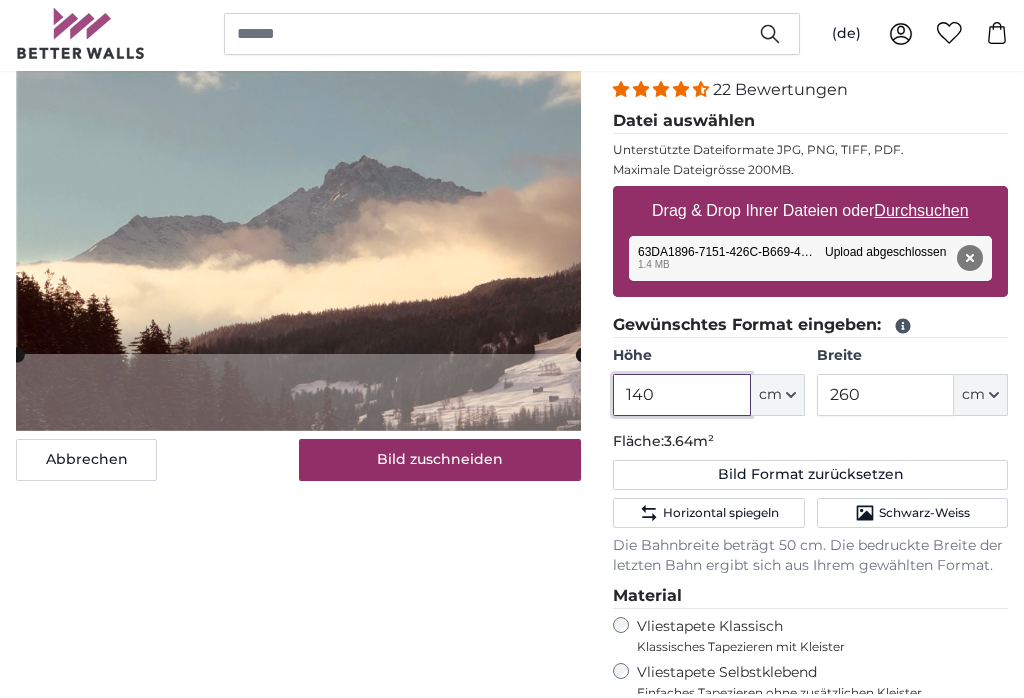 type on "140" 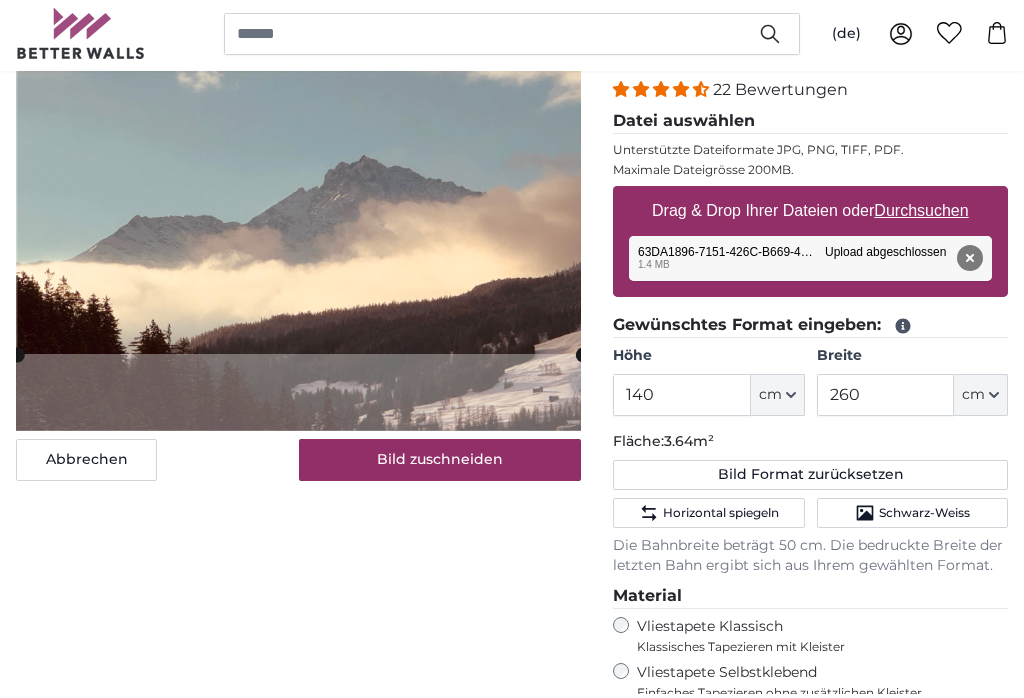 click on "Datei auswählen" at bounding box center (810, 125) 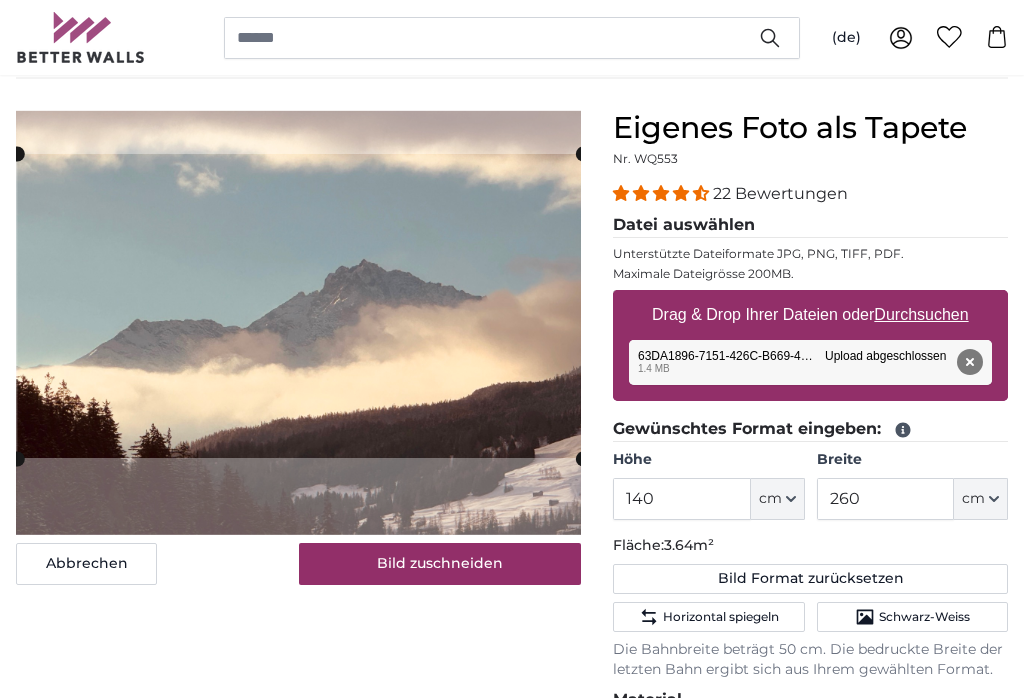 scroll, scrollTop: 150, scrollLeft: 0, axis: vertical 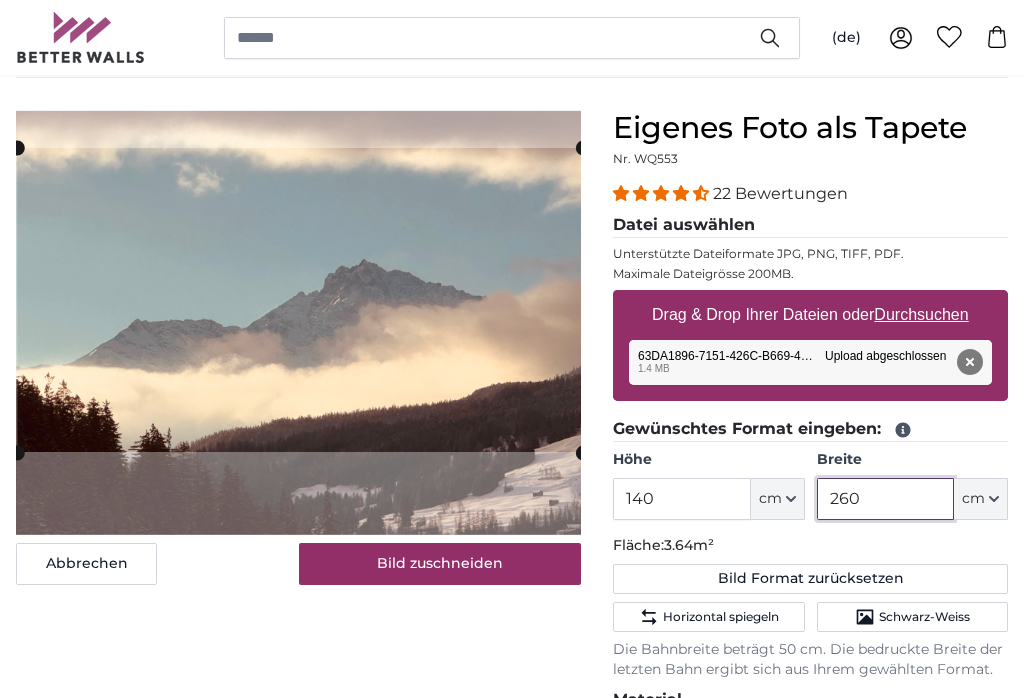 click on "260" at bounding box center (885, 499) 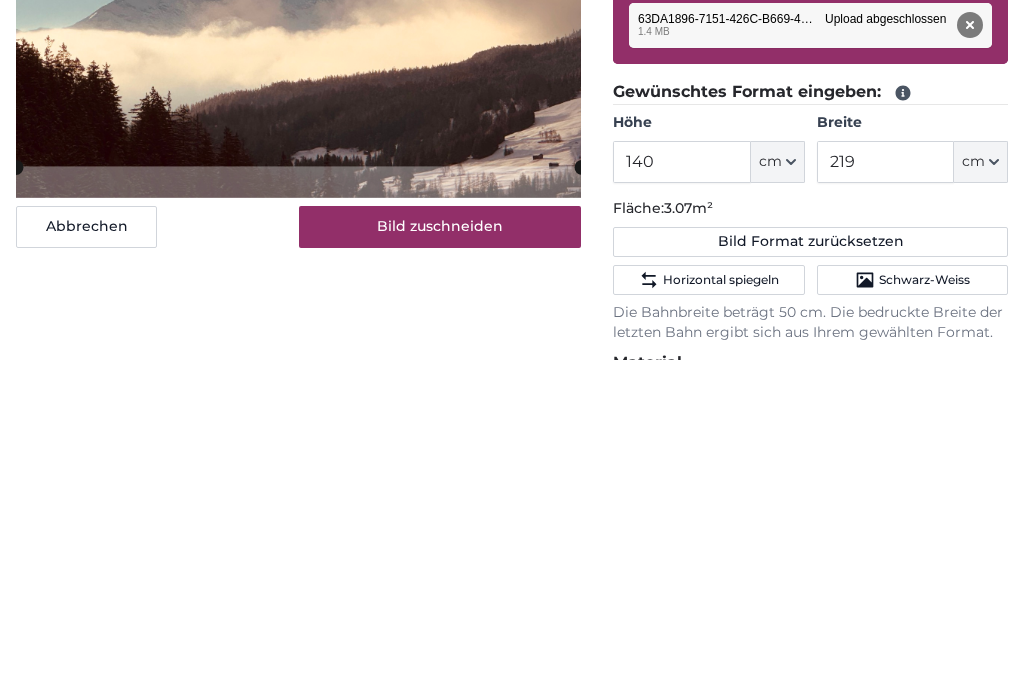 click on "Abbrechen
Bild zuschneiden
Bahnen ausblenden" at bounding box center [298, 630] 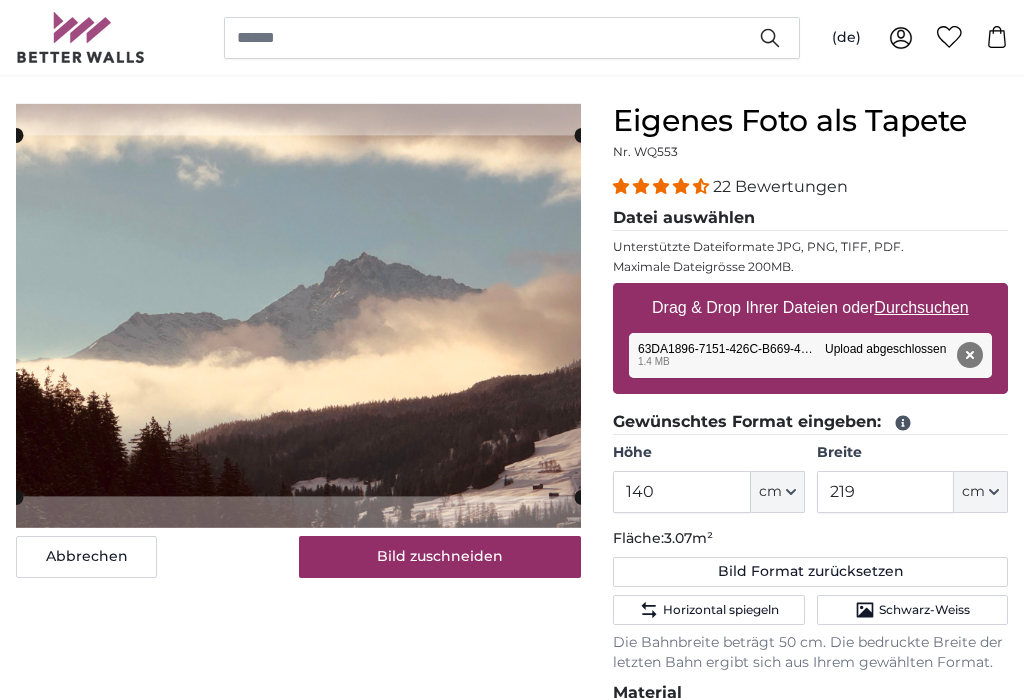scroll, scrollTop: 157, scrollLeft: 0, axis: vertical 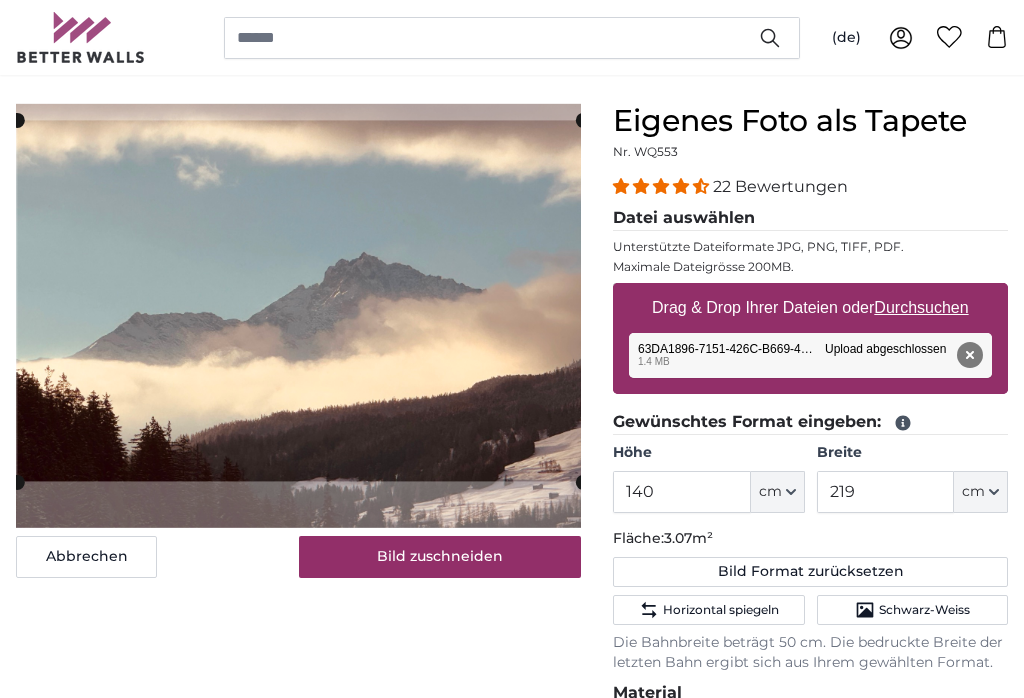 click 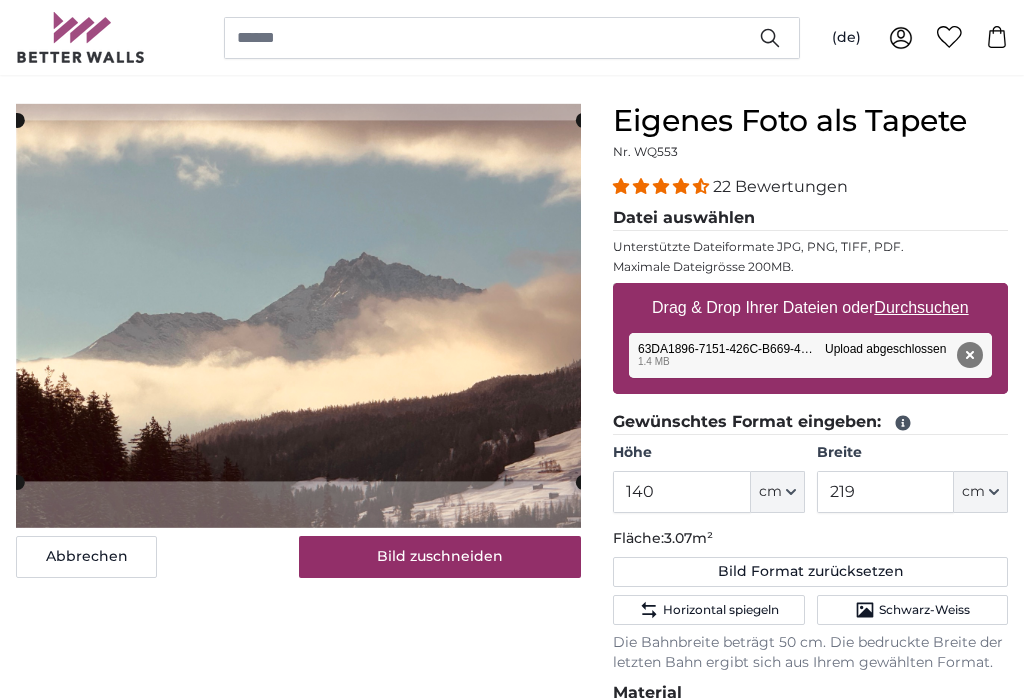 click on "Schwarz-Weiss" 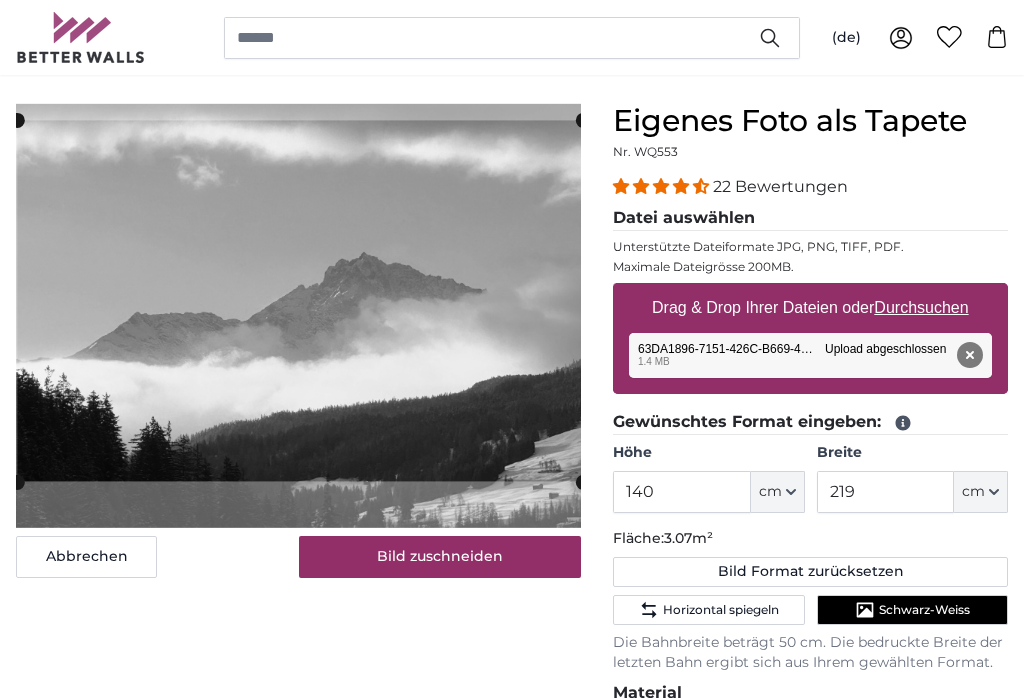 click on "Horizontal spiegeln" 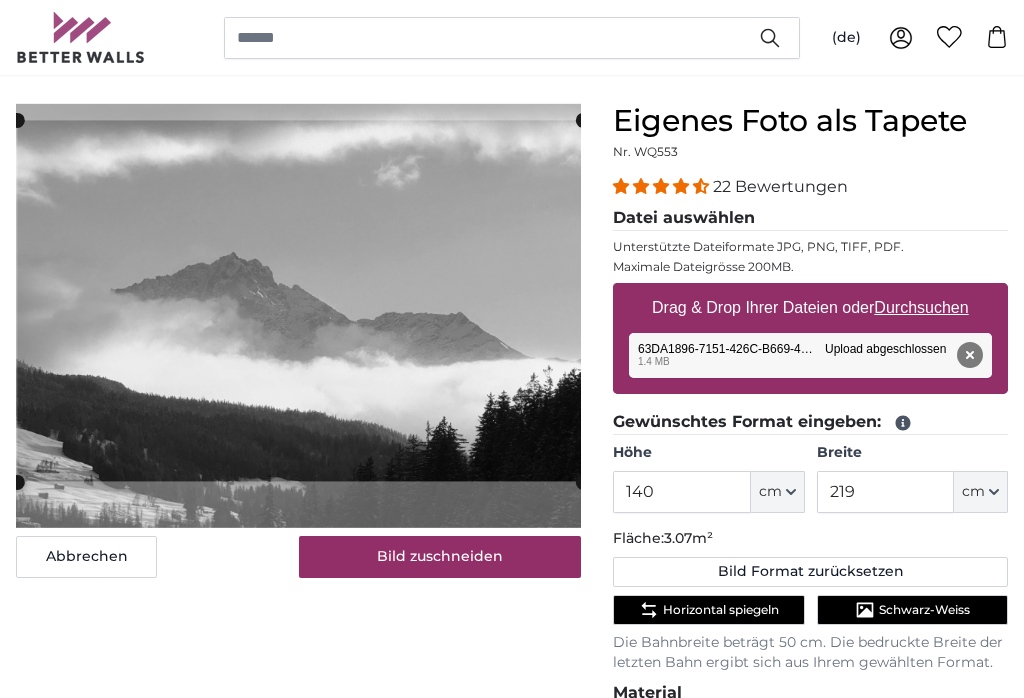 click on "Horizontal spiegeln" 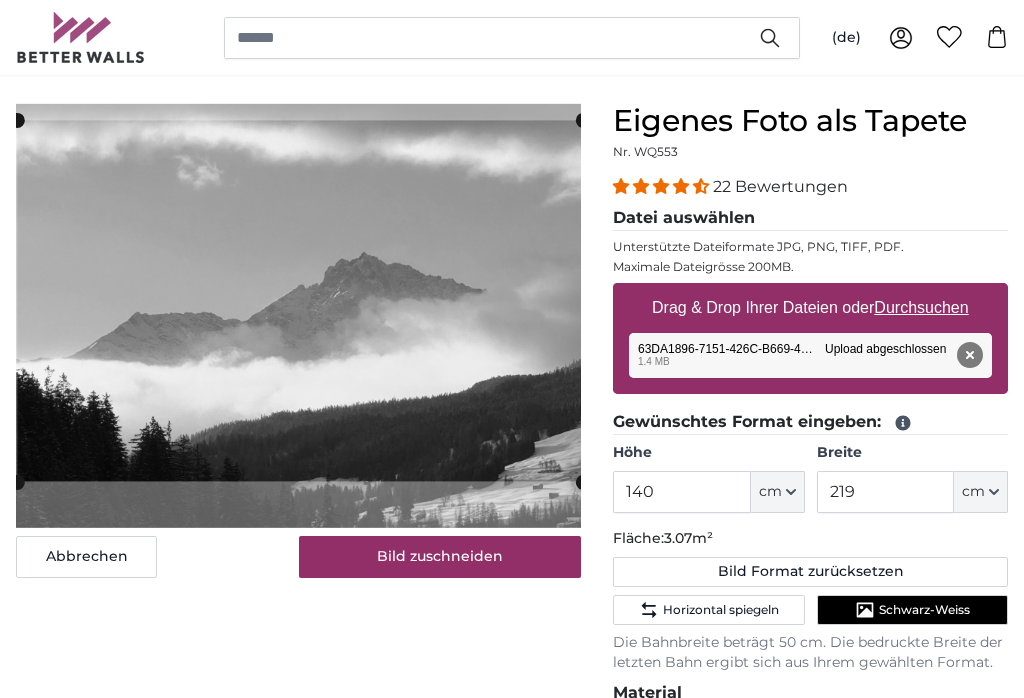 click on "Schwarz-Weiss" 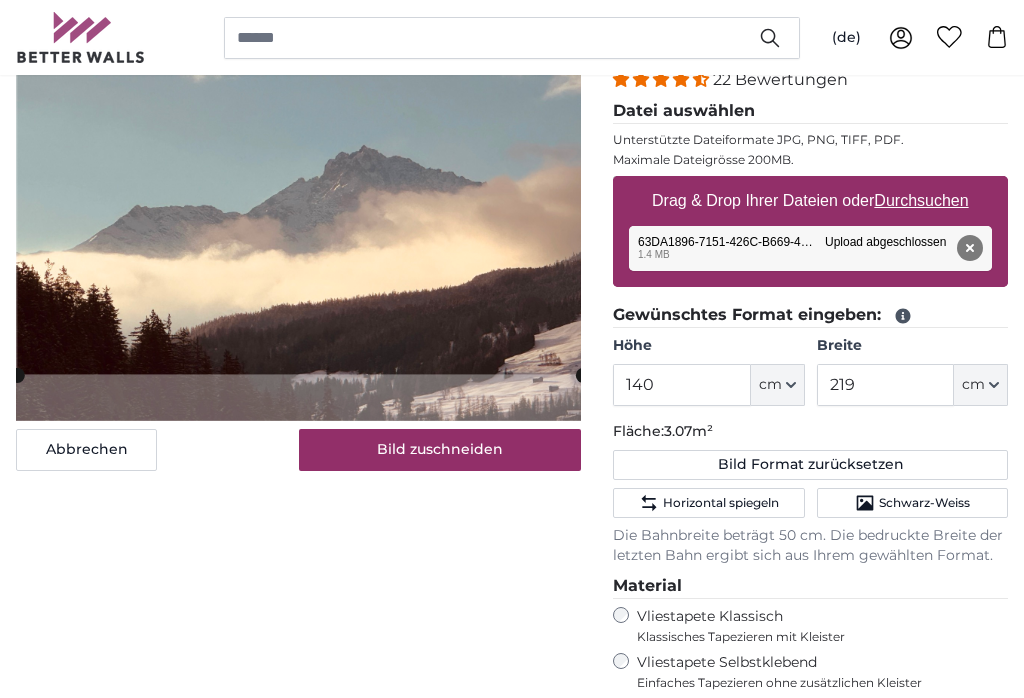 scroll, scrollTop: 266, scrollLeft: 0, axis: vertical 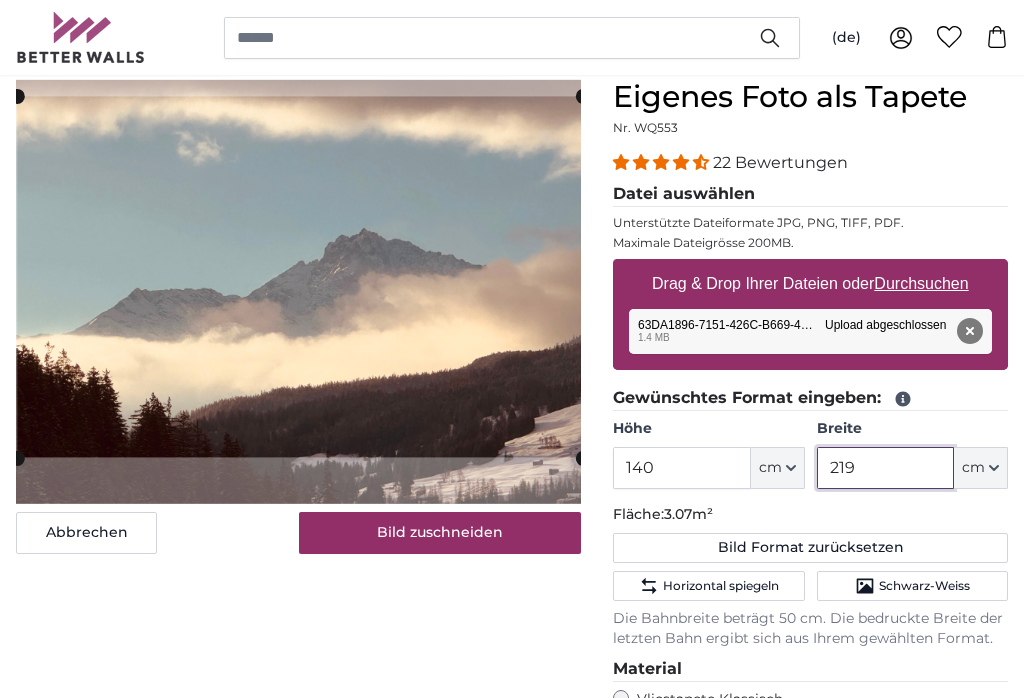 click on "219" at bounding box center (885, 468) 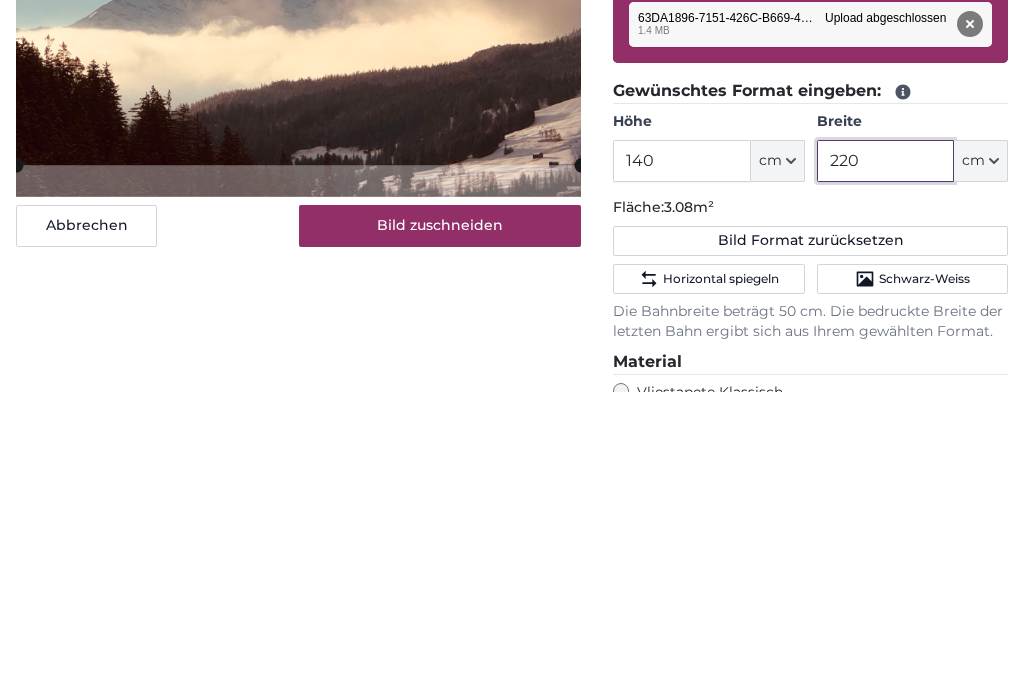 type on "220" 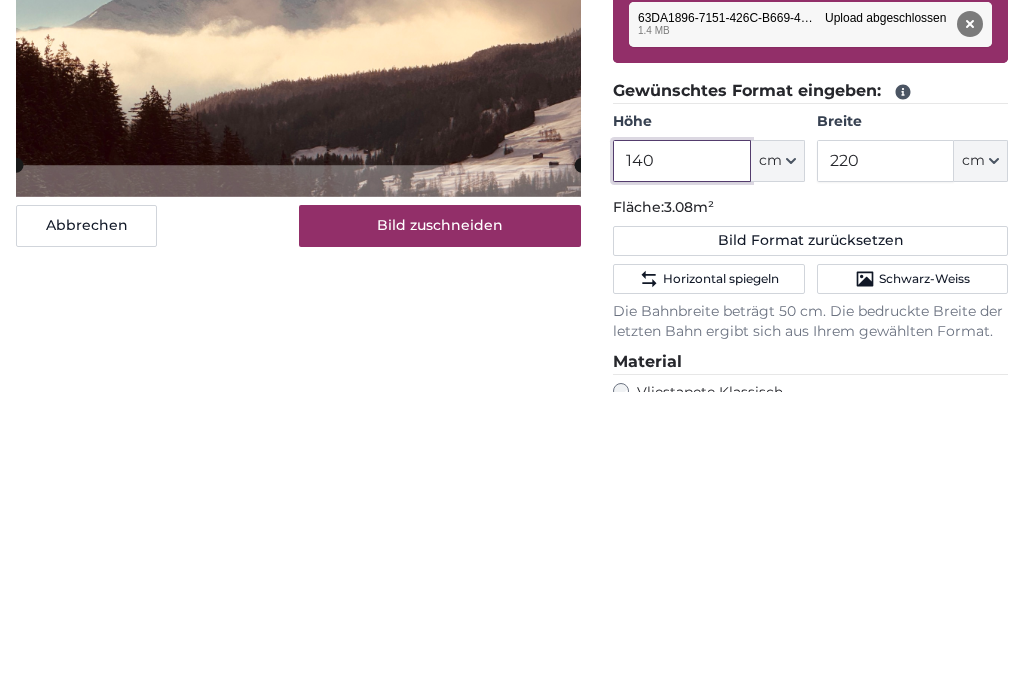 click on "140" at bounding box center (681, 468) 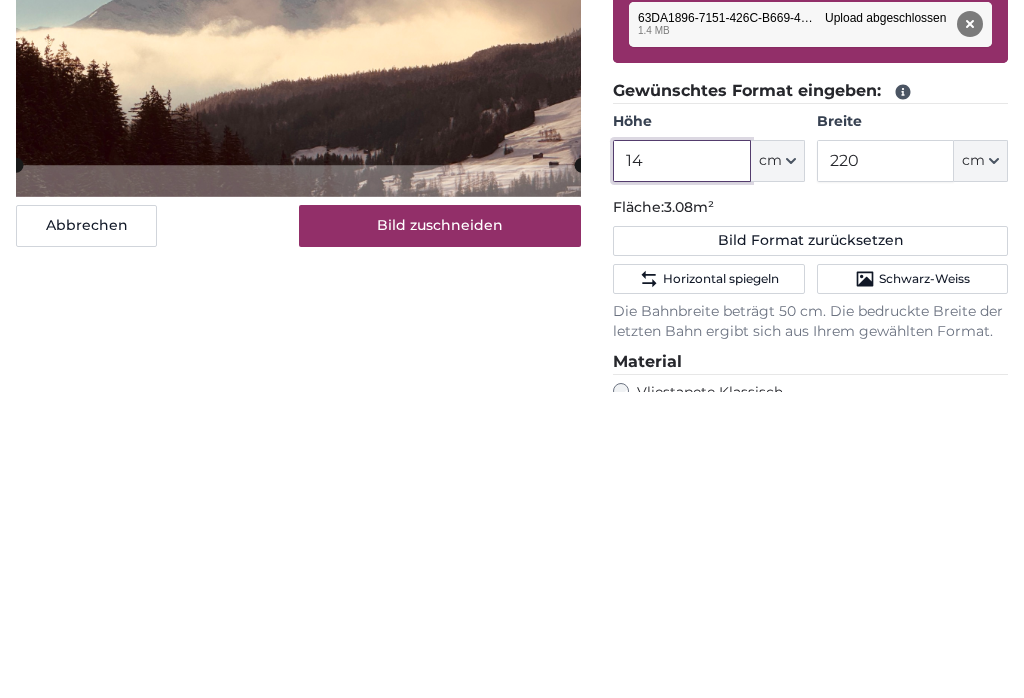 type on "1" 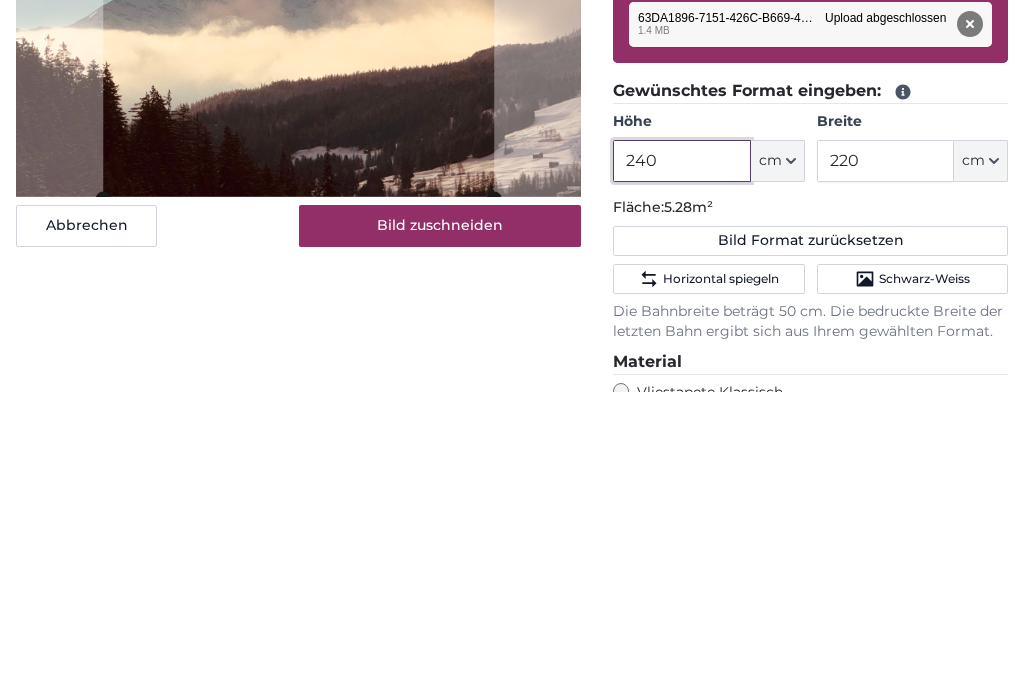 type on "240" 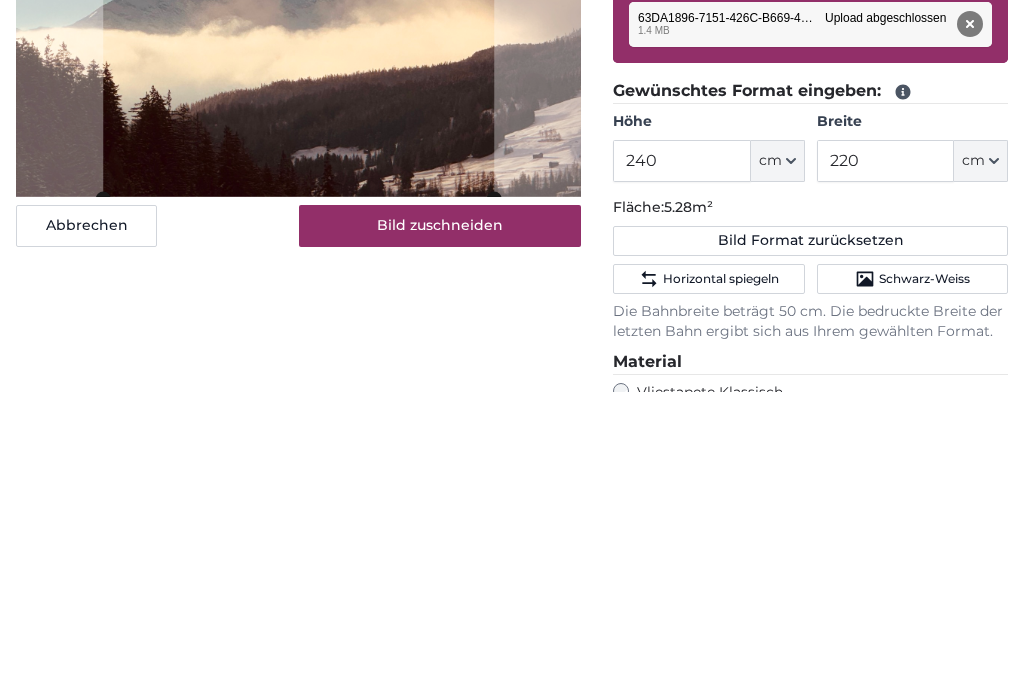click on "Abbrechen
Bild zuschneiden
Bahnen ausblenden" at bounding box center (298, 598) 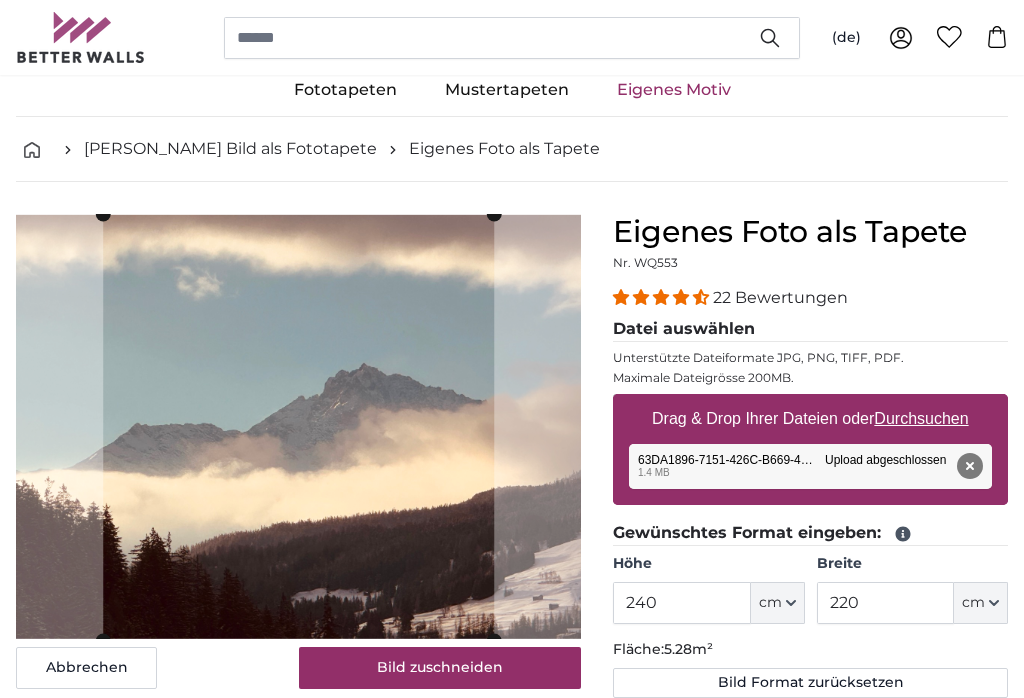 scroll, scrollTop: 47, scrollLeft: 0, axis: vertical 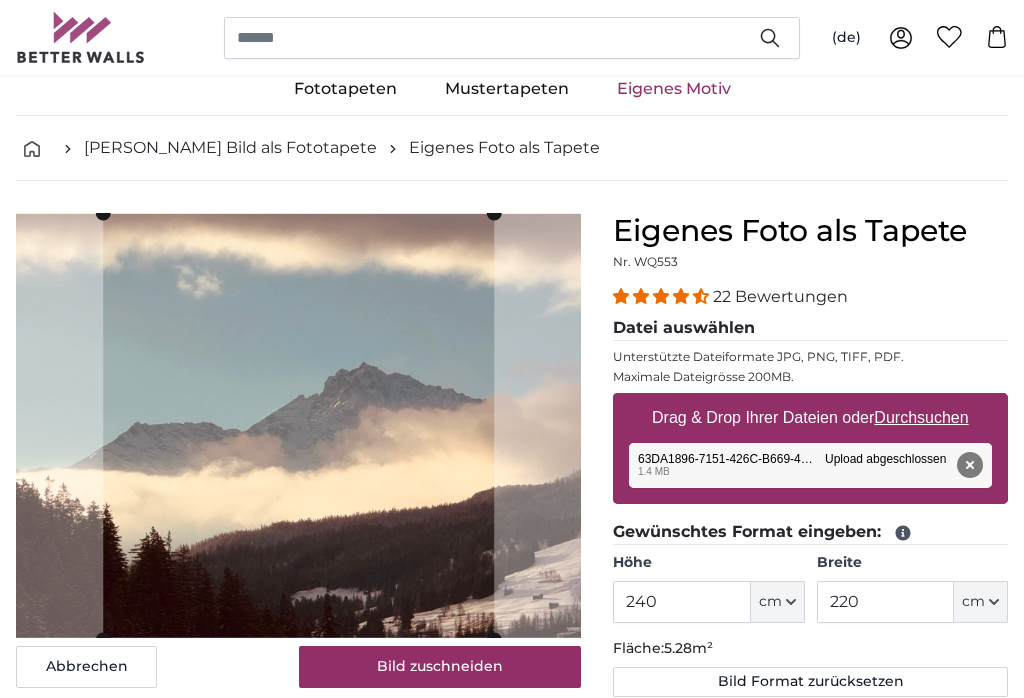 click on "Abbrechen
Bild zuschneiden
Bahnen ausblenden" at bounding box center (298, 732) 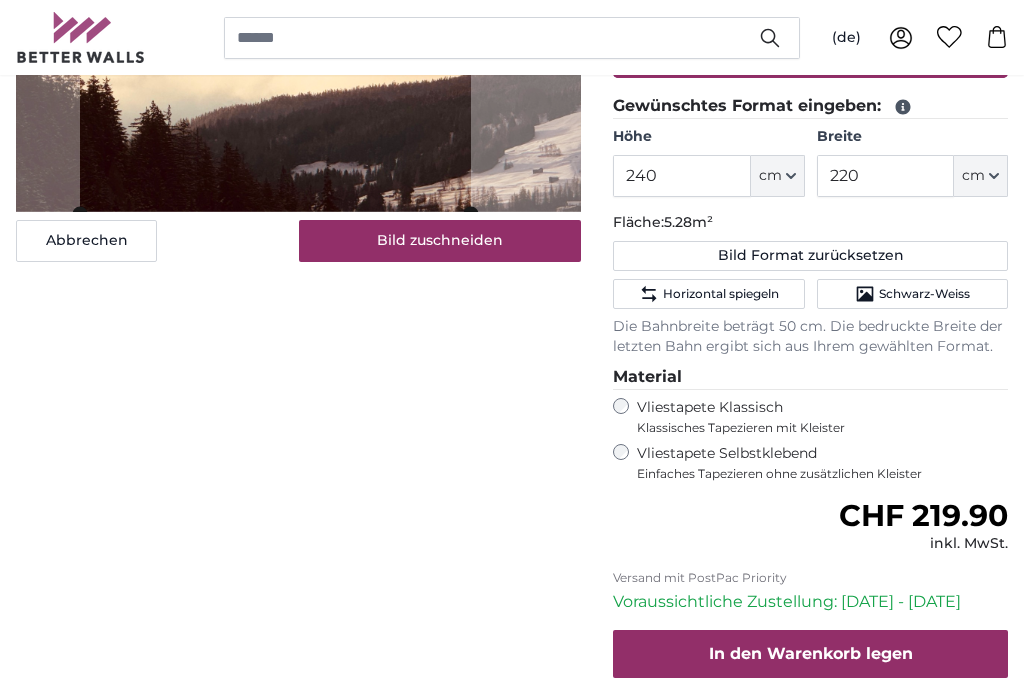 scroll, scrollTop: 473, scrollLeft: 0, axis: vertical 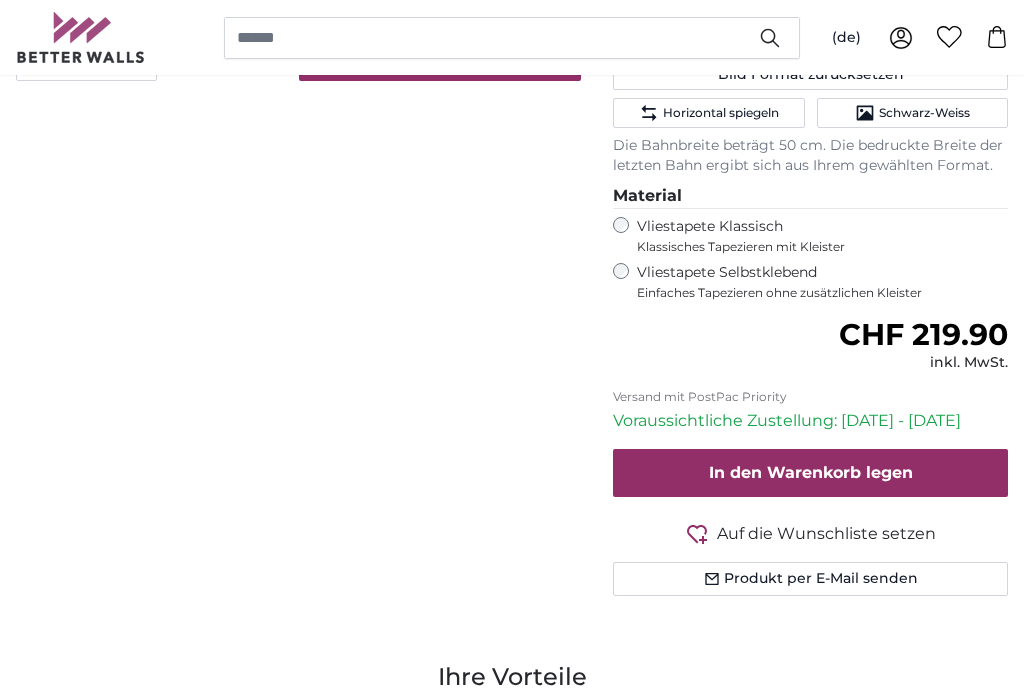 click on "In den Warenkorb legen" at bounding box center [811, 473] 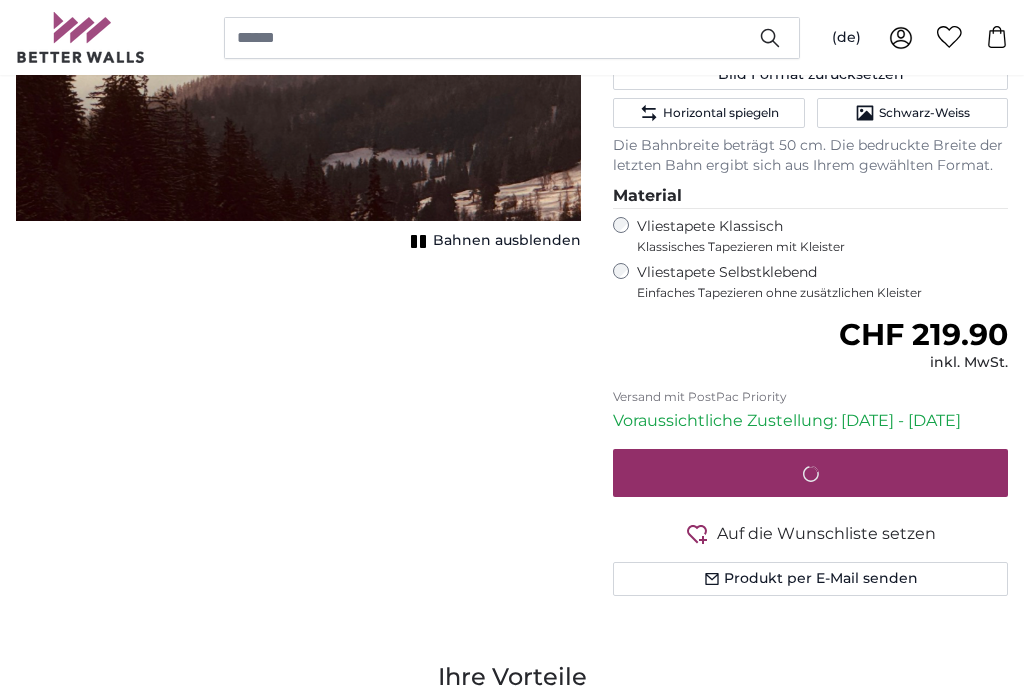 scroll, scrollTop: 654, scrollLeft: 0, axis: vertical 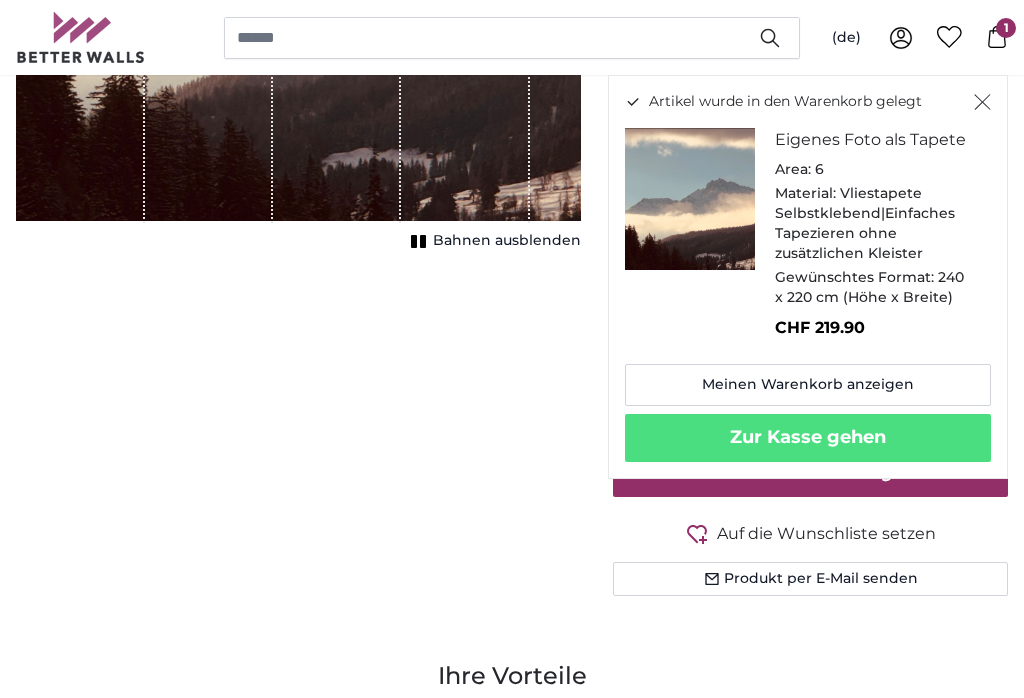 click on "Zur Kasse gehen" at bounding box center [808, 438] 